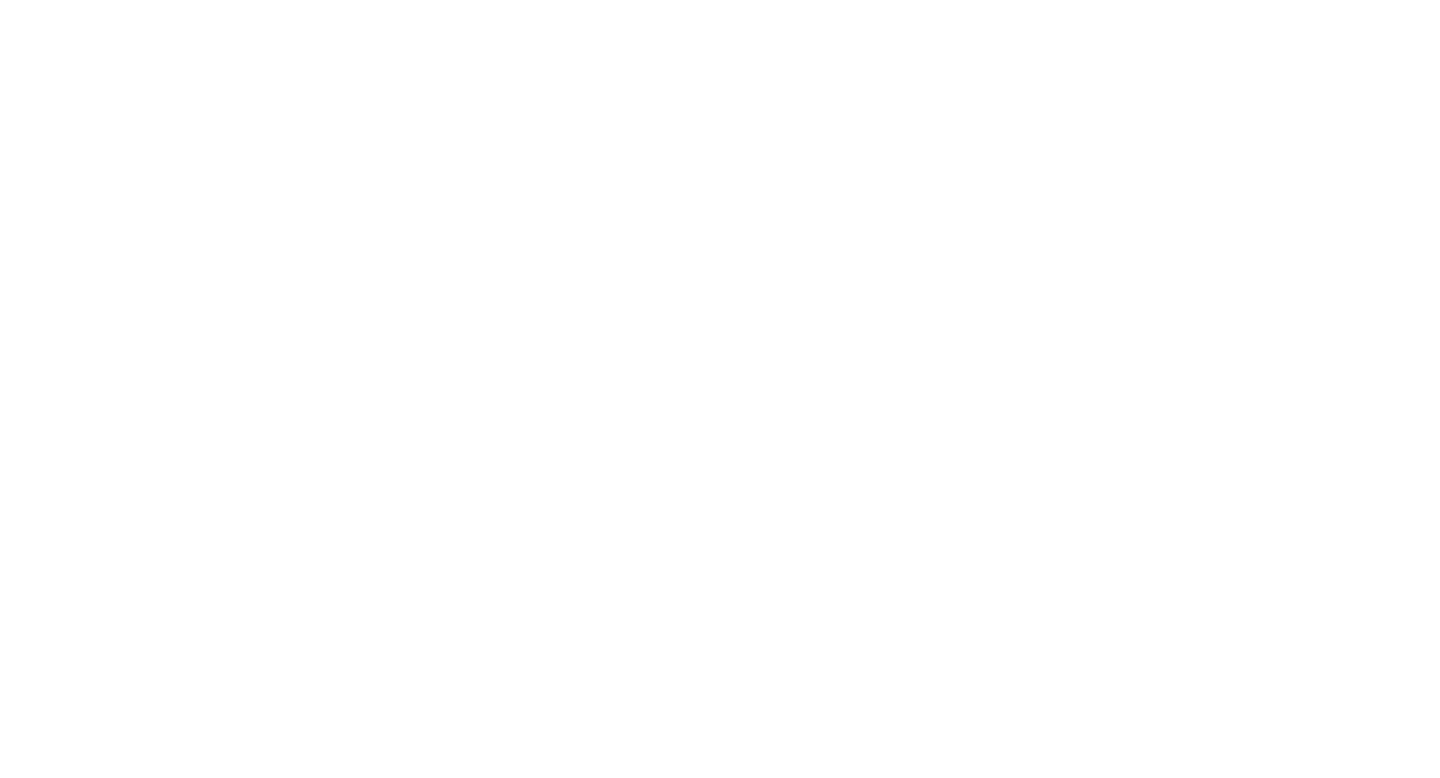 scroll, scrollTop: 0, scrollLeft: 0, axis: both 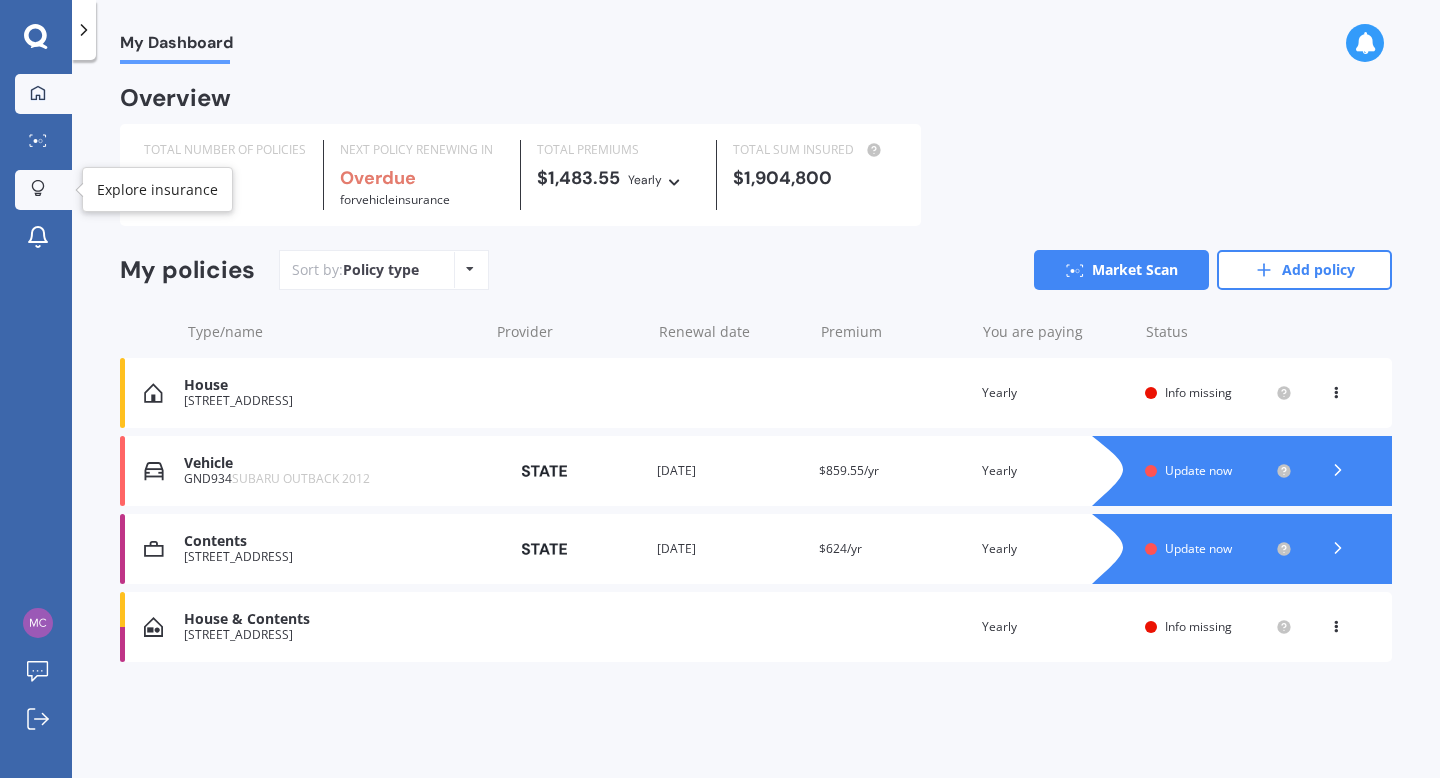 click on "Explore insurance" at bounding box center (43, 190) 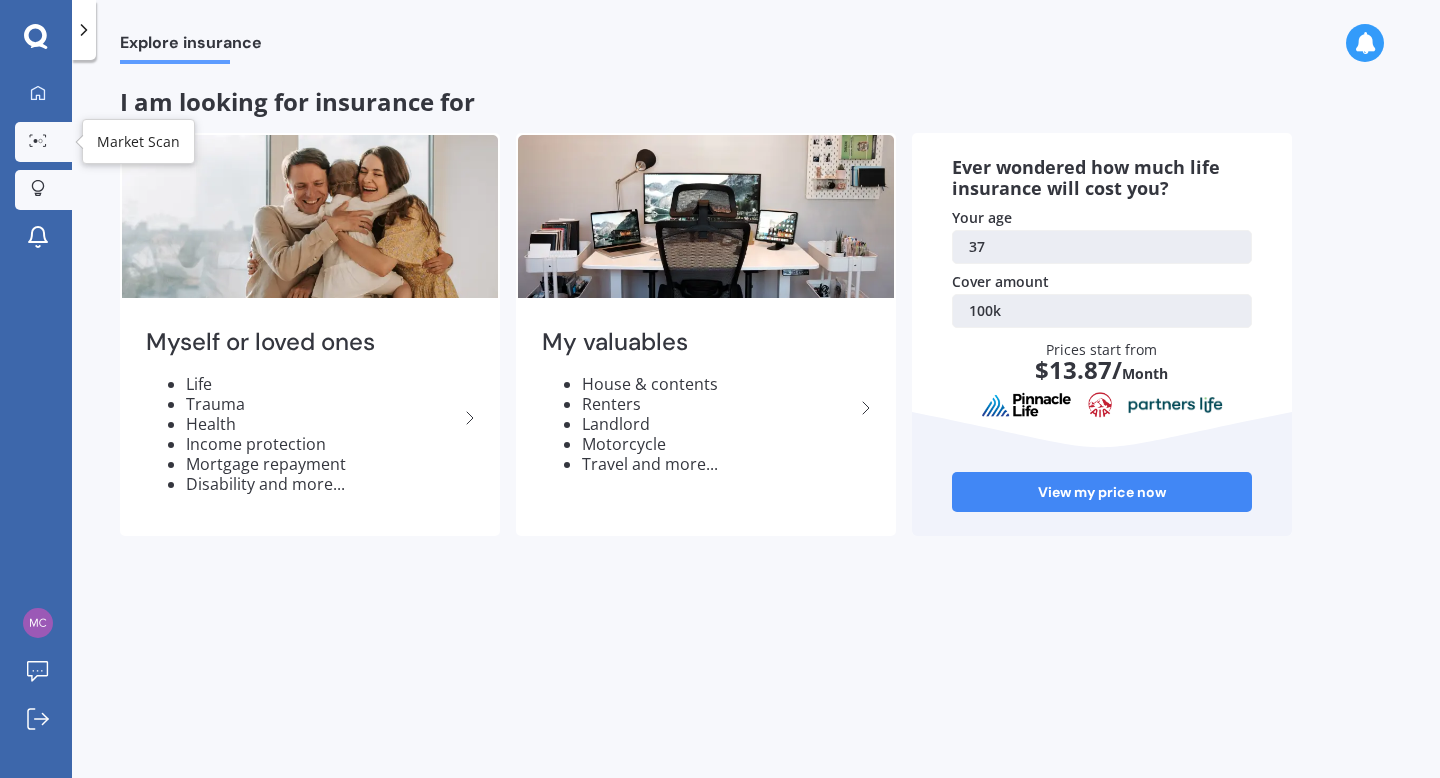 click 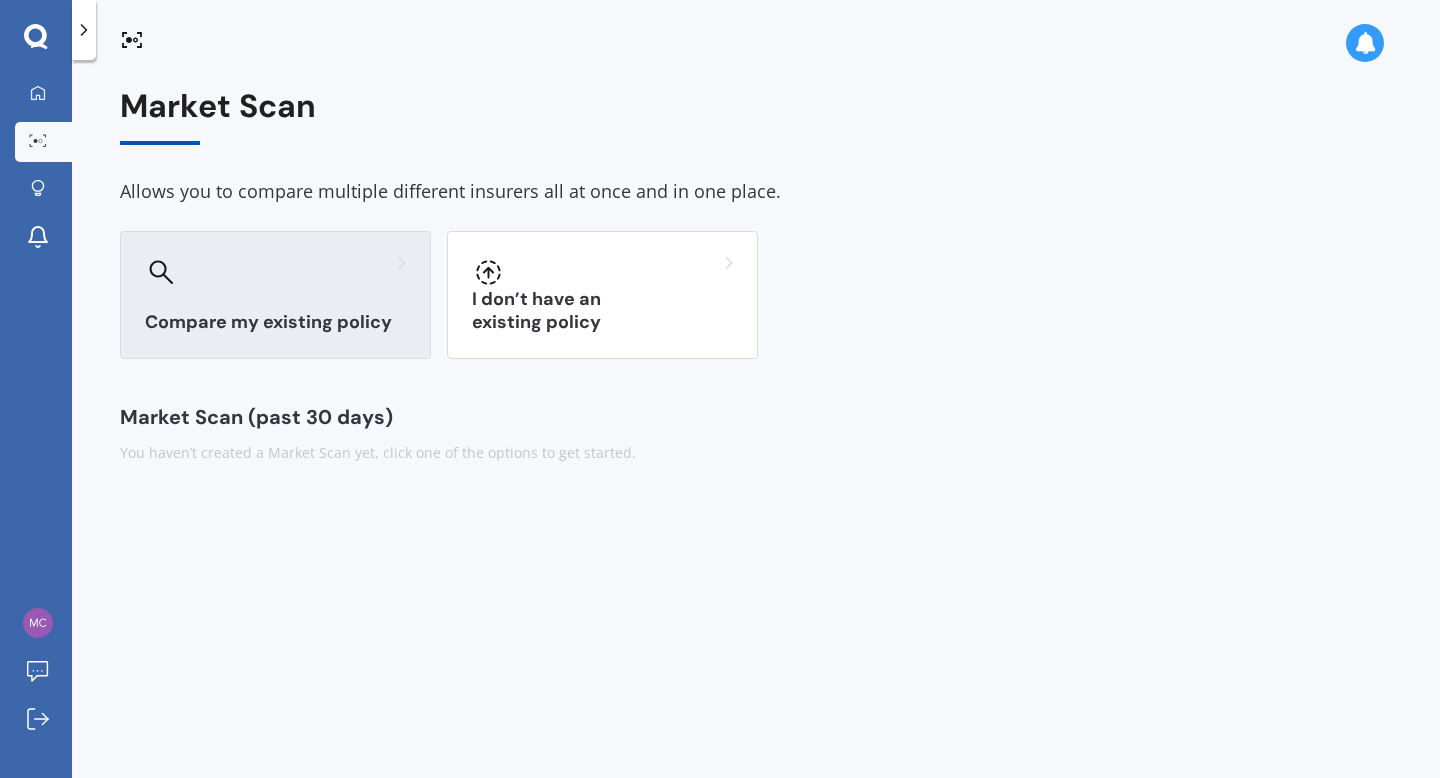 click on "Compare my existing policy" at bounding box center [275, 322] 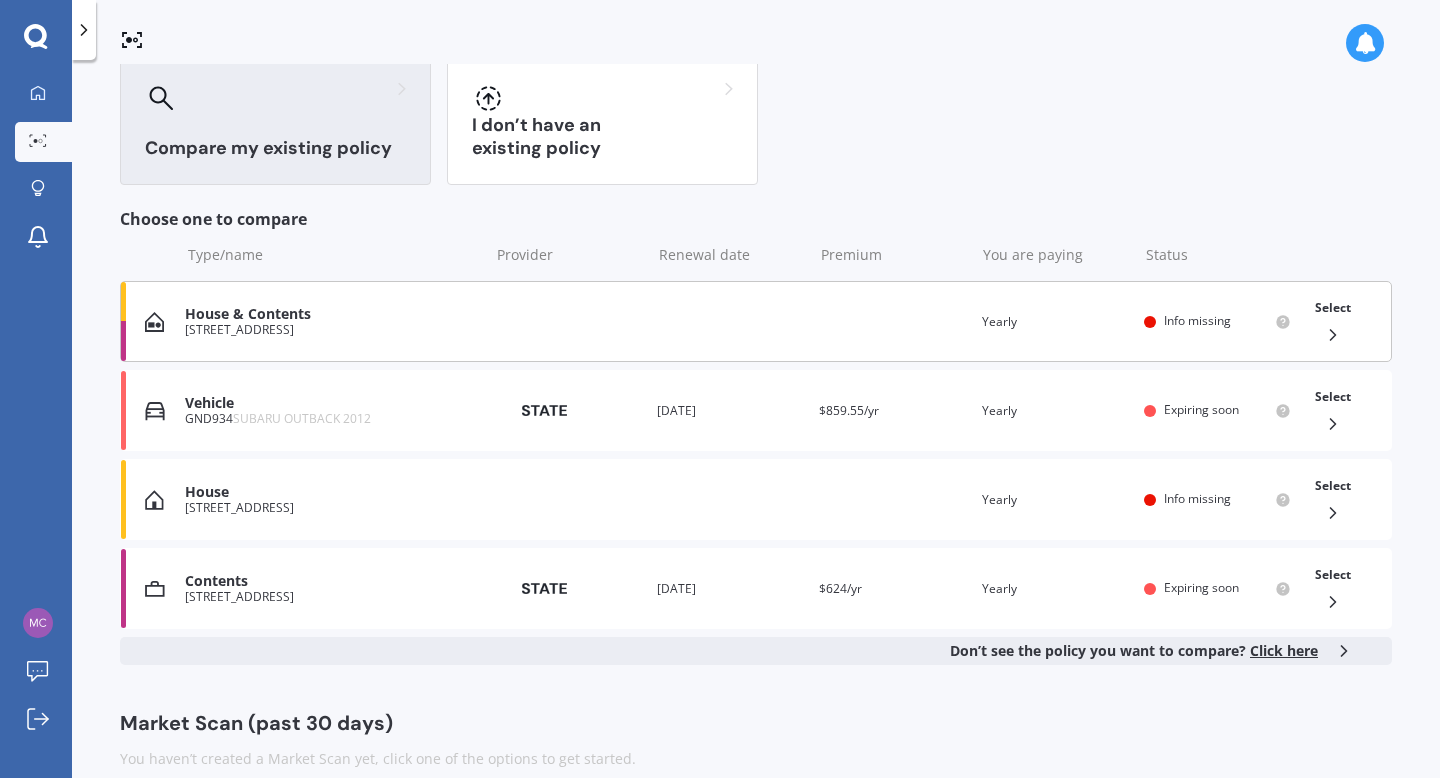 scroll, scrollTop: 195, scrollLeft: 0, axis: vertical 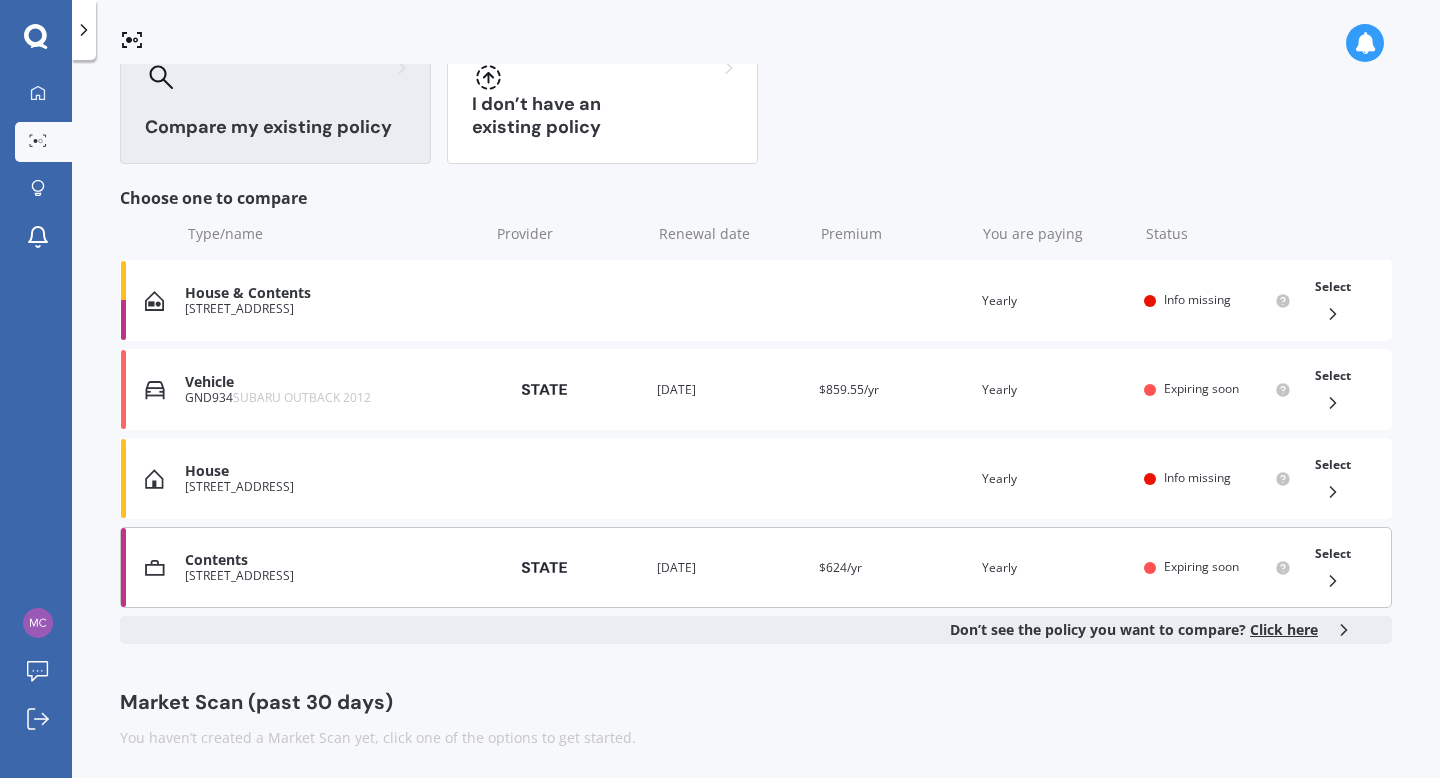 click on "Select" at bounding box center (1333, 567) 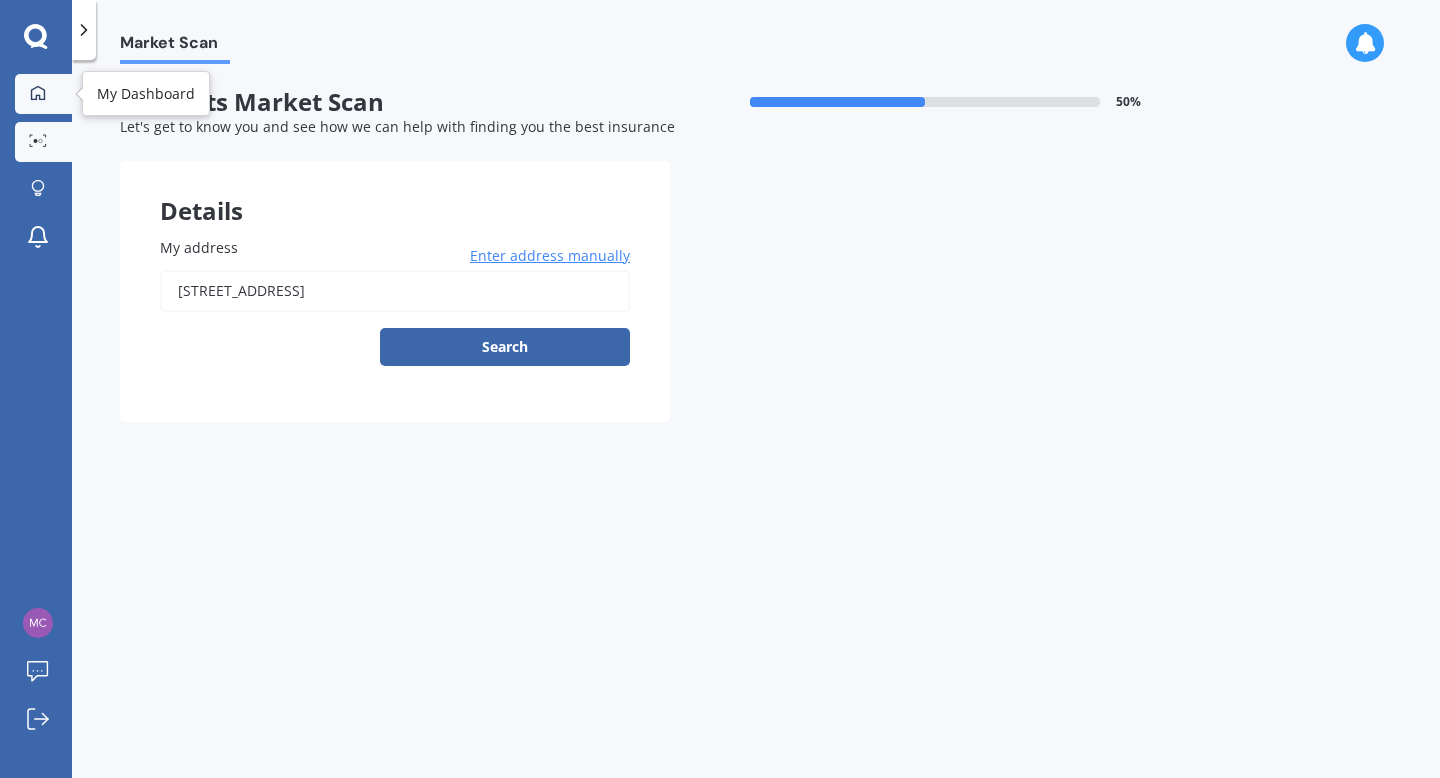 click on "My Dashboard" at bounding box center [43, 94] 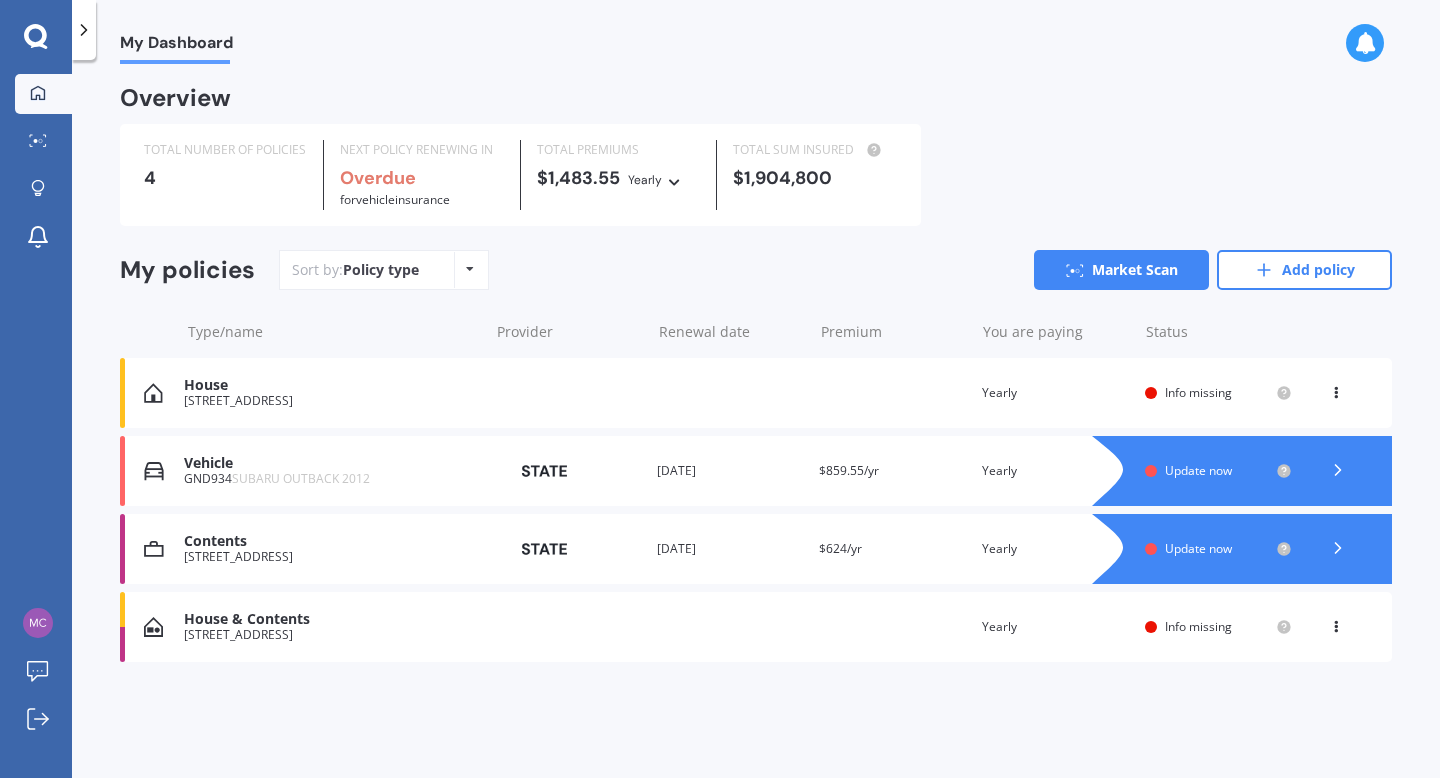 click 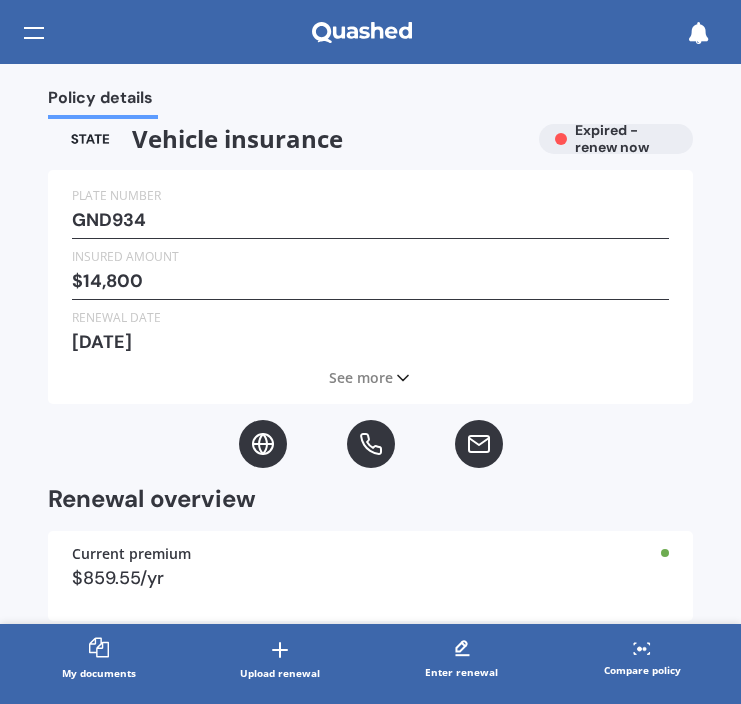 scroll, scrollTop: 2, scrollLeft: 0, axis: vertical 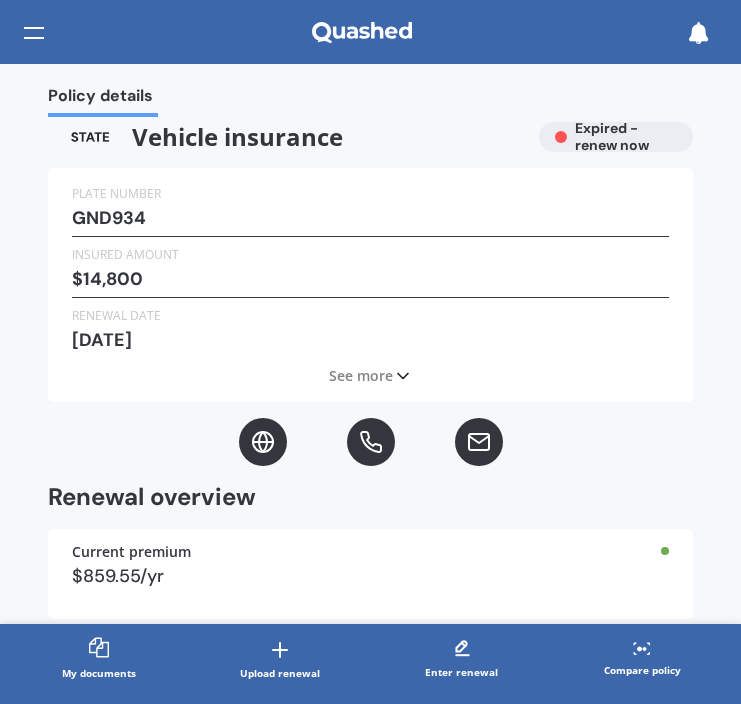 click on "Renewal date [DATE]" at bounding box center (370, 332) 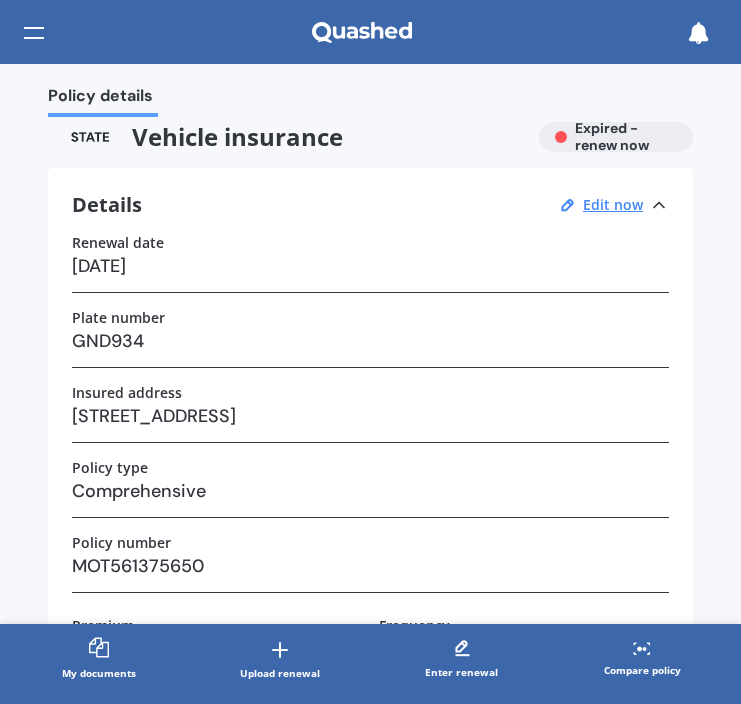 scroll, scrollTop: 0, scrollLeft: 0, axis: both 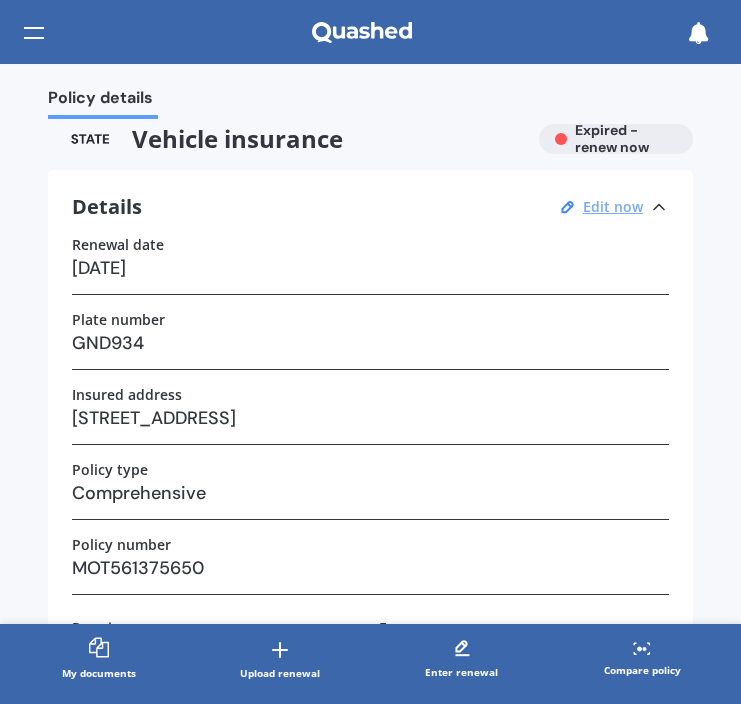 click on "Edit now" at bounding box center [613, 206] 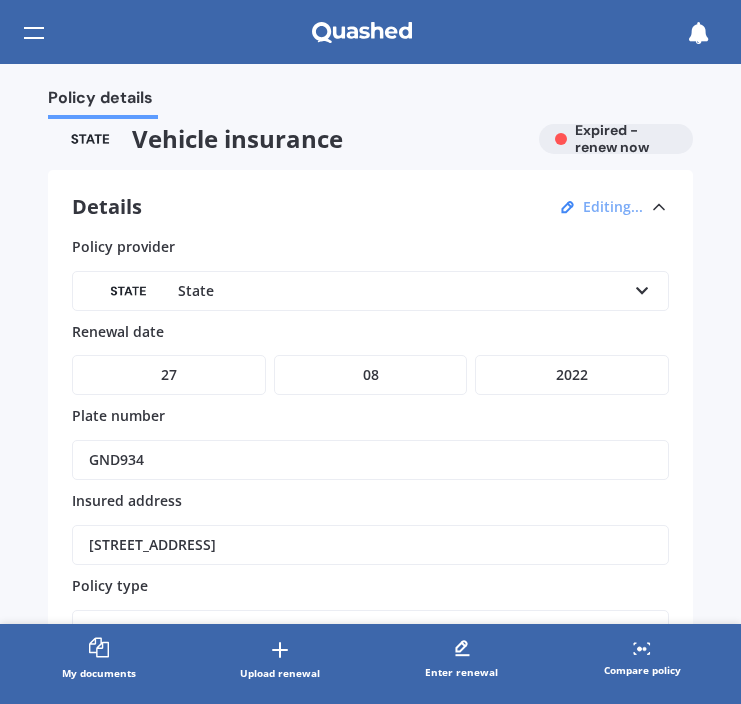 click on "State" at bounding box center [357, 291] 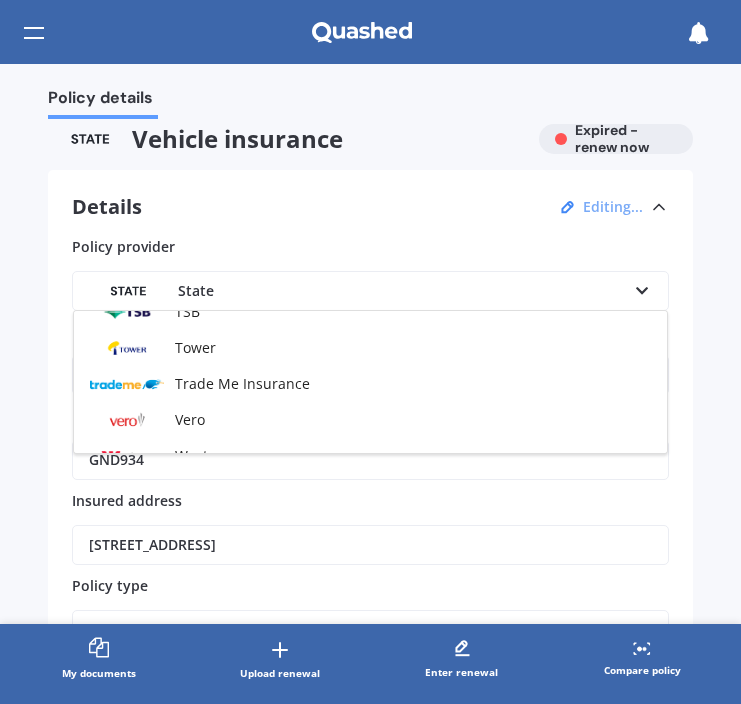 scroll, scrollTop: 954, scrollLeft: 0, axis: vertical 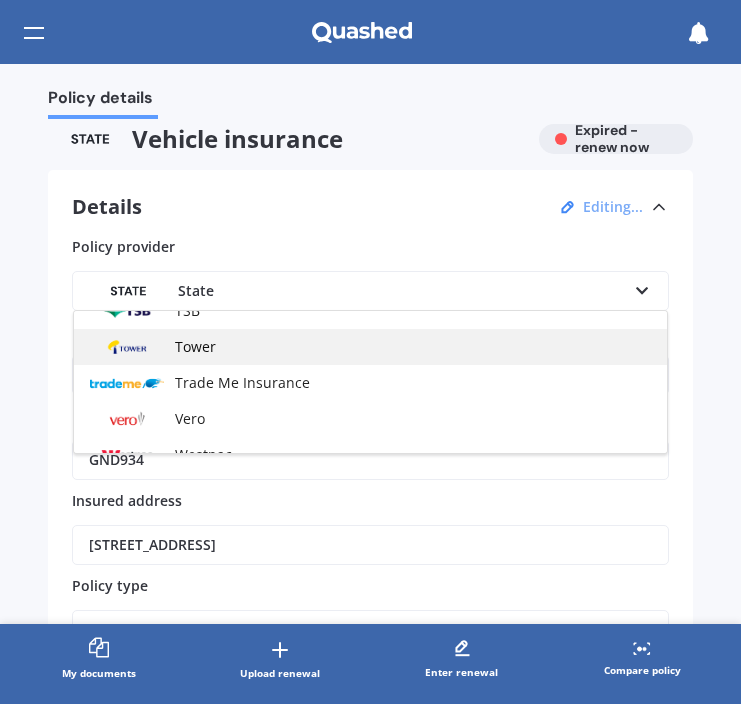 click on "Tower" at bounding box center [370, 347] 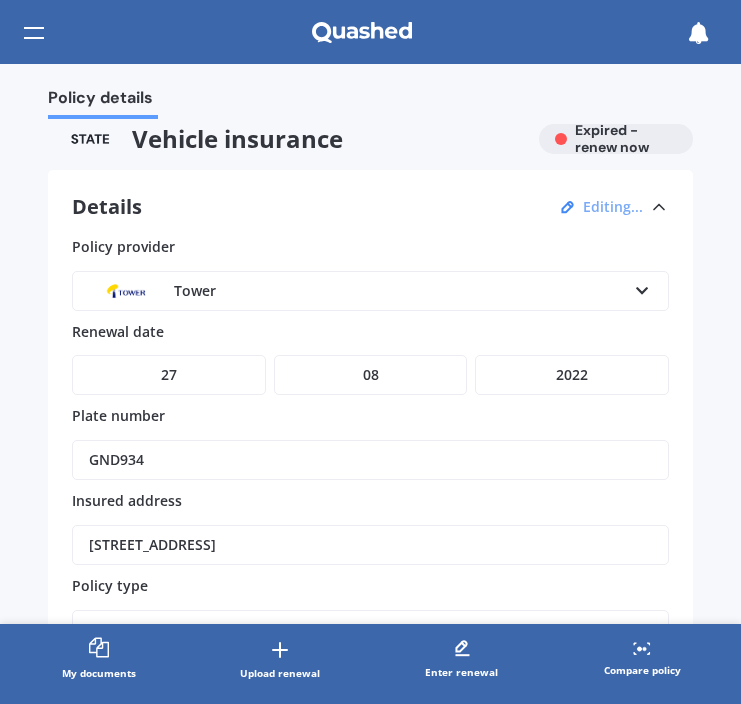 click on "DD 01 02 03 04 05 06 07 08 09 10 11 12 13 14 15 16 17 18 19 20 21 22 23 24 25 26 27 28 29 30 31" at bounding box center [169, 375] 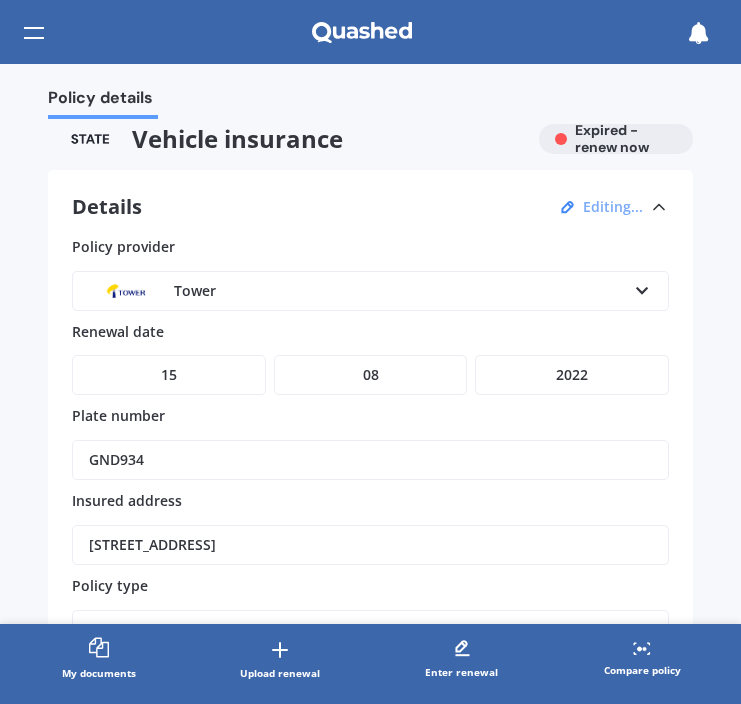 click on "YYYY 2027 2026 2025 2024 2023 2022 2021 2020 2019 2018 2017 2016 2015 2014 2013 2012 2011 2010 2009 2008 2007 2006 2005 2004 2003 2002 2001 2000 1999 1998 1997 1996 1995 1994 1993 1992 1991 1990 1989 1988 1987 1986 1985 1984 1983 1982 1981 1980 1979 1978 1977 1976 1975 1974 1973 1972 1971 1970 1969 1968 1967 1966 1965 1964 1963 1962 1961 1960 1959 1958 1957 1956 1955 1954 1953 1952 1951 1950 1949 1948 1947 1946 1945 1944 1943 1942 1941 1940 1939 1938 1937 1936 1935 1934 1933 1932 1931 1930 1929 1928" at bounding box center [572, 375] 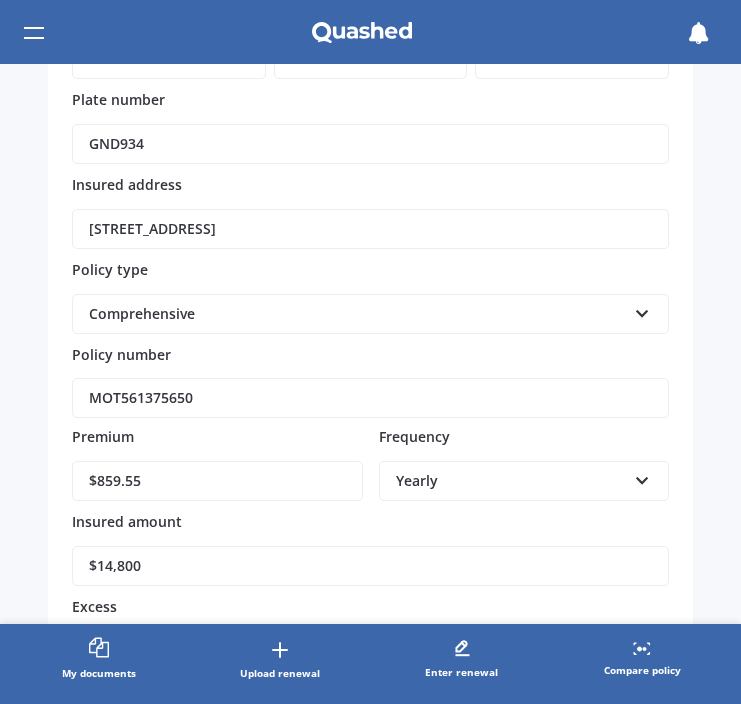 scroll, scrollTop: 319, scrollLeft: 0, axis: vertical 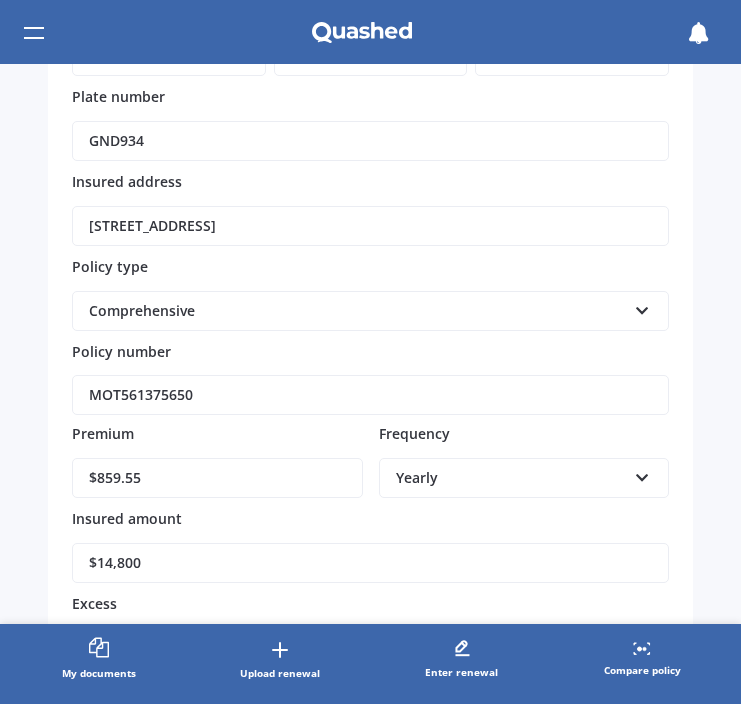 drag, startPoint x: 229, startPoint y: 393, endPoint x: 17, endPoint y: 391, distance: 212.00943 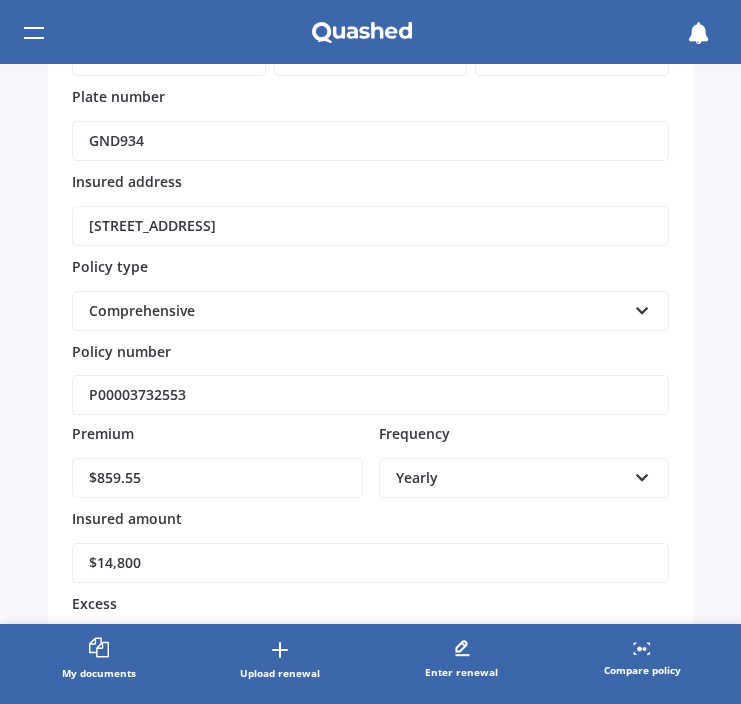 type on "P00003732553" 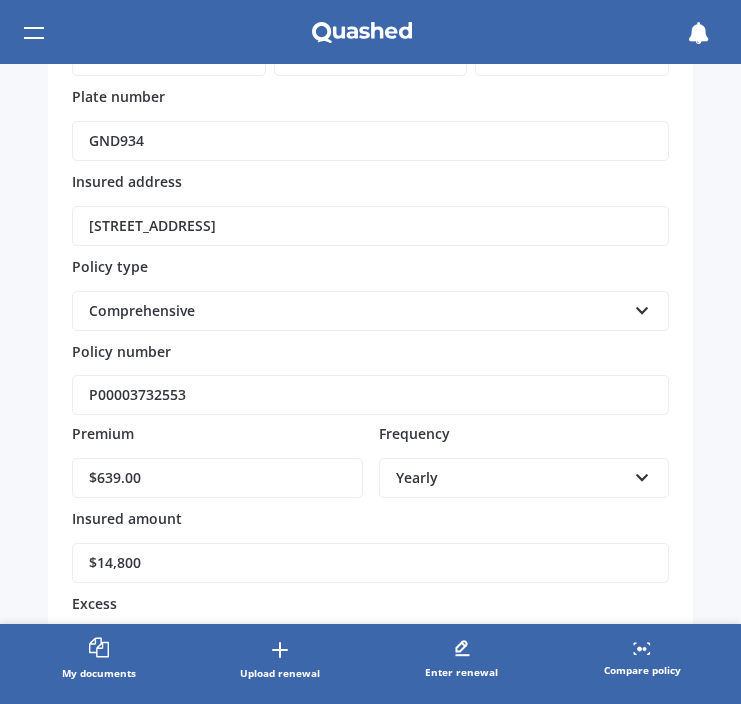 click on "$639.00" at bounding box center (217, 478) 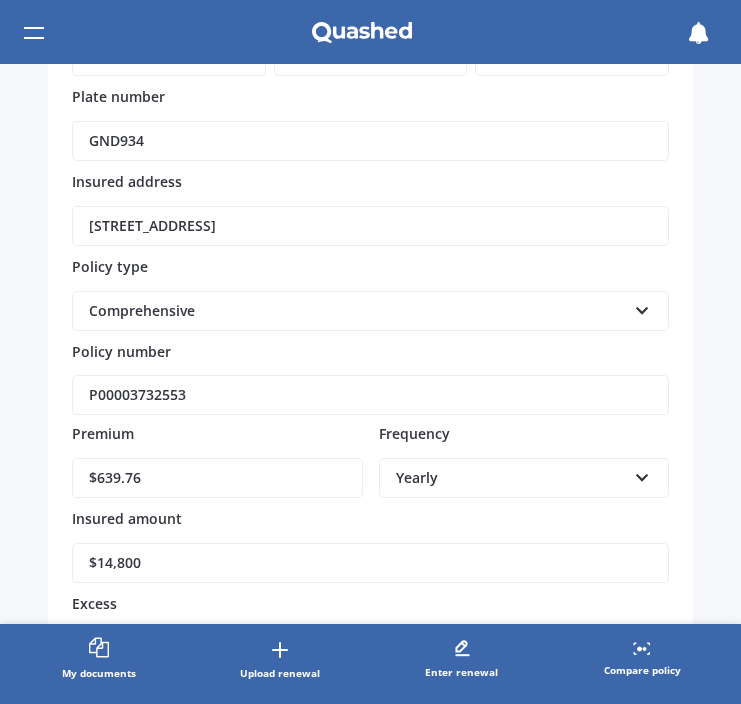 type on "$639.76" 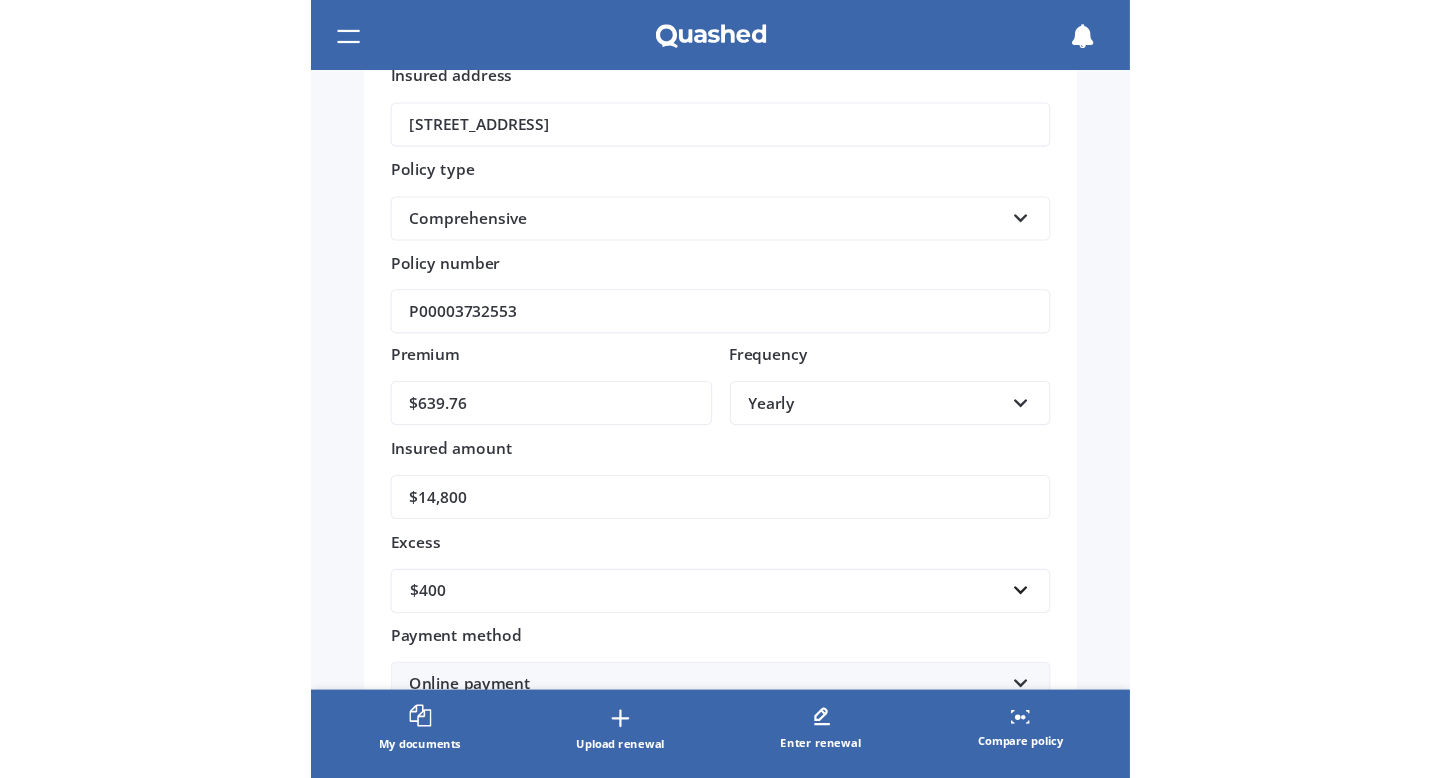 scroll, scrollTop: 434, scrollLeft: 0, axis: vertical 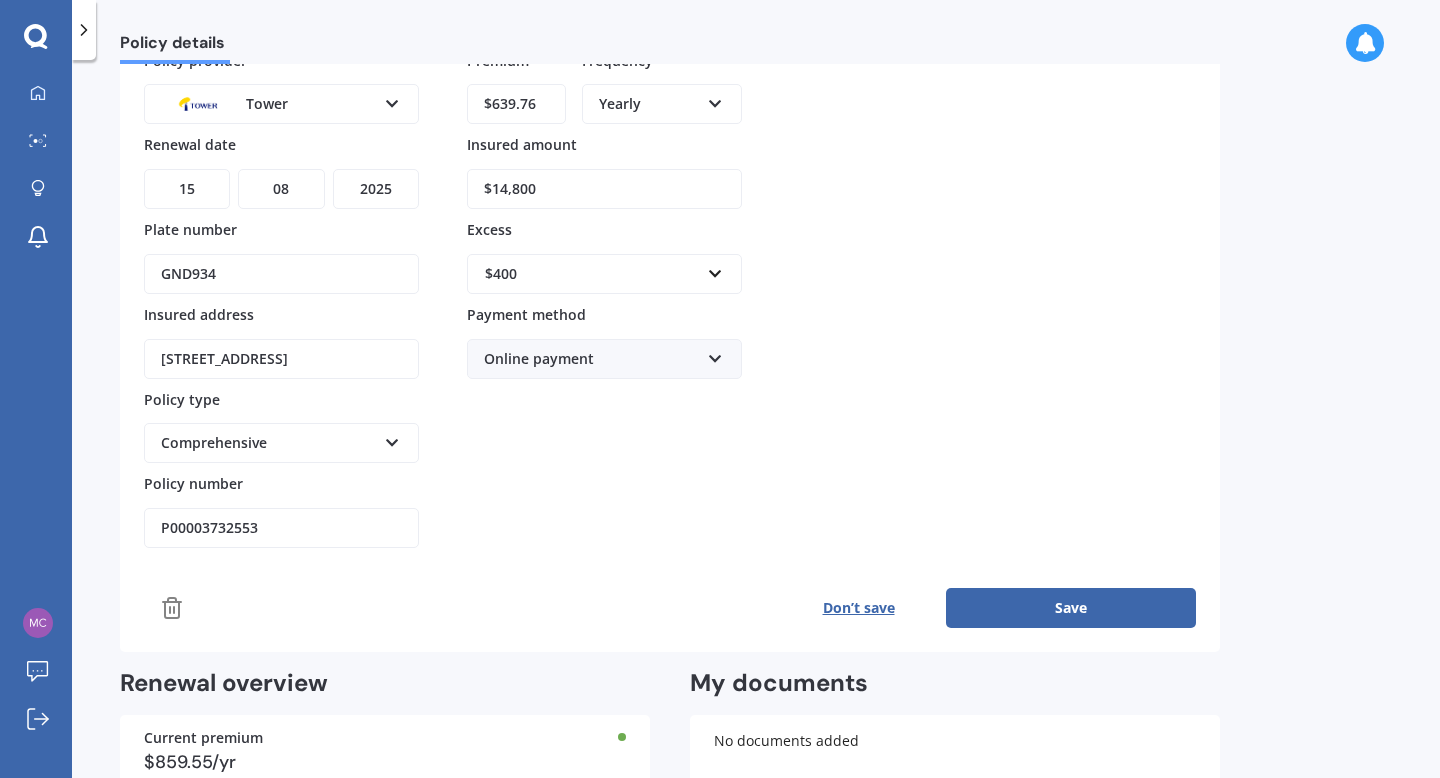drag, startPoint x: 553, startPoint y: 194, endPoint x: 434, endPoint y: 191, distance: 119.03781 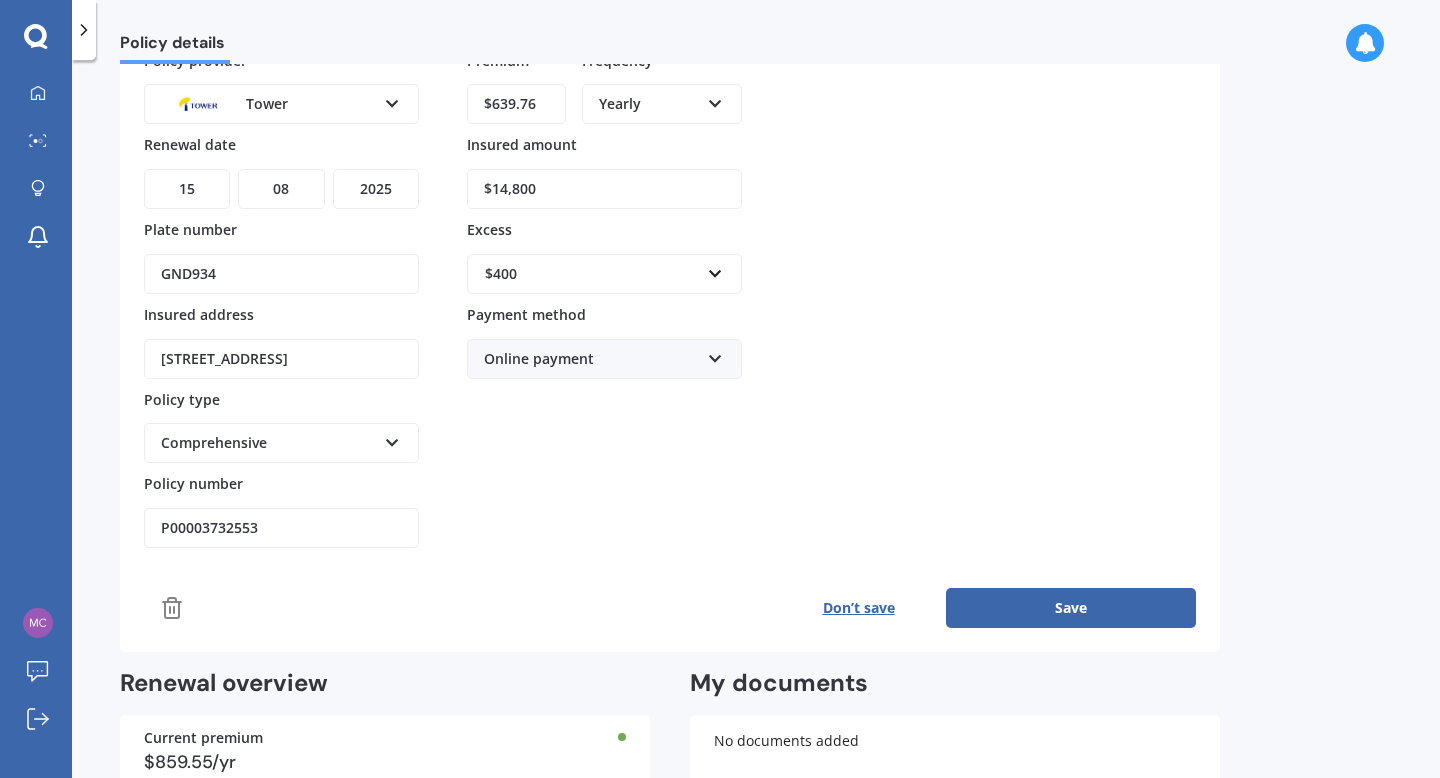 click on "Policy provider Tower AA AMI AMP ANZ ASB Aioi Nissay Dowa Ando Assurant Autosure BNZ Co-Operative Bank Cove FMG Initio Kiwibank Lantern [PERSON_NAME] MAS NAC NZI Other Provident SBS Star Insure State [PERSON_NAME] TSB Tower Trade Me Insurance Vero Westpac YOUI Renewal date DD 01 02 03 04 05 06 07 08 09 10 11 12 13 14 15 16 17 18 19 20 21 22 23 24 25 26 27 28 29 30 31 MM 01 02 03 04 05 06 07 08 09 10 11 12 YYYY 2027 2026 2025 2024 2023 2022 2021 2020 2019 2018 2017 2016 2015 2014 2013 2012 2011 2010 2009 2008 2007 2006 2005 2004 2003 2002 2001 2000 1999 1998 1997 1996 1995 1994 1993 1992 1991 1990 1989 1988 1987 1986 1985 1984 1983 1982 1981 1980 1979 1978 1977 1976 1975 1974 1973 1972 1971 1970 1969 1968 1967 1966 1965 1964 1963 1962 1961 1960 1959 1958 1957 1956 1955 1954 1953 1952 1951 1950 1949 1948 1947 1946 1945 1944 1943 1942 1941 1940 1939 1938 1937 1936 1935 1934 1933 1932 1931 1930 1929 1928 Plate number GND934 Insured address [STREET_ADDRESS] Policy type Comprehensive Third Party Comprehensive Yearly" at bounding box center (670, 299) 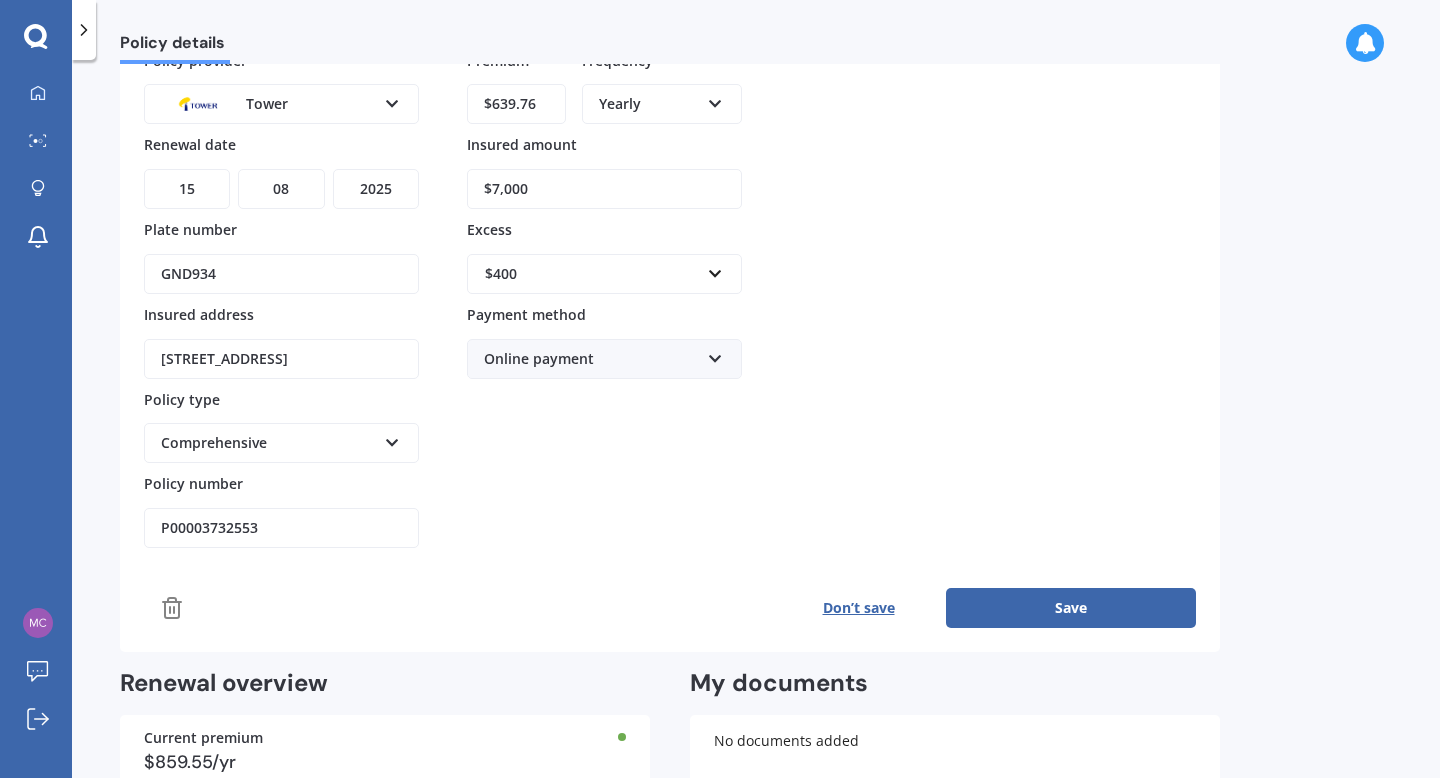 click on "$400" at bounding box center (592, 274) 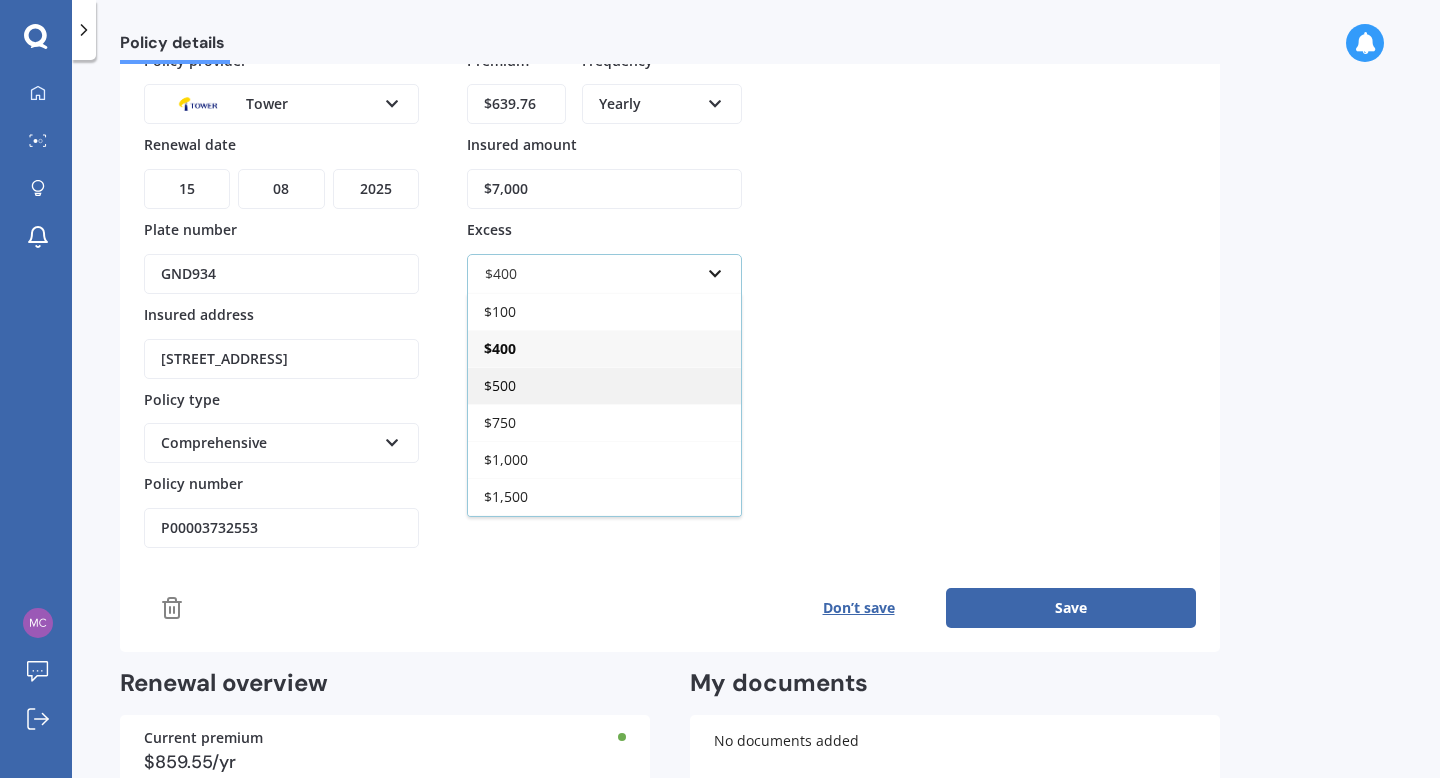 click on "$500" at bounding box center (604, 385) 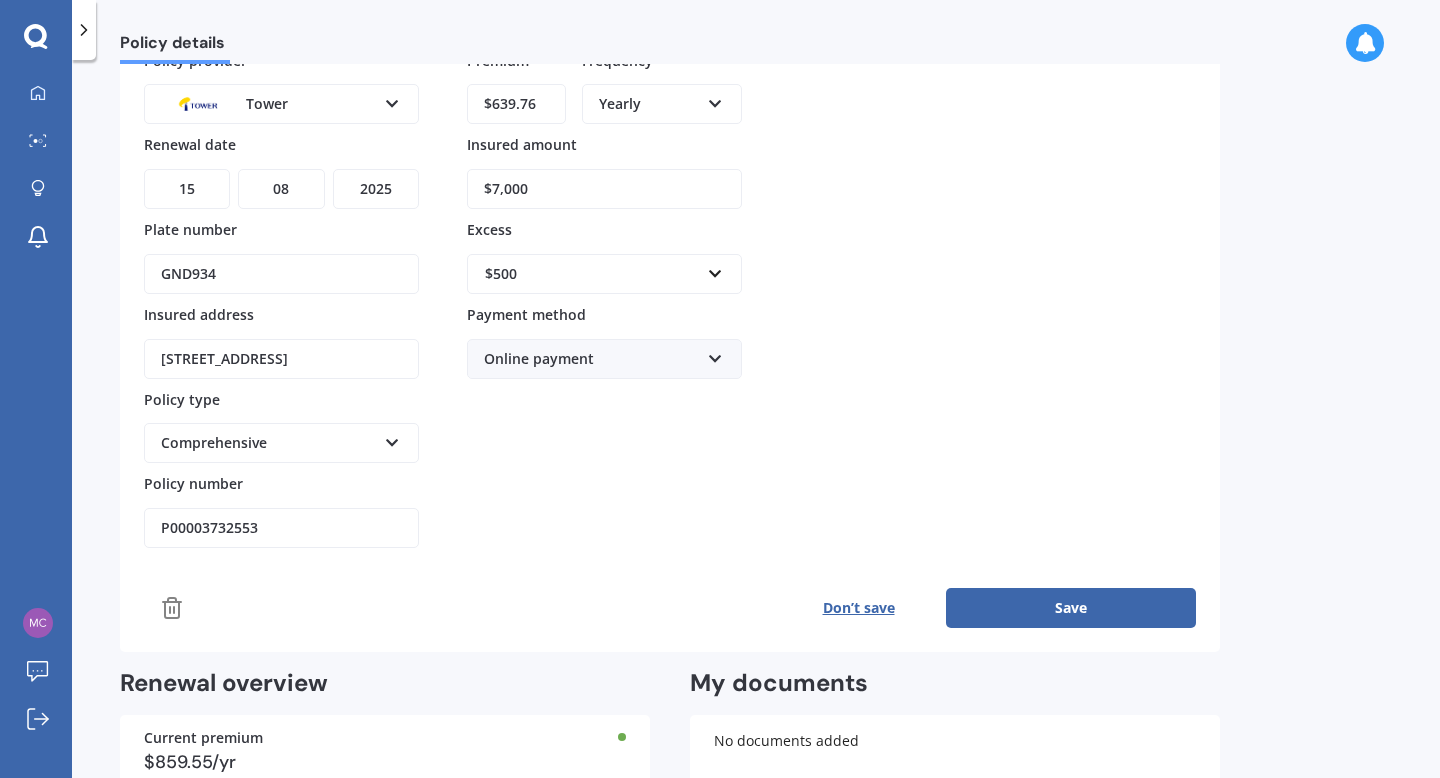 click on "$7,000" at bounding box center (604, 189) 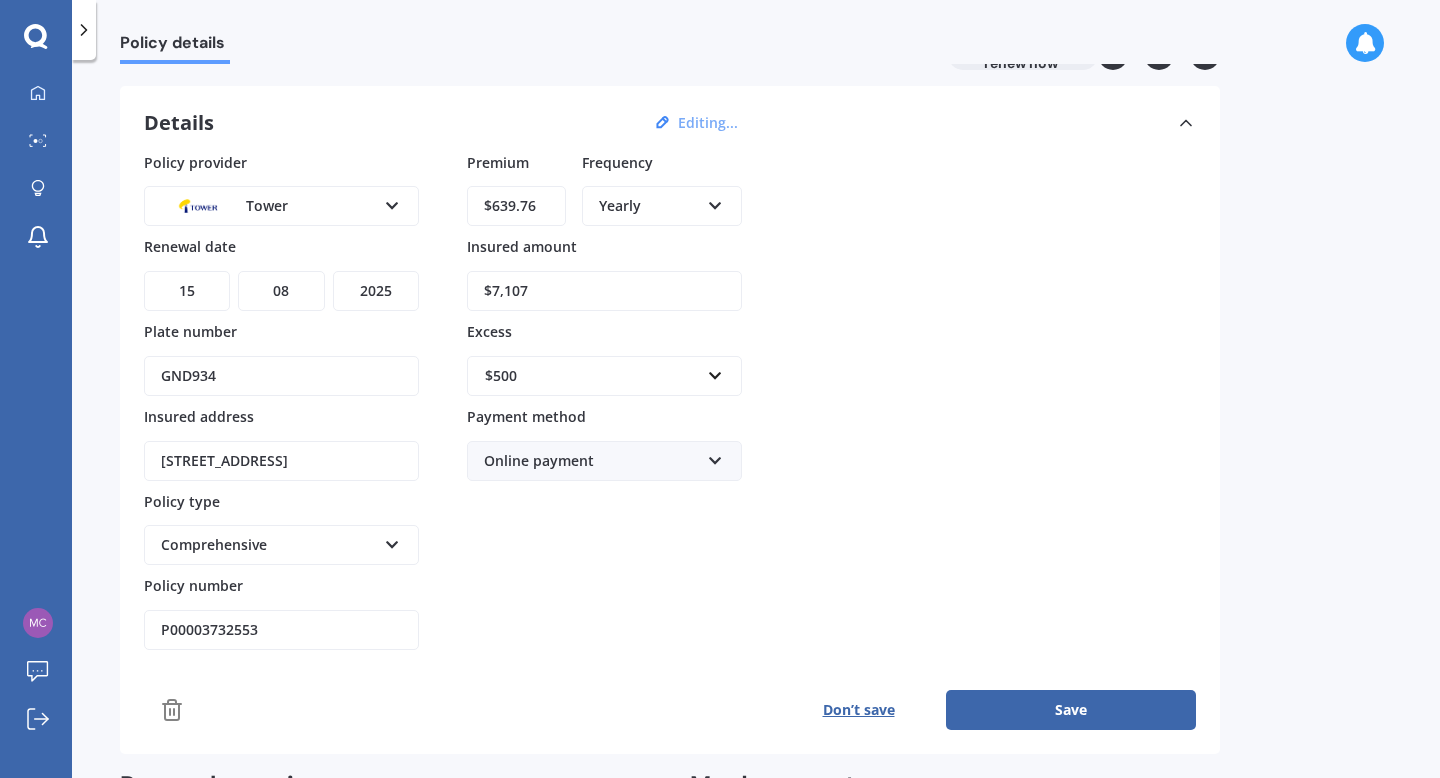 scroll, scrollTop: 52, scrollLeft: 0, axis: vertical 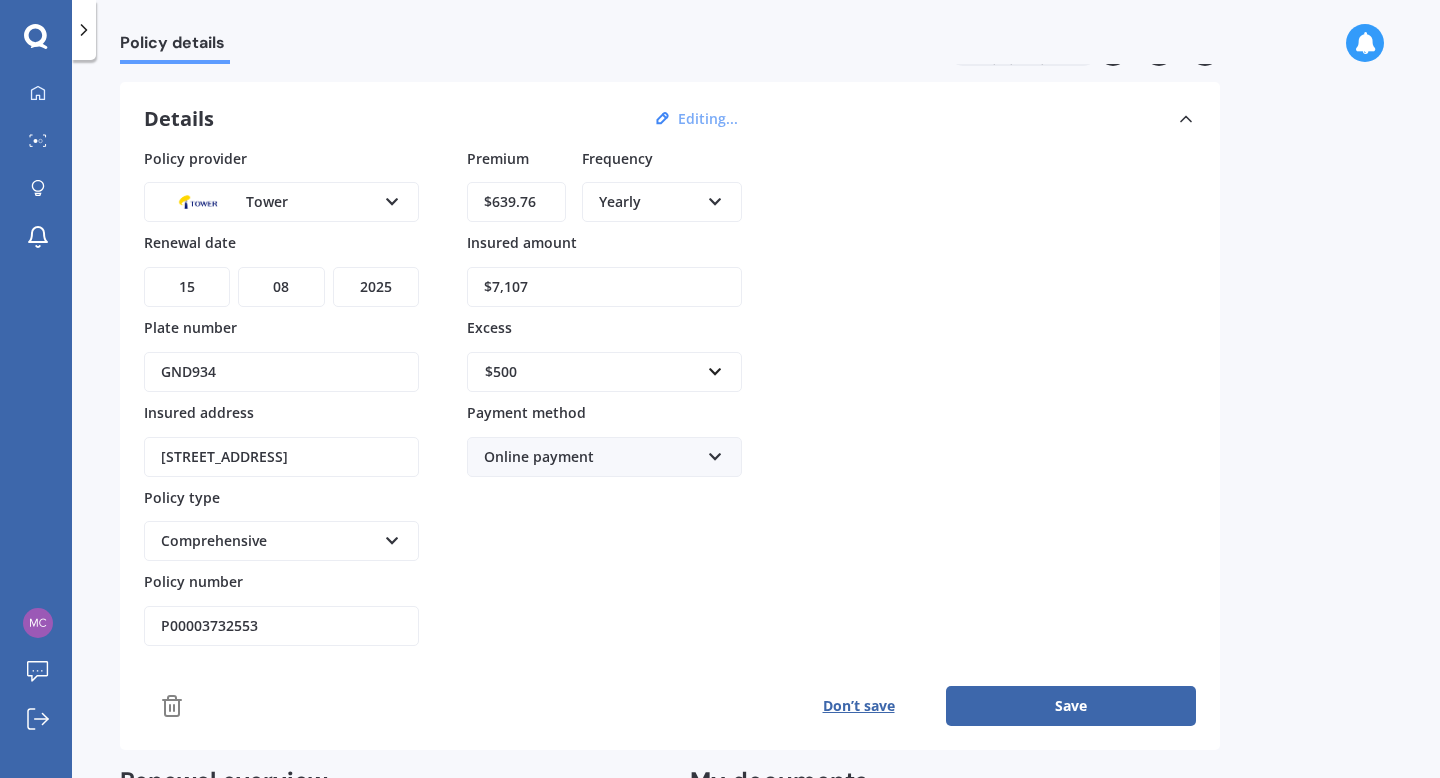 type on "$7,107" 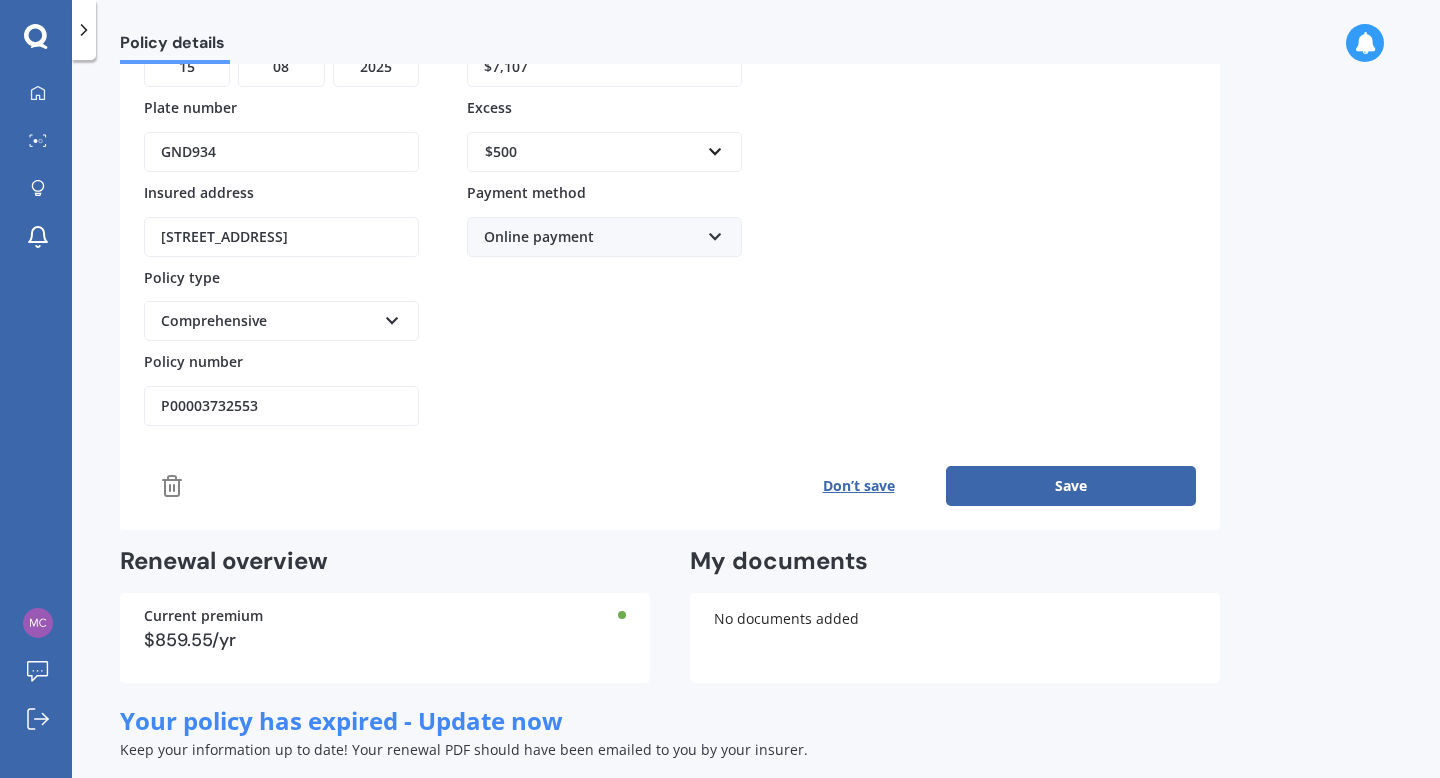 scroll, scrollTop: 317, scrollLeft: 0, axis: vertical 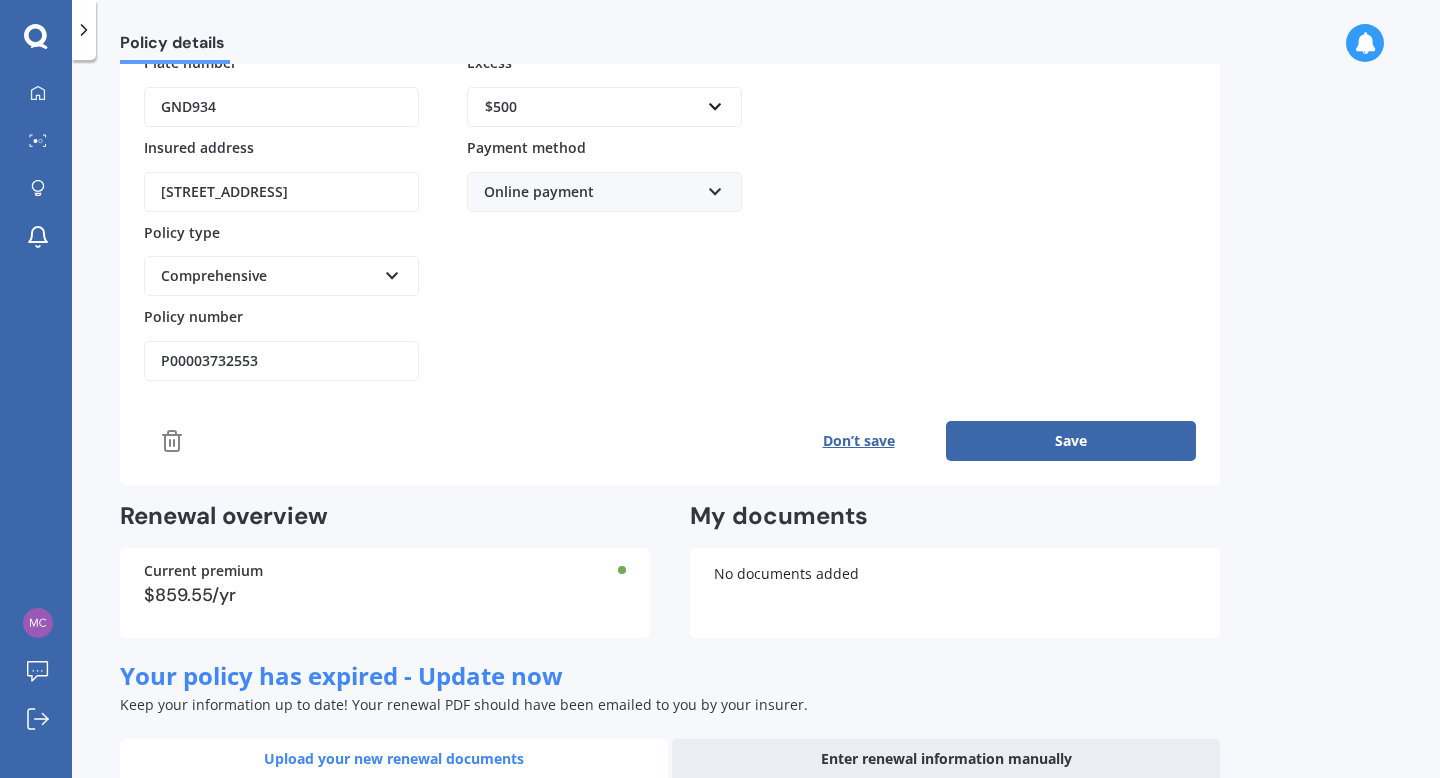 click on "Save" at bounding box center [1071, 441] 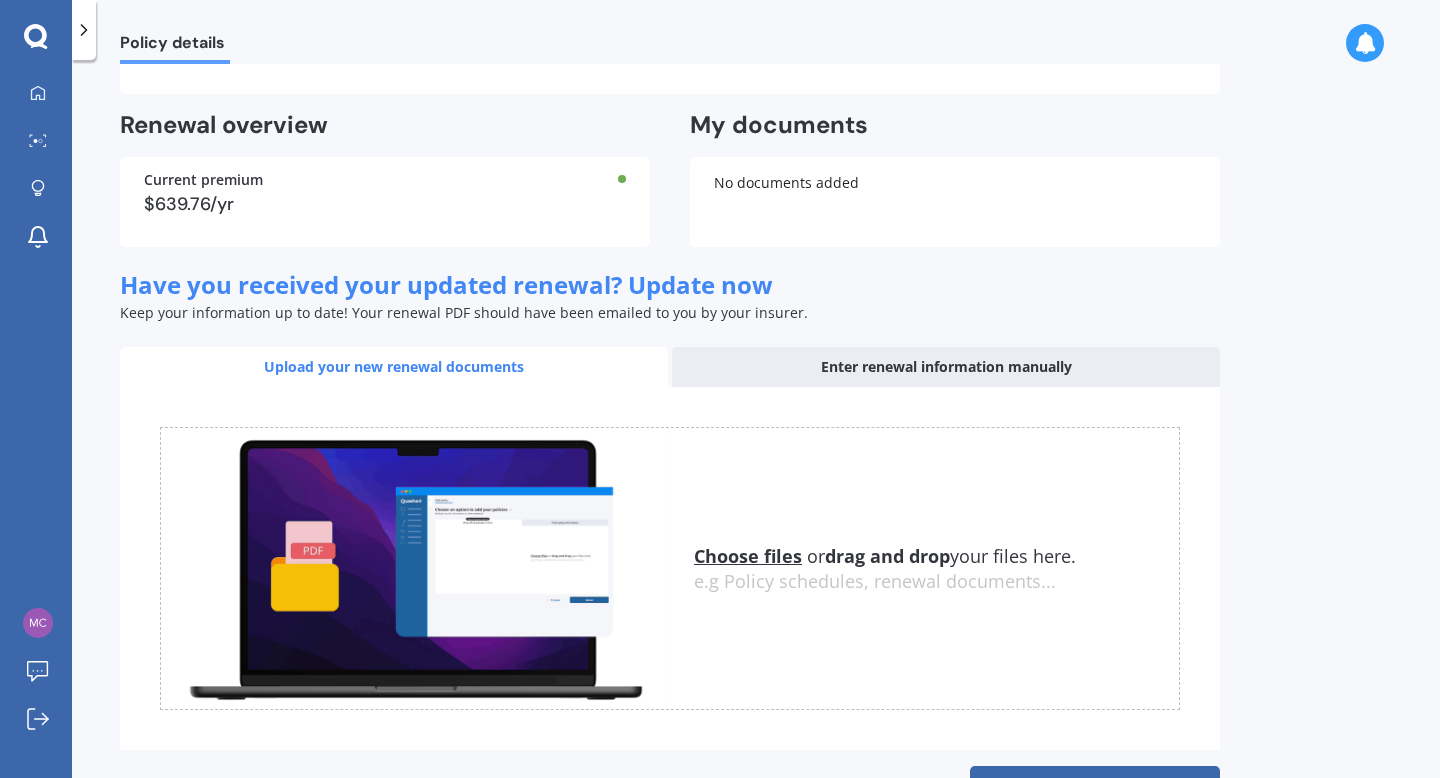 scroll, scrollTop: 560, scrollLeft: 0, axis: vertical 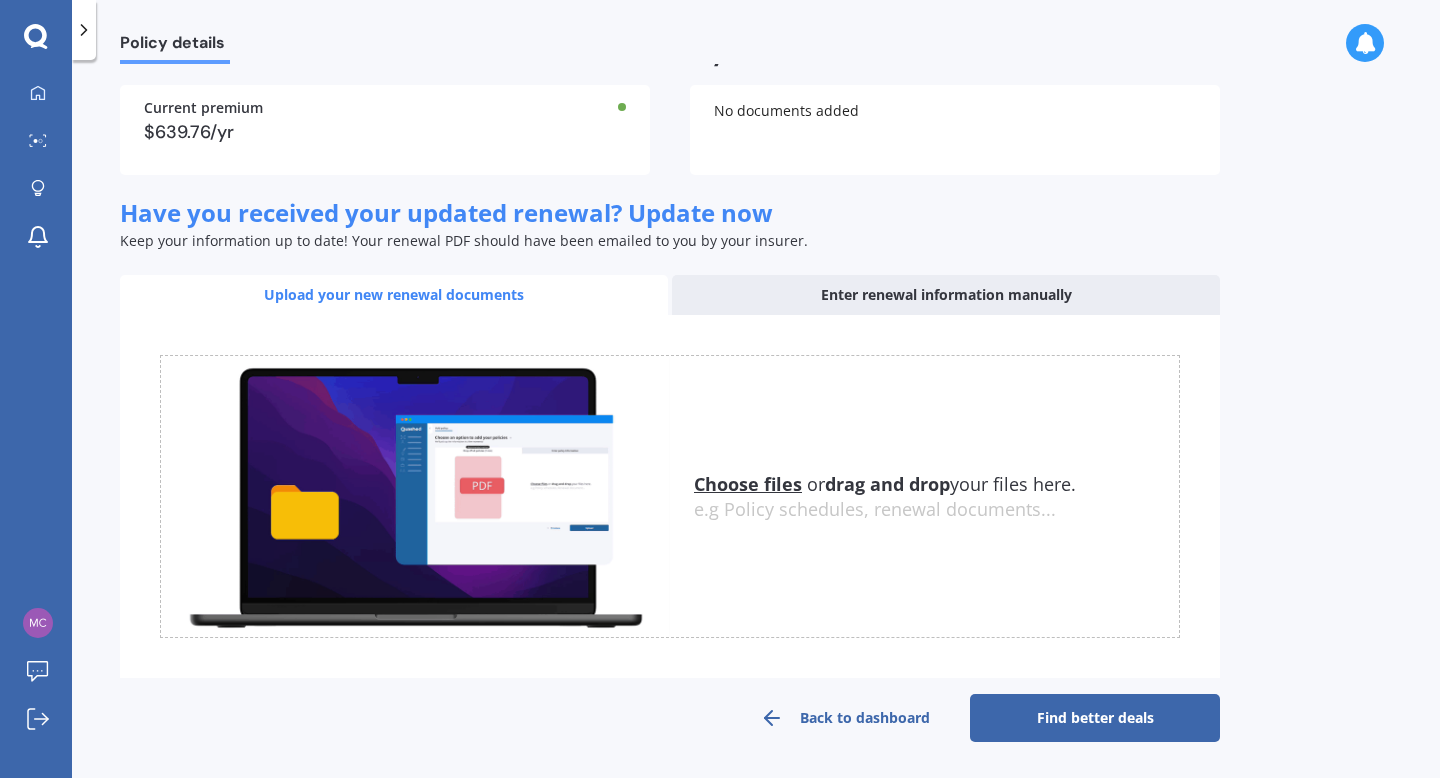 click on "Back to dashboard" at bounding box center (845, 718) 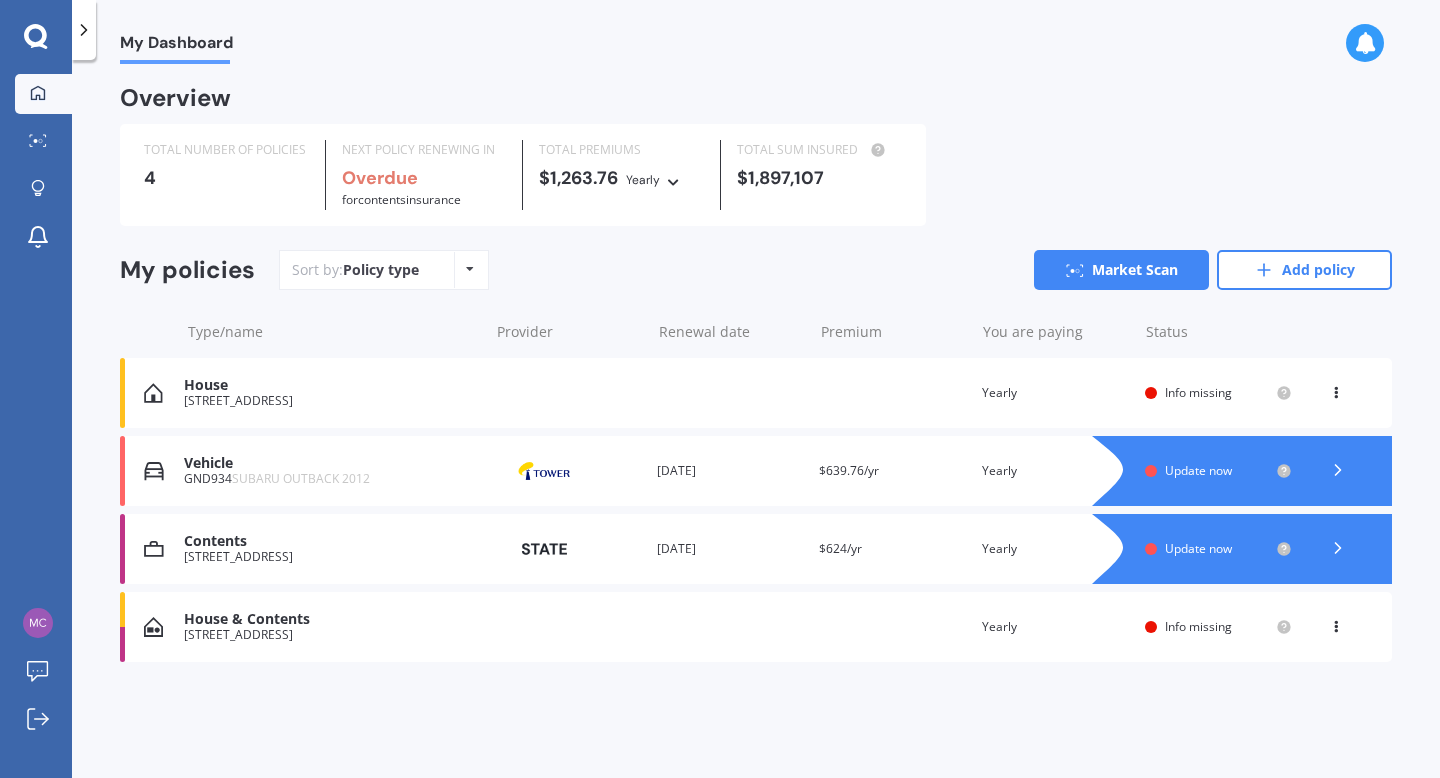 scroll, scrollTop: 0, scrollLeft: 0, axis: both 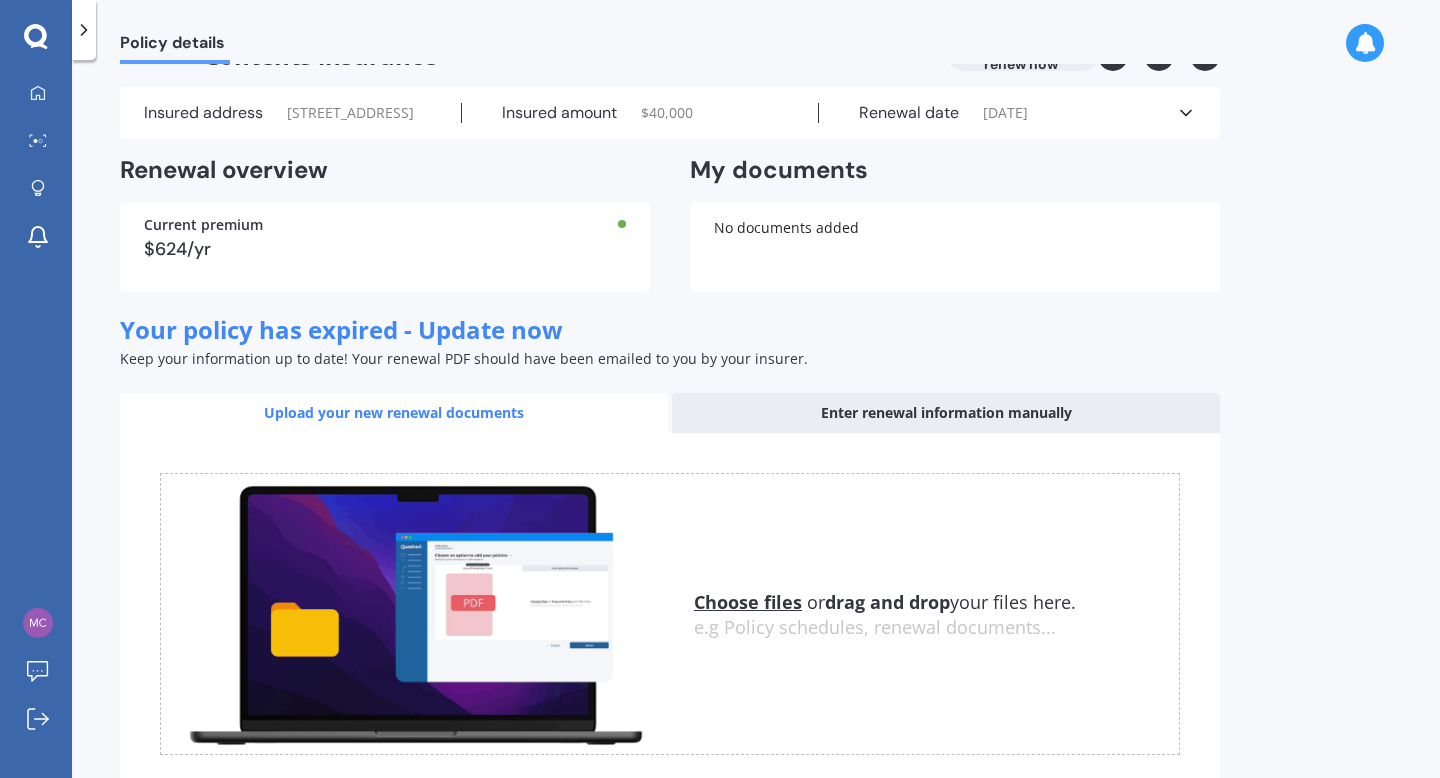 click on "Renewal date [DATE]" at bounding box center (997, 113) 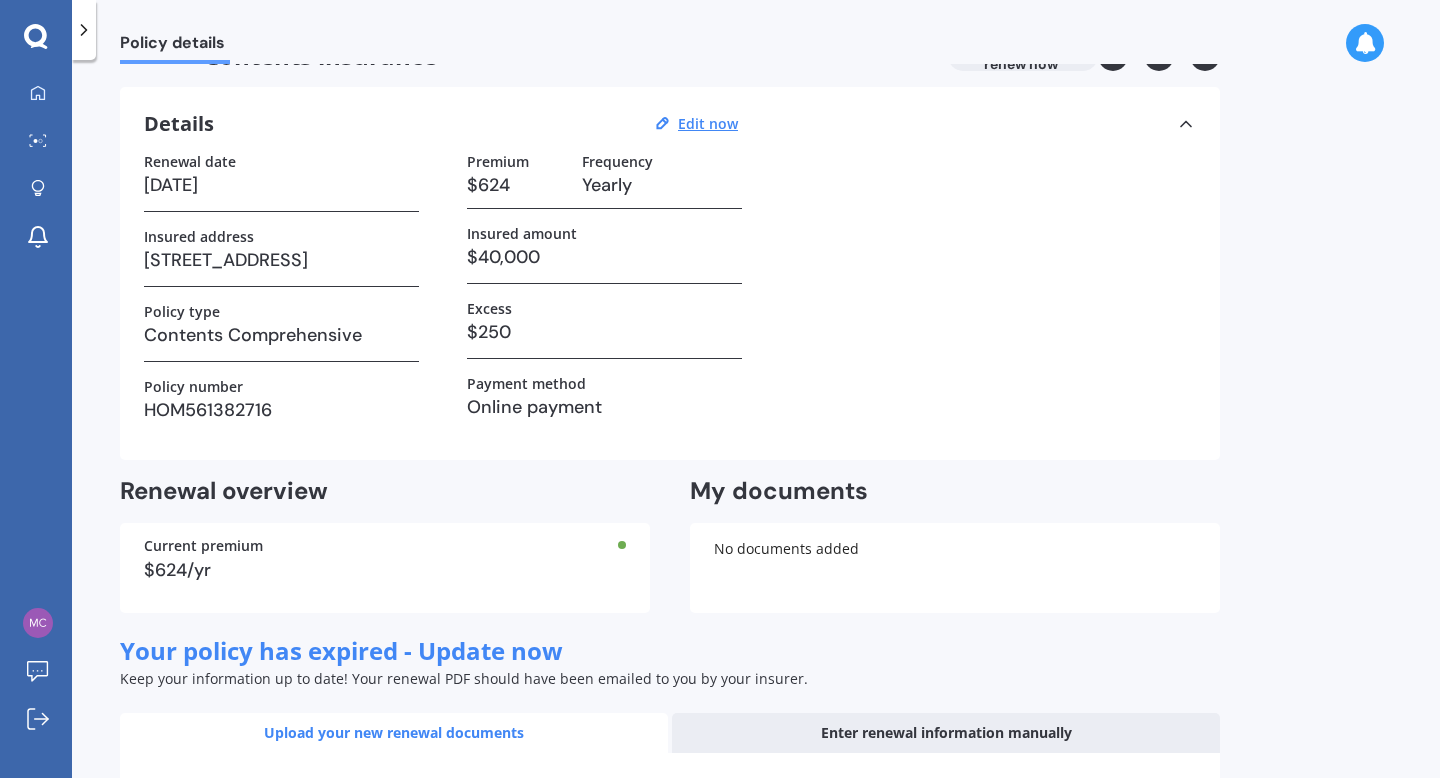 click on "[DATE]" at bounding box center [281, 185] 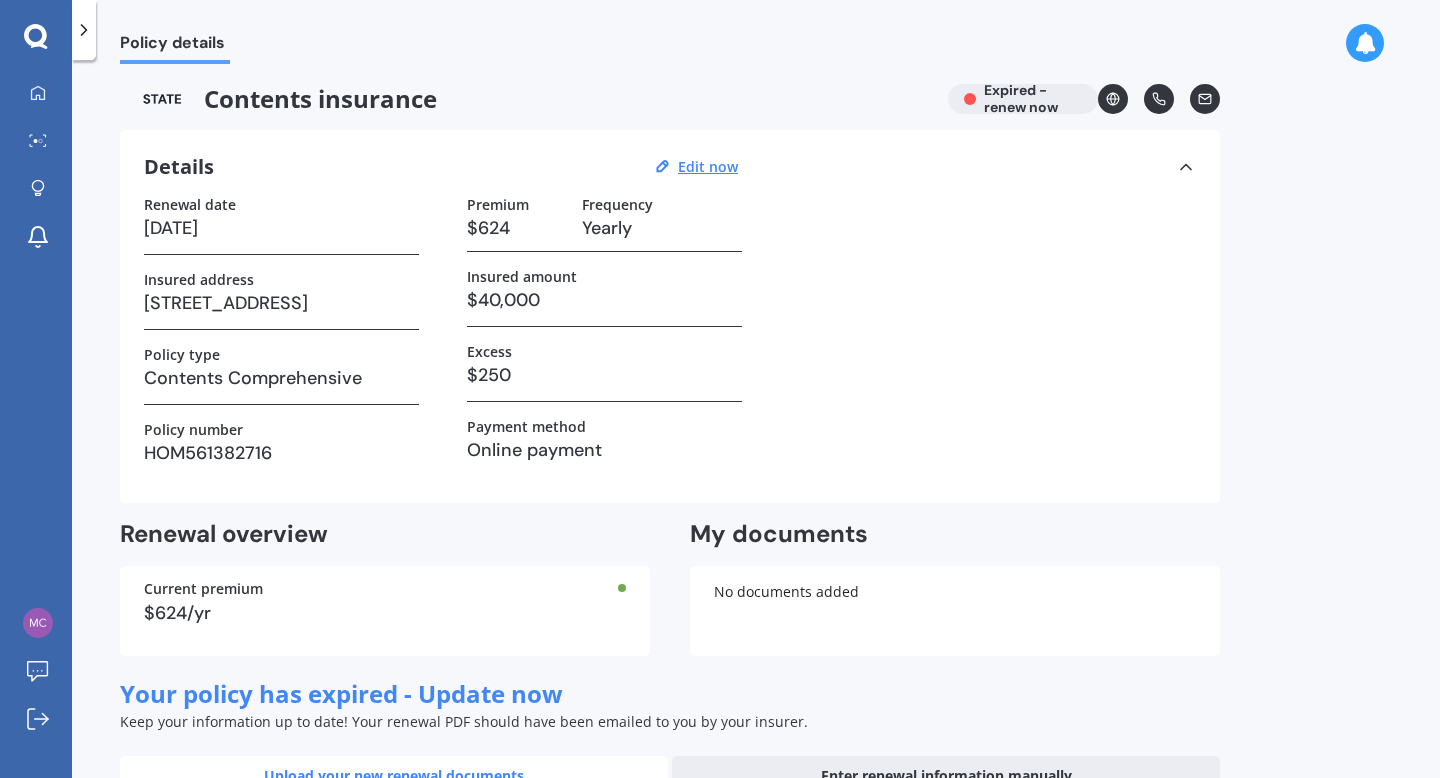 scroll, scrollTop: 0, scrollLeft: 0, axis: both 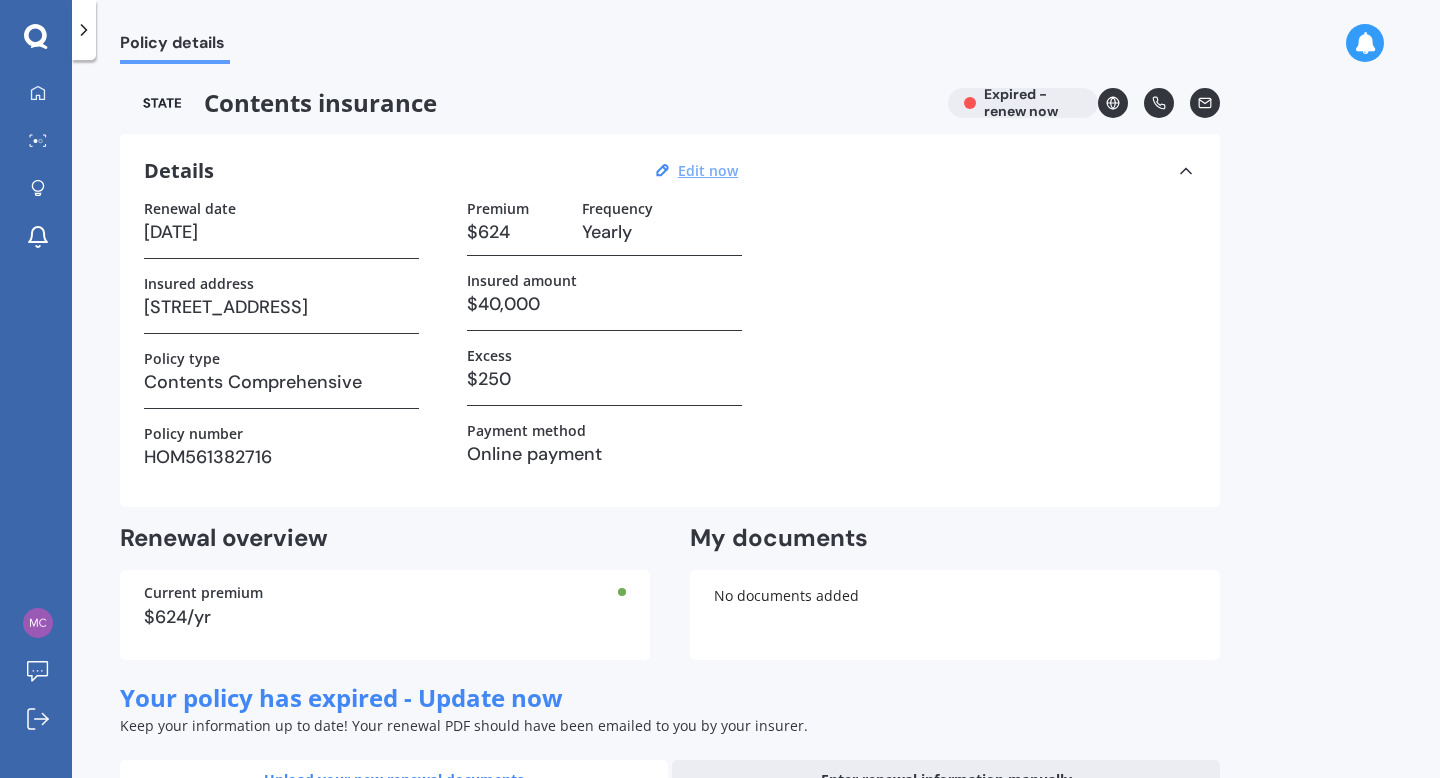 click on "Edit now" at bounding box center (708, 170) 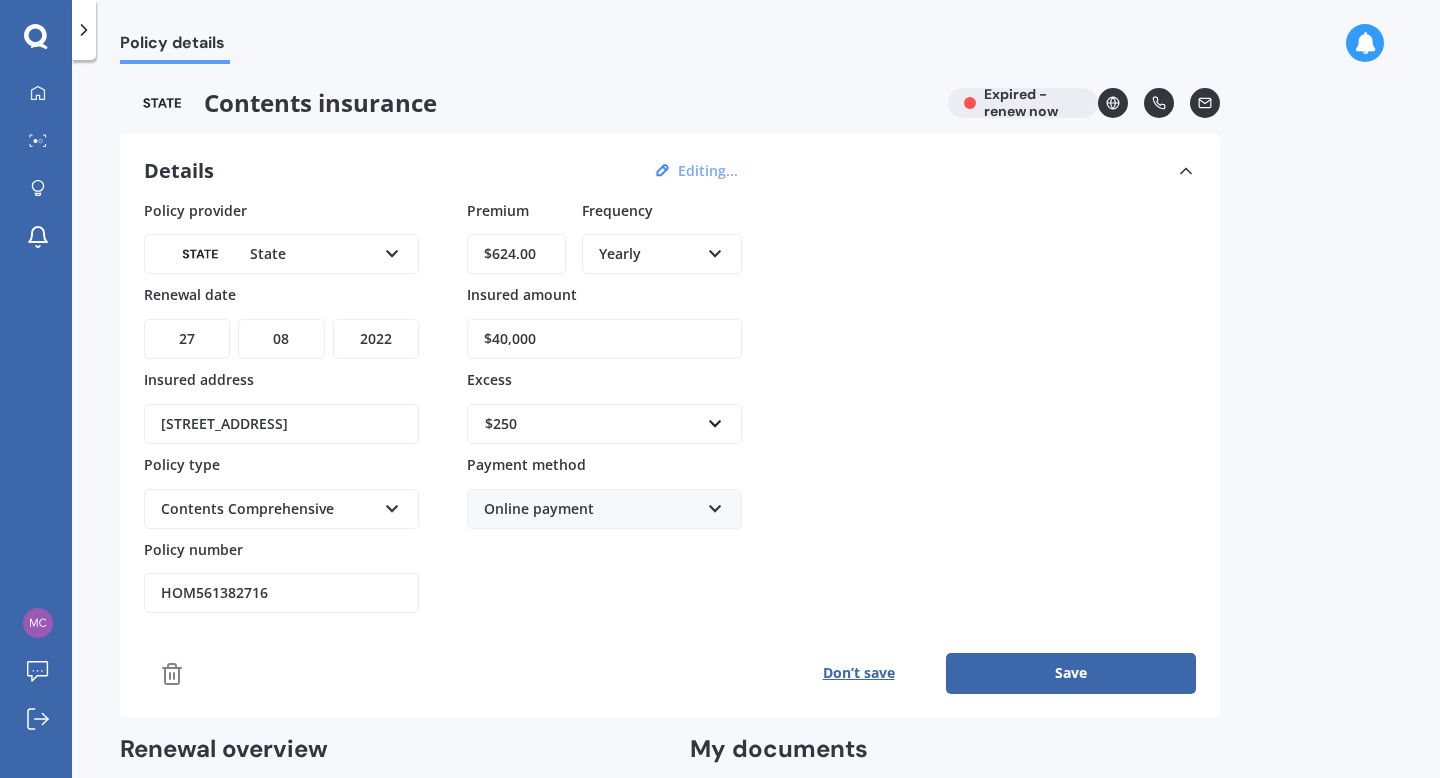 click on "DD 01 02 03 04 05 06 07 08 09 10 11 12 13 14 15 16 17 18 19 20 21 22 23 24 25 26 27 28 29 30 31" at bounding box center [187, 339] 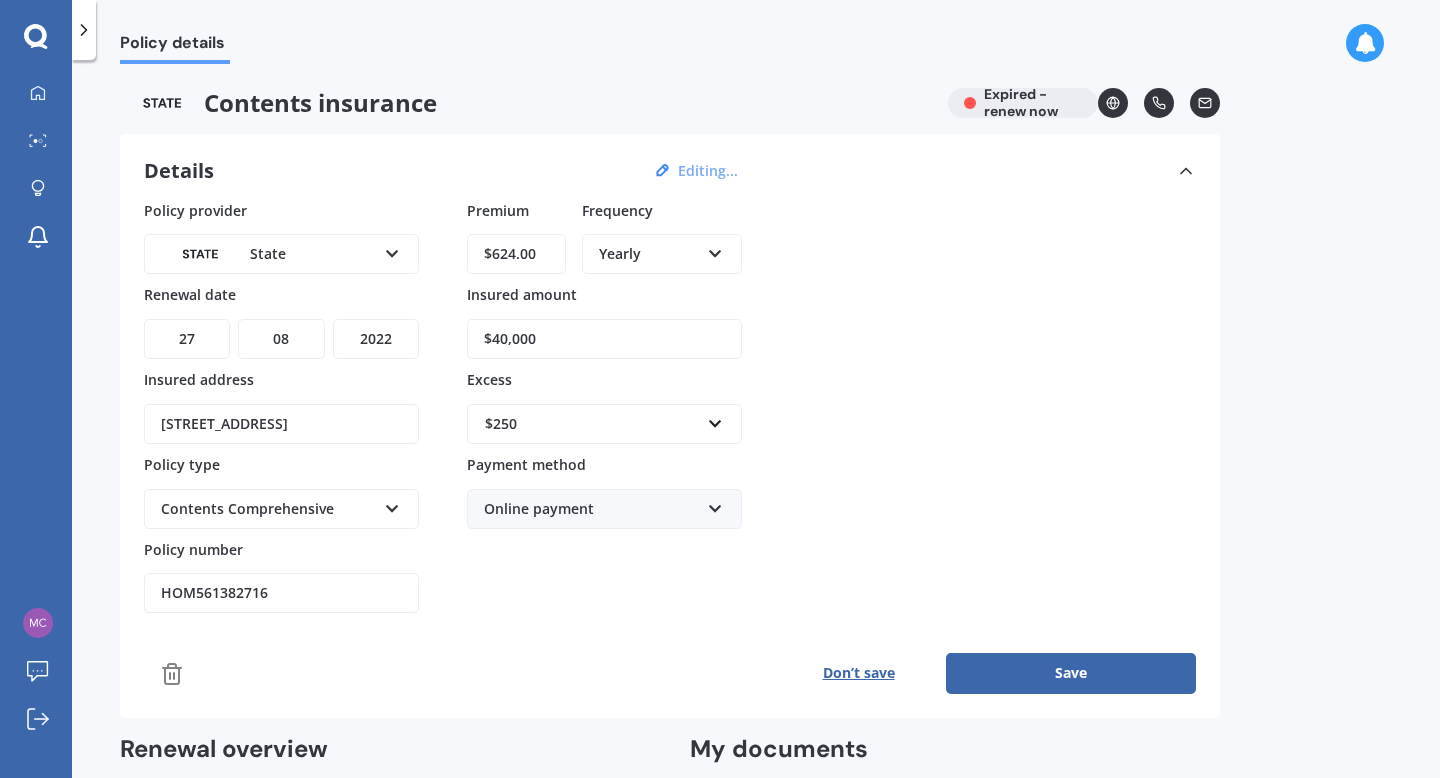select on "15" 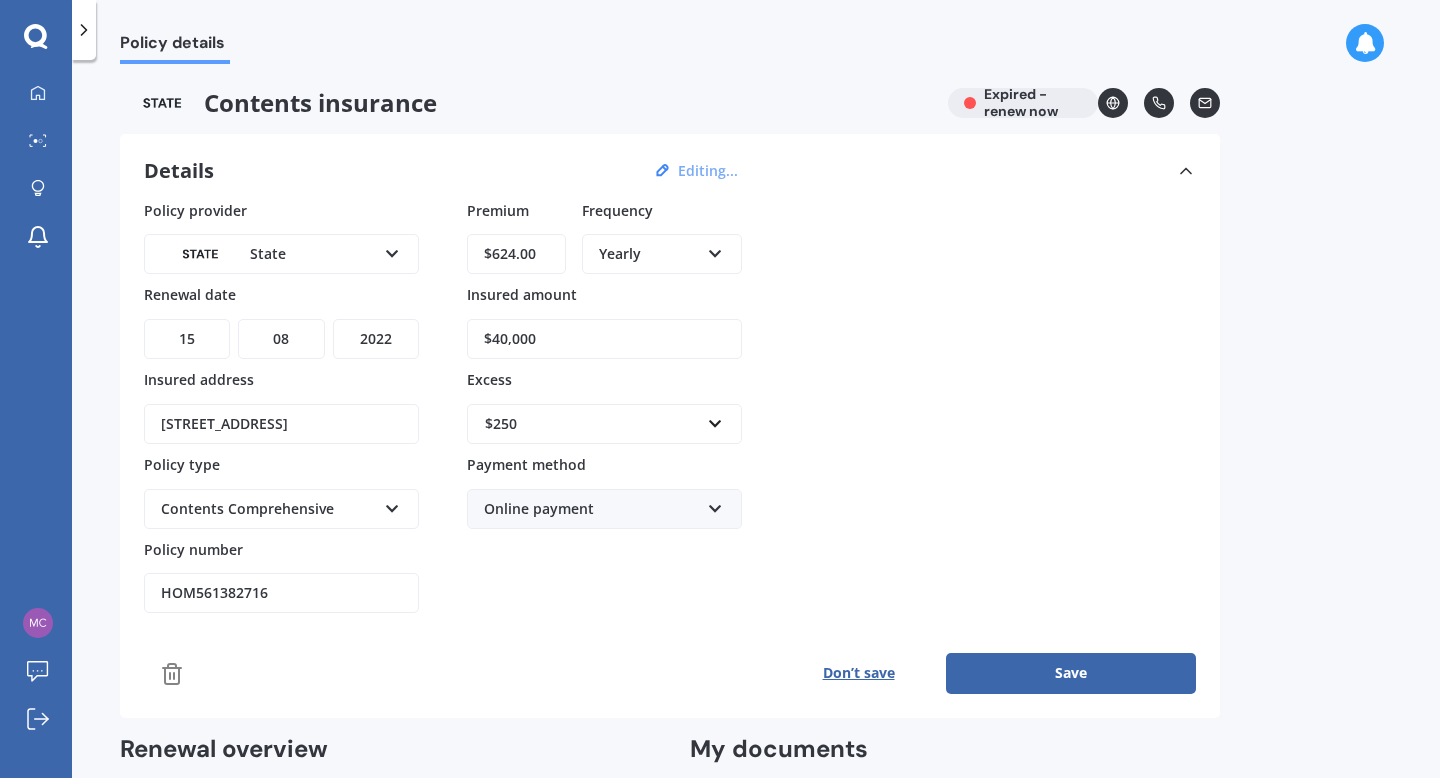 click on "YYYY 2027 2026 2025 2024 2023 2022 2021 2020 2019 2018 2017 2016 2015 2014 2013 2012 2011 2010 2009 2008 2007 2006 2005 2004 2003 2002 2001 2000 1999 1998 1997 1996 1995 1994 1993 1992 1991 1990 1989 1988 1987 1986 1985 1984 1983 1982 1981 1980 1979 1978 1977 1976 1975 1974 1973 1972 1971 1970 1969 1968 1967 1966 1965 1964 1963 1962 1961 1960 1959 1958 1957 1956 1955 1954 1953 1952 1951 1950 1949 1948 1947 1946 1945 1944 1943 1942 1941 1940 1939 1938 1937 1936 1935 1934 1933 1932 1931 1930 1929 1928" at bounding box center [376, 339] 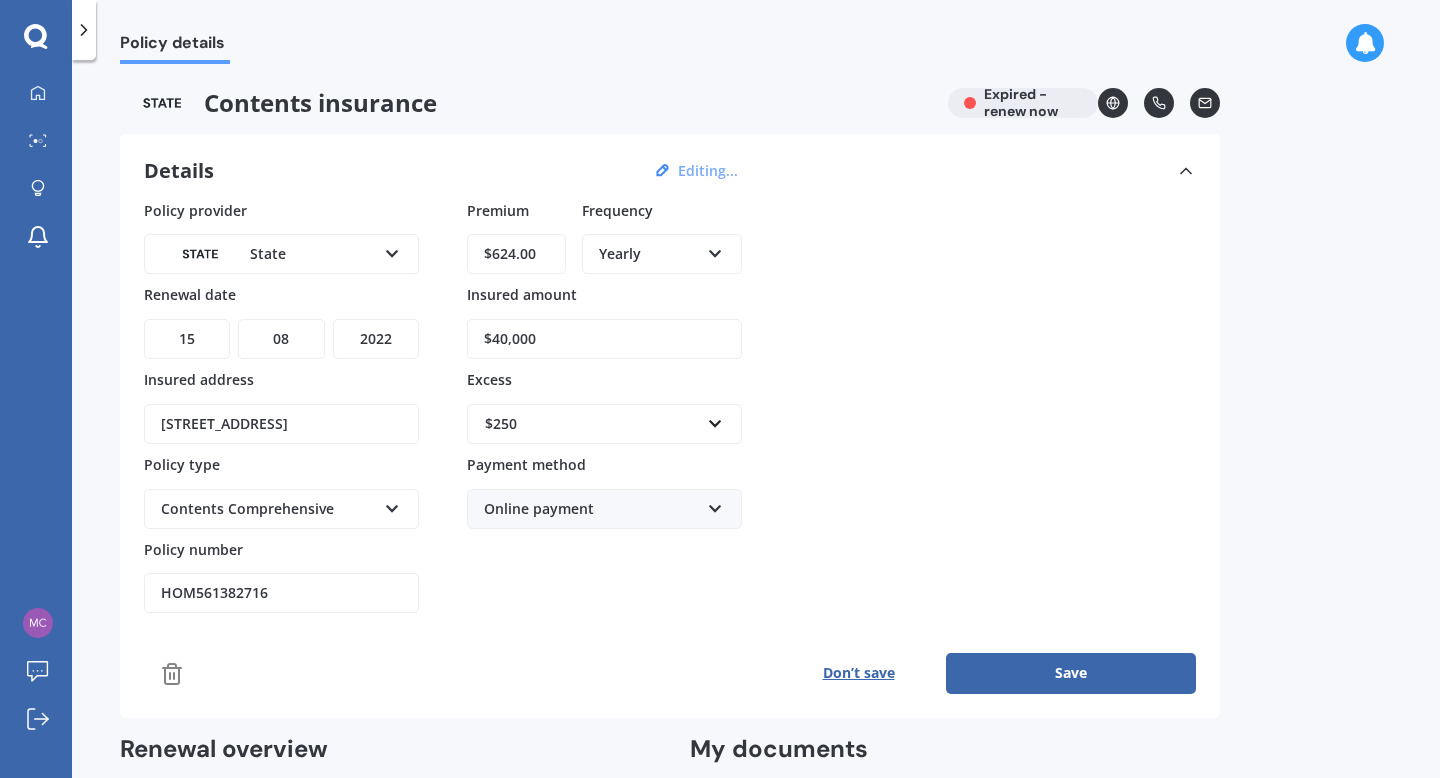 select on "2025" 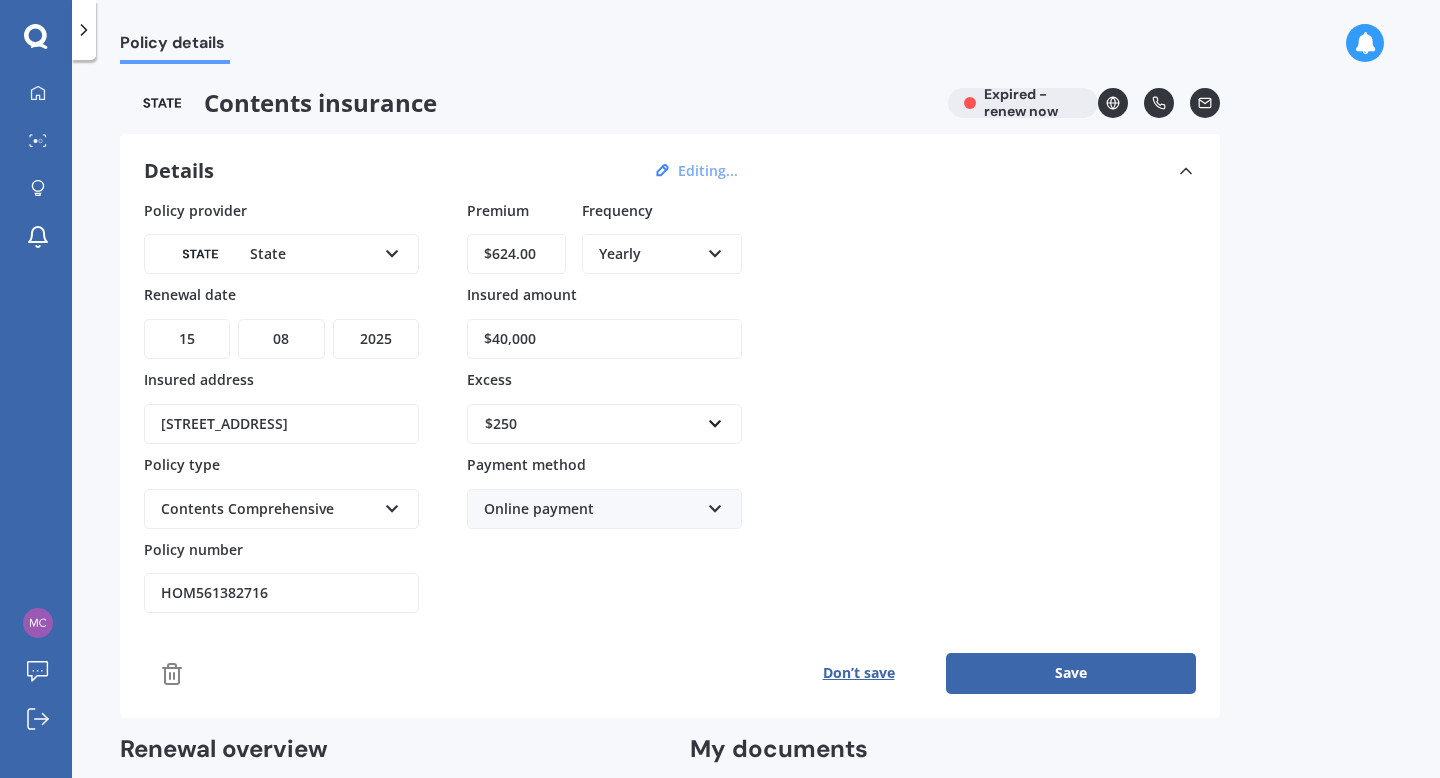 click on "State AA AMI AMP ANZ ASB Ando BNZ Co-Operative Bank FMG Initio Kiwibank Lantern MAS NZI Other SBS State TSB Tower Trade Me Insurance Vero Westpac YOUI" at bounding box center (281, 254) 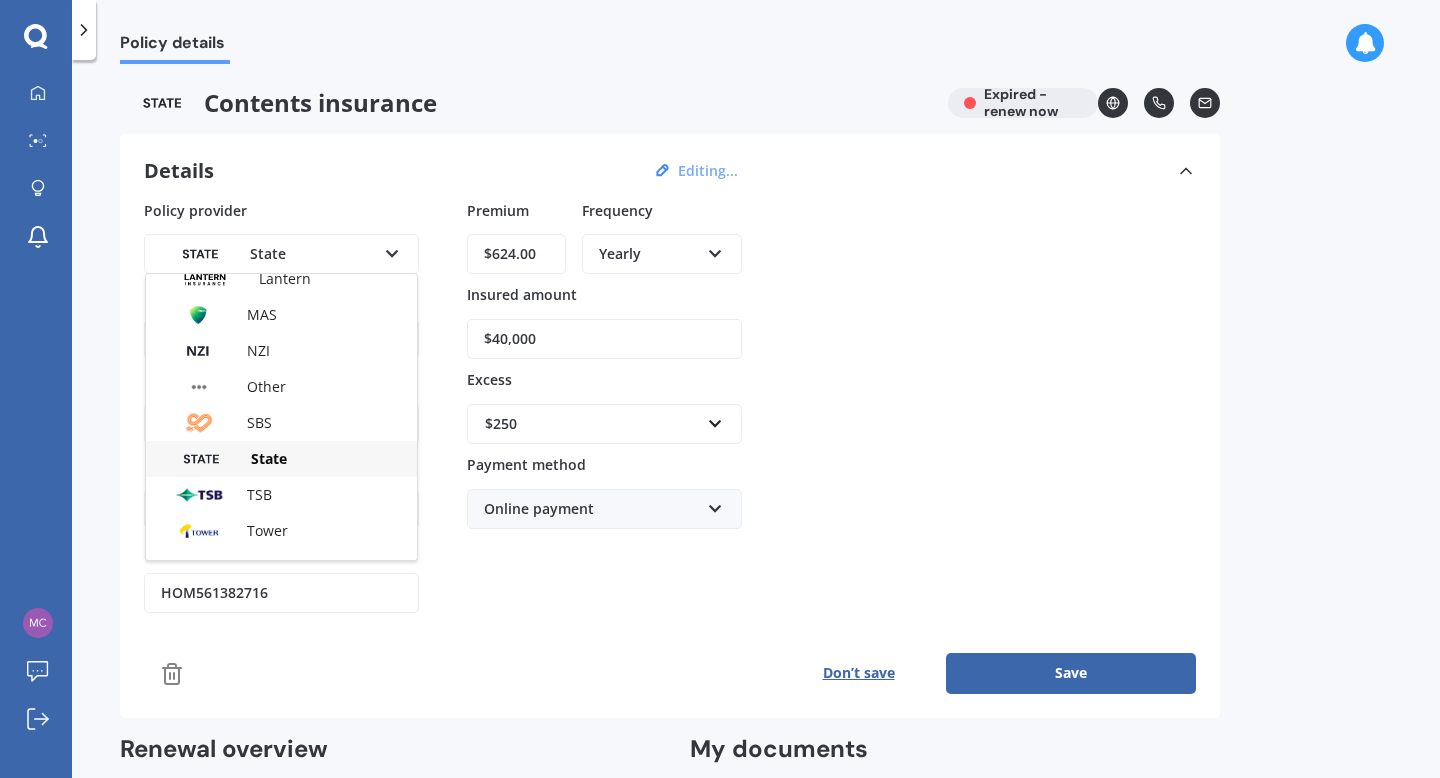 scroll, scrollTop: 410, scrollLeft: 0, axis: vertical 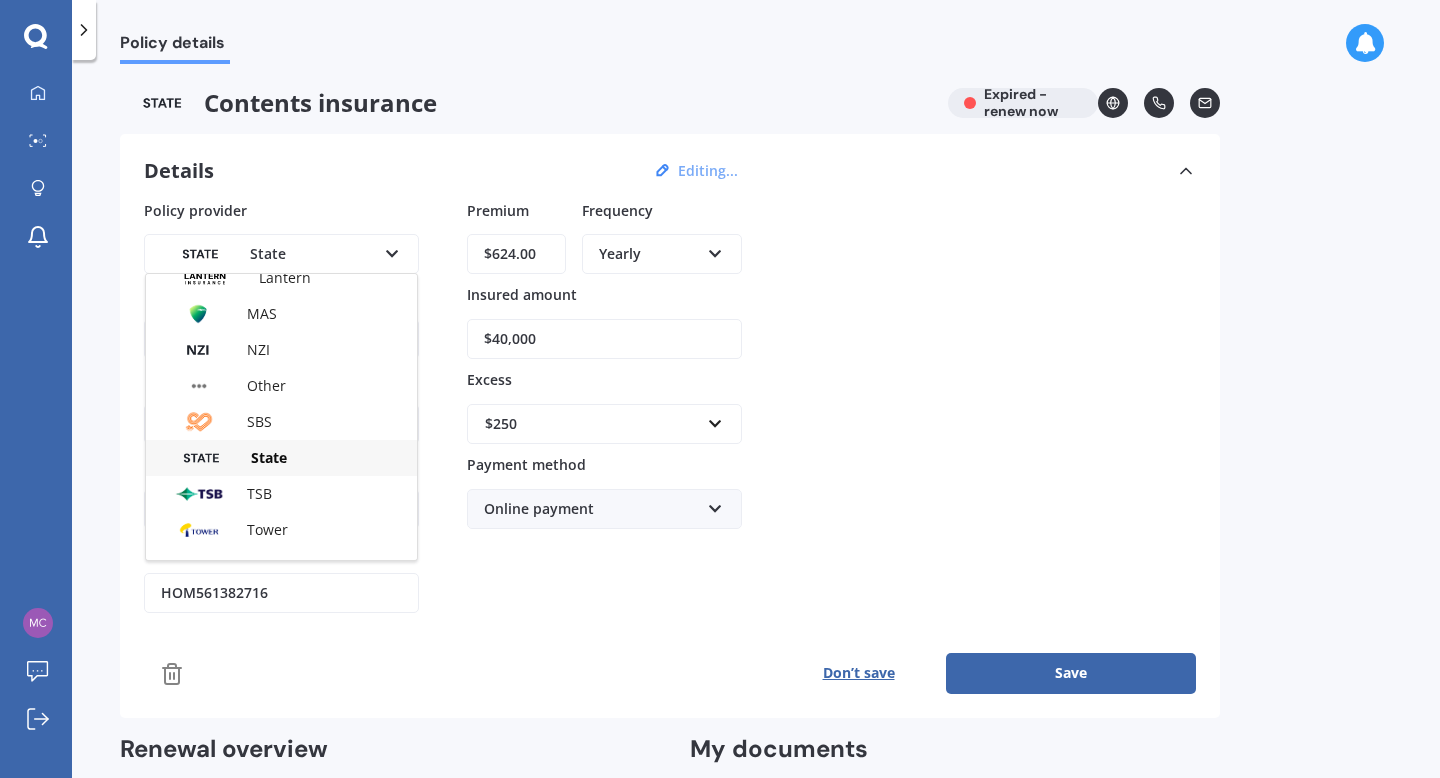 click on "Tower" at bounding box center [267, 529] 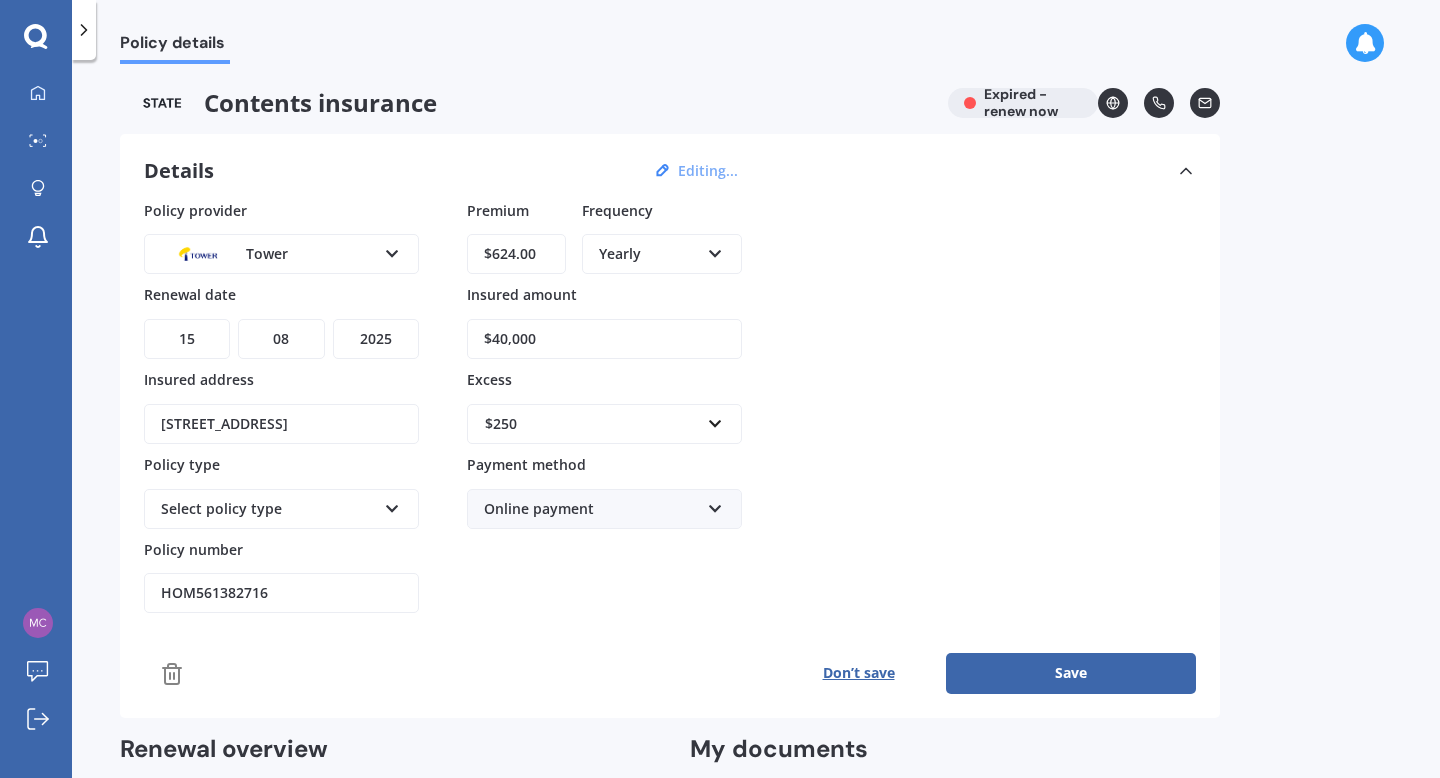 drag, startPoint x: 540, startPoint y: 257, endPoint x: 440, endPoint y: 249, distance: 100.31949 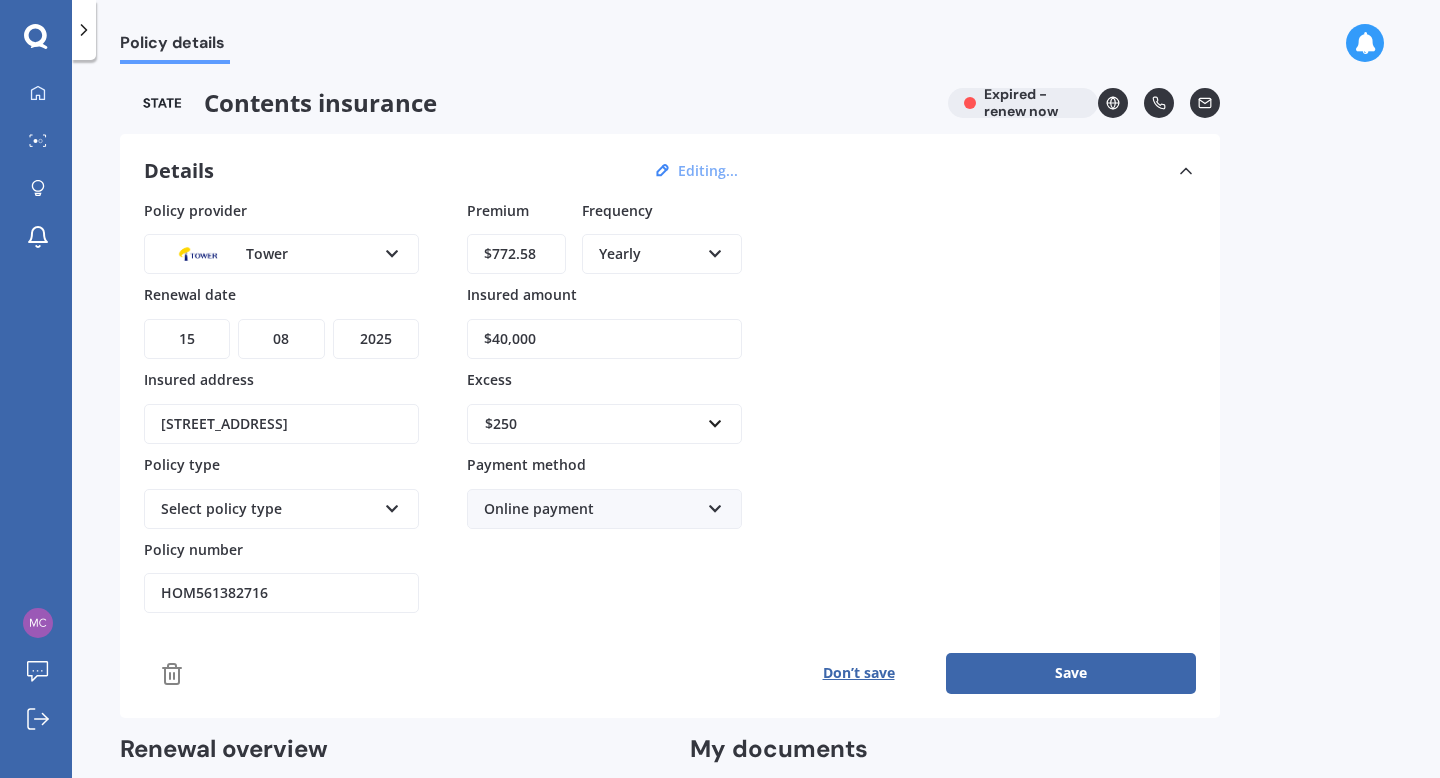 type on "$772.58" 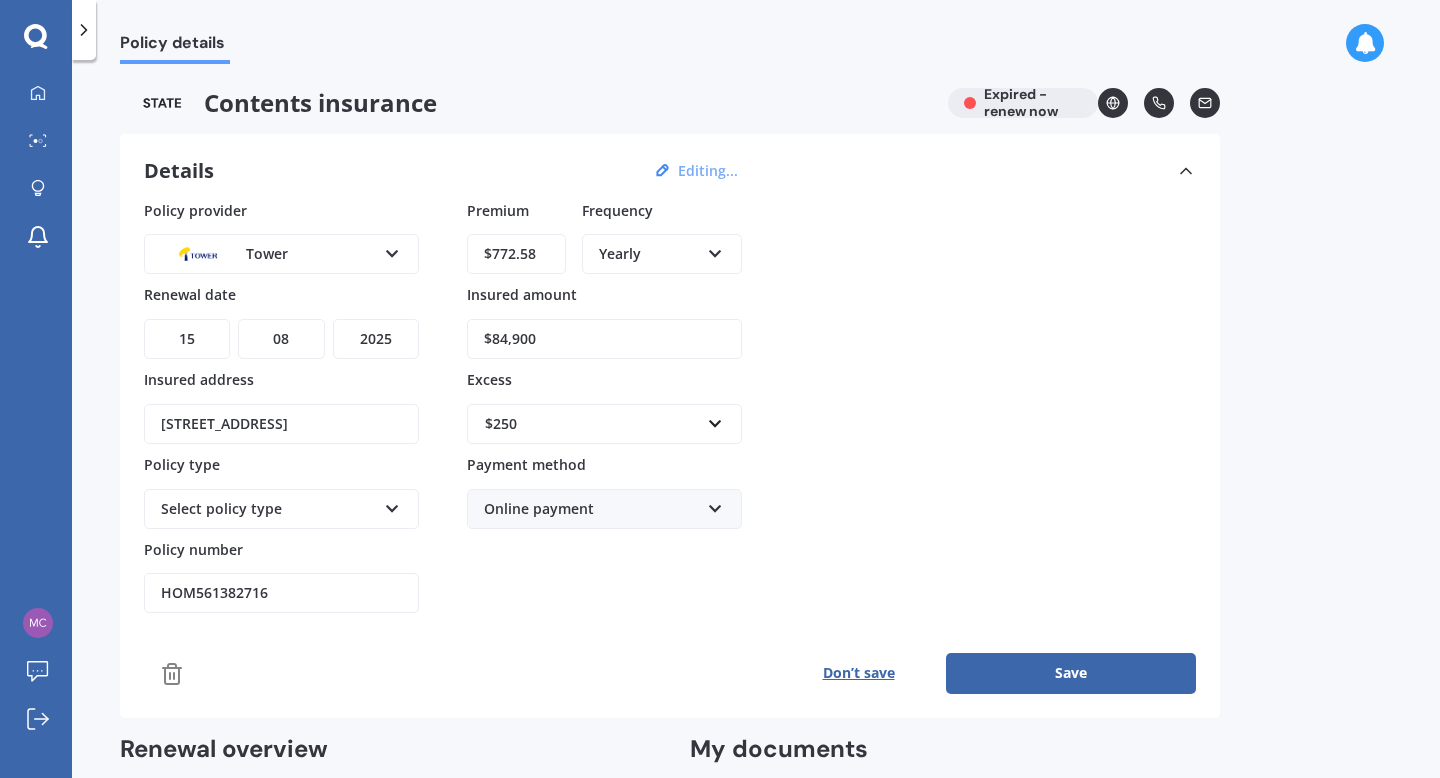 type on "$84,900" 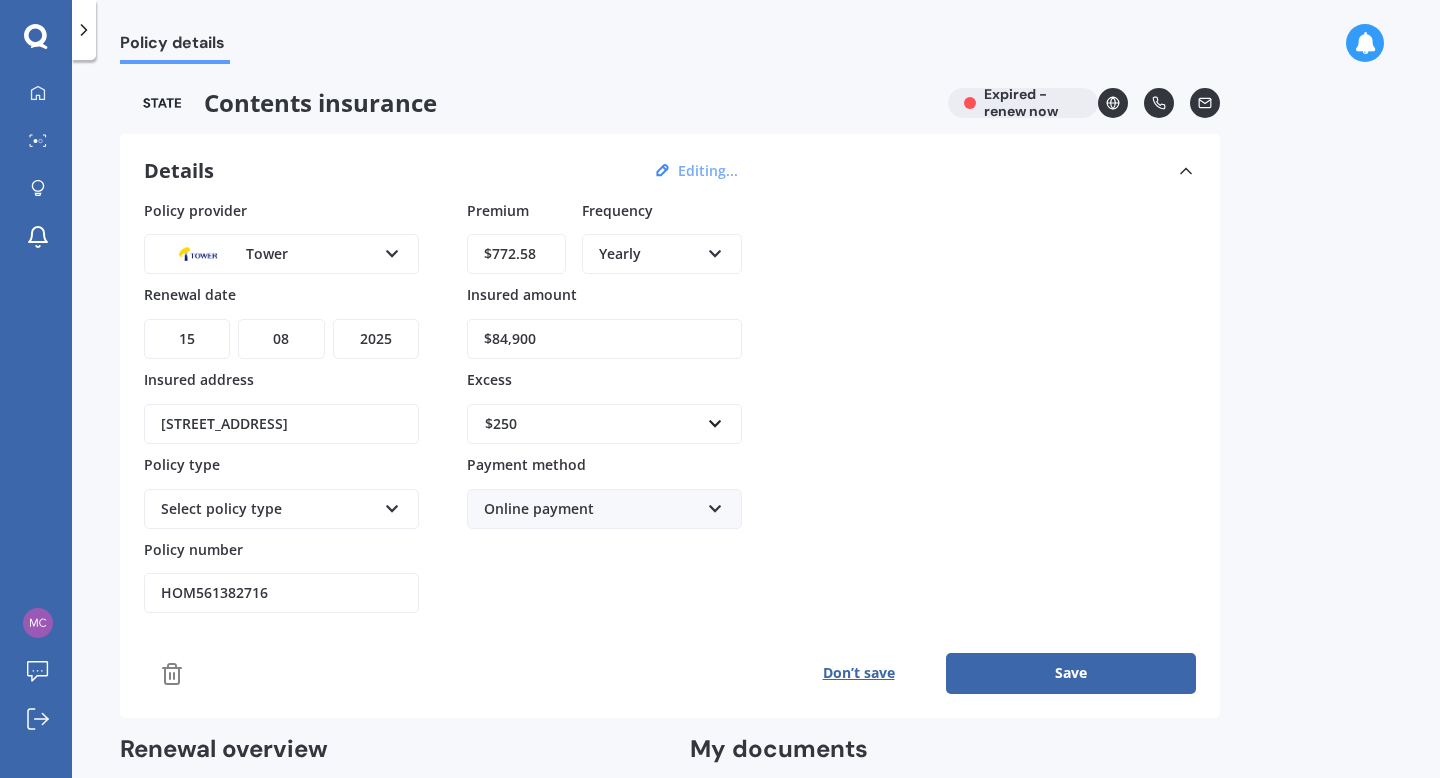 click on "$250" at bounding box center (592, 424) 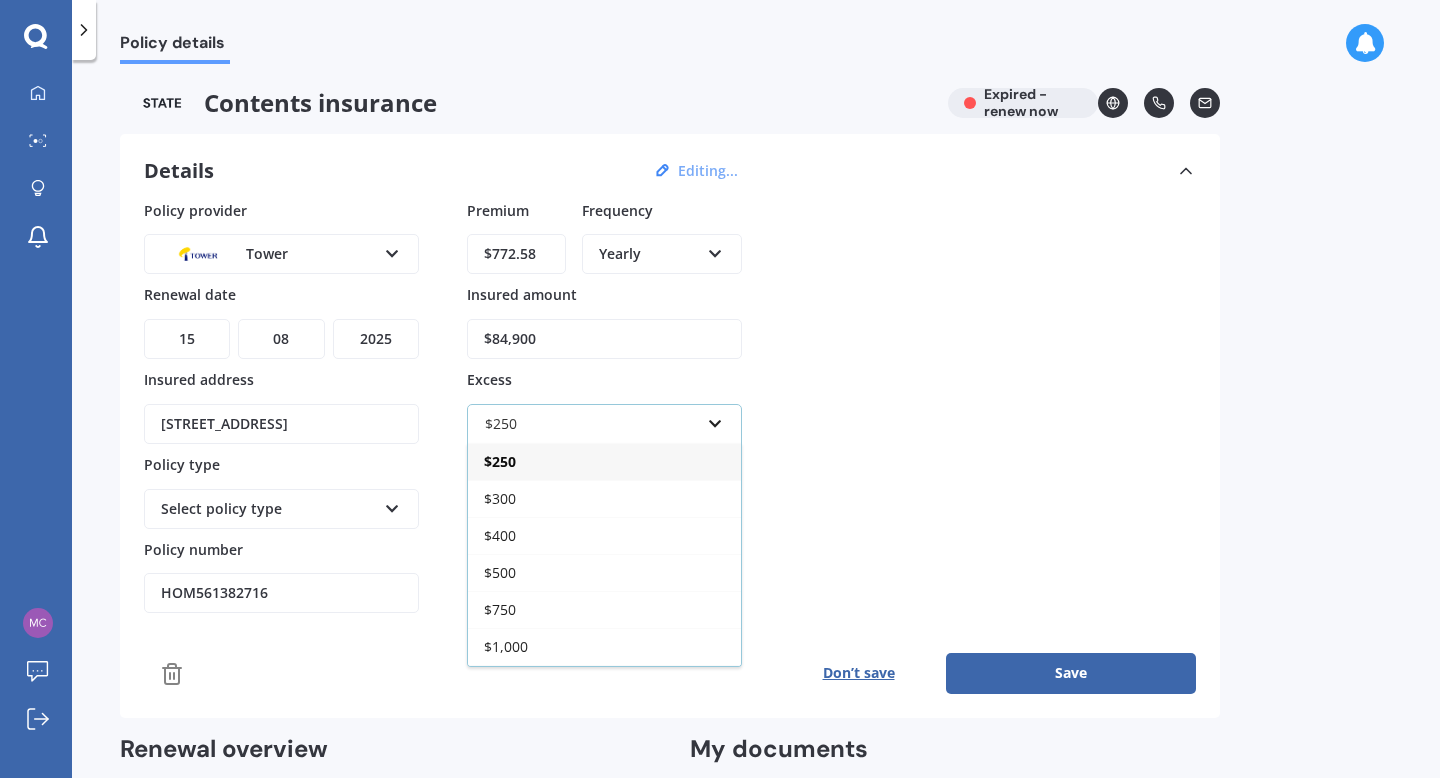 click on "$250" at bounding box center [604, 461] 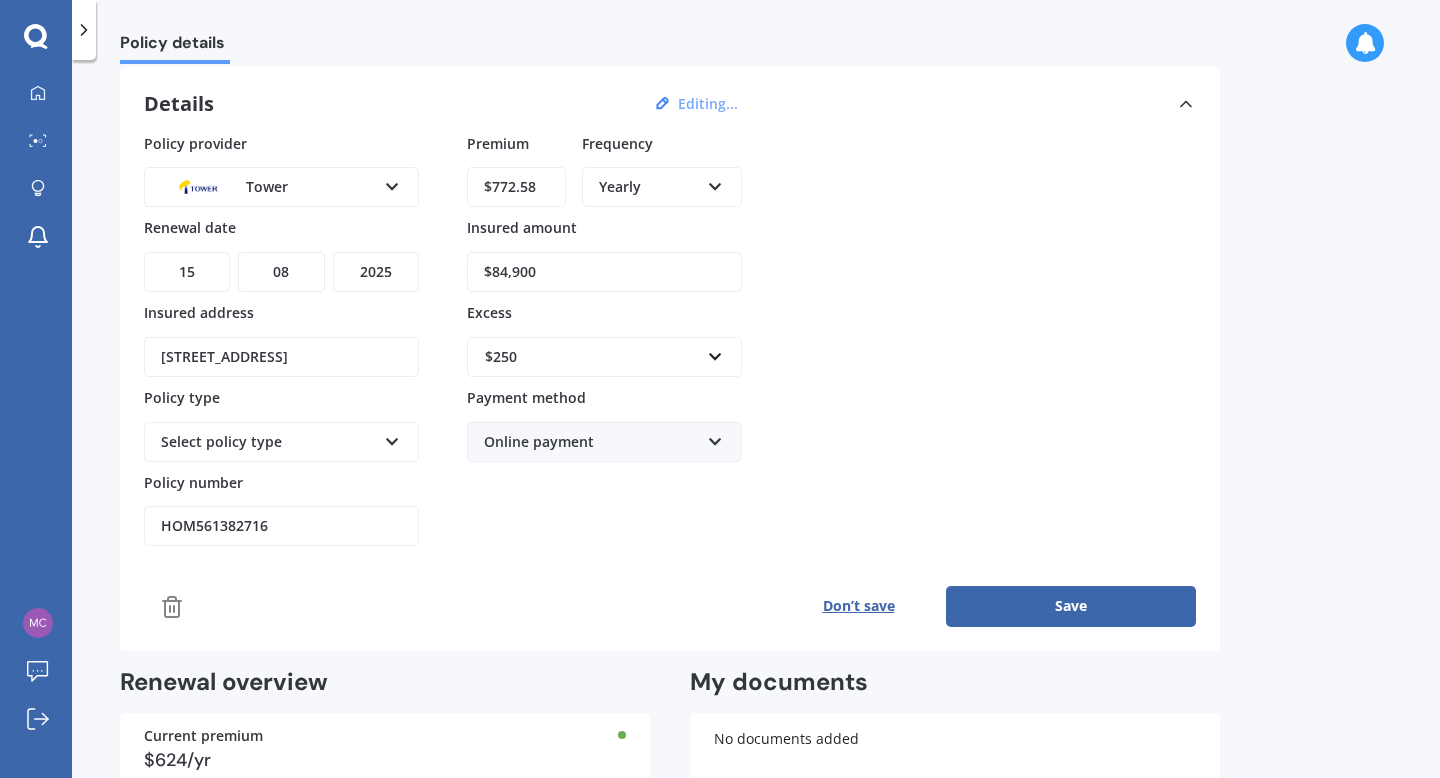 scroll, scrollTop: 78, scrollLeft: 0, axis: vertical 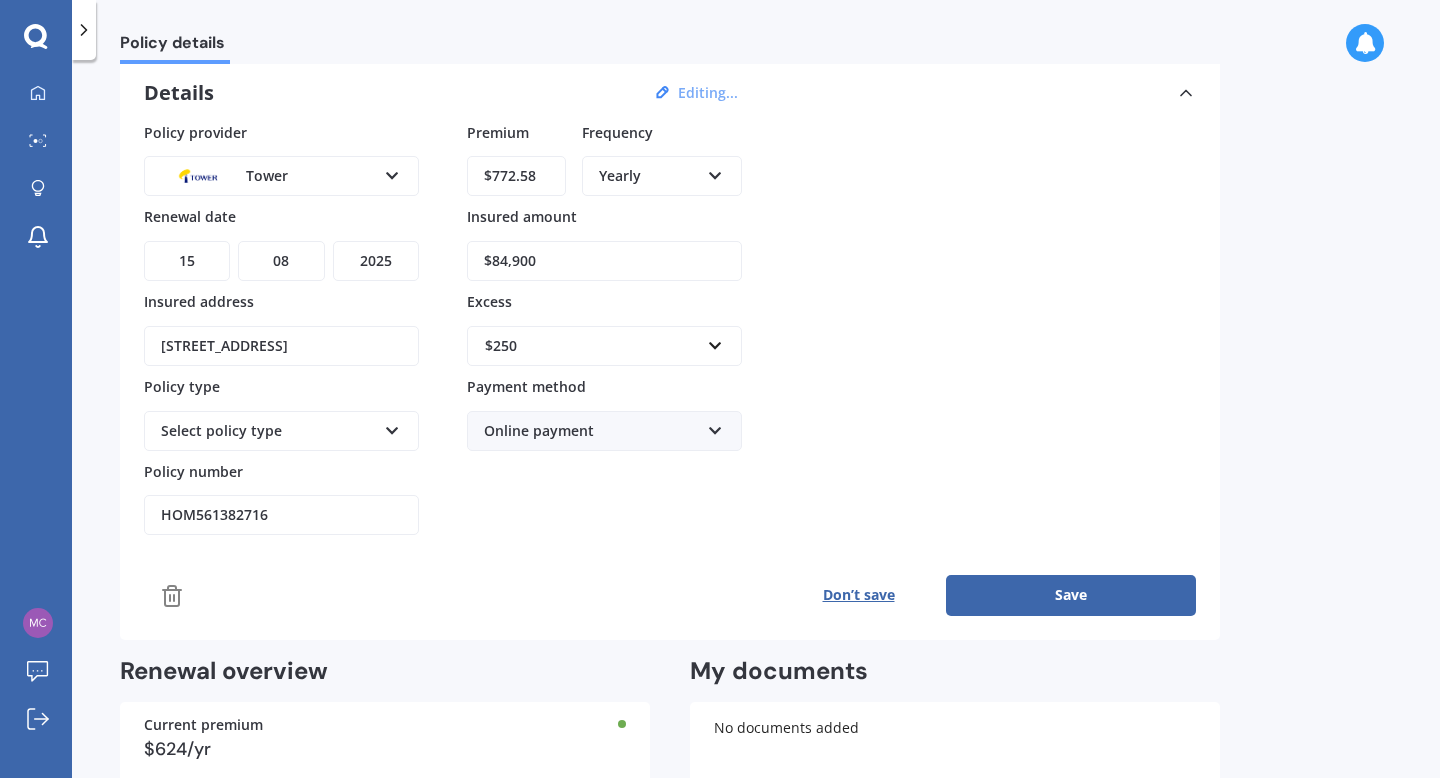 drag, startPoint x: 318, startPoint y: 505, endPoint x: 79, endPoint y: 501, distance: 239.03348 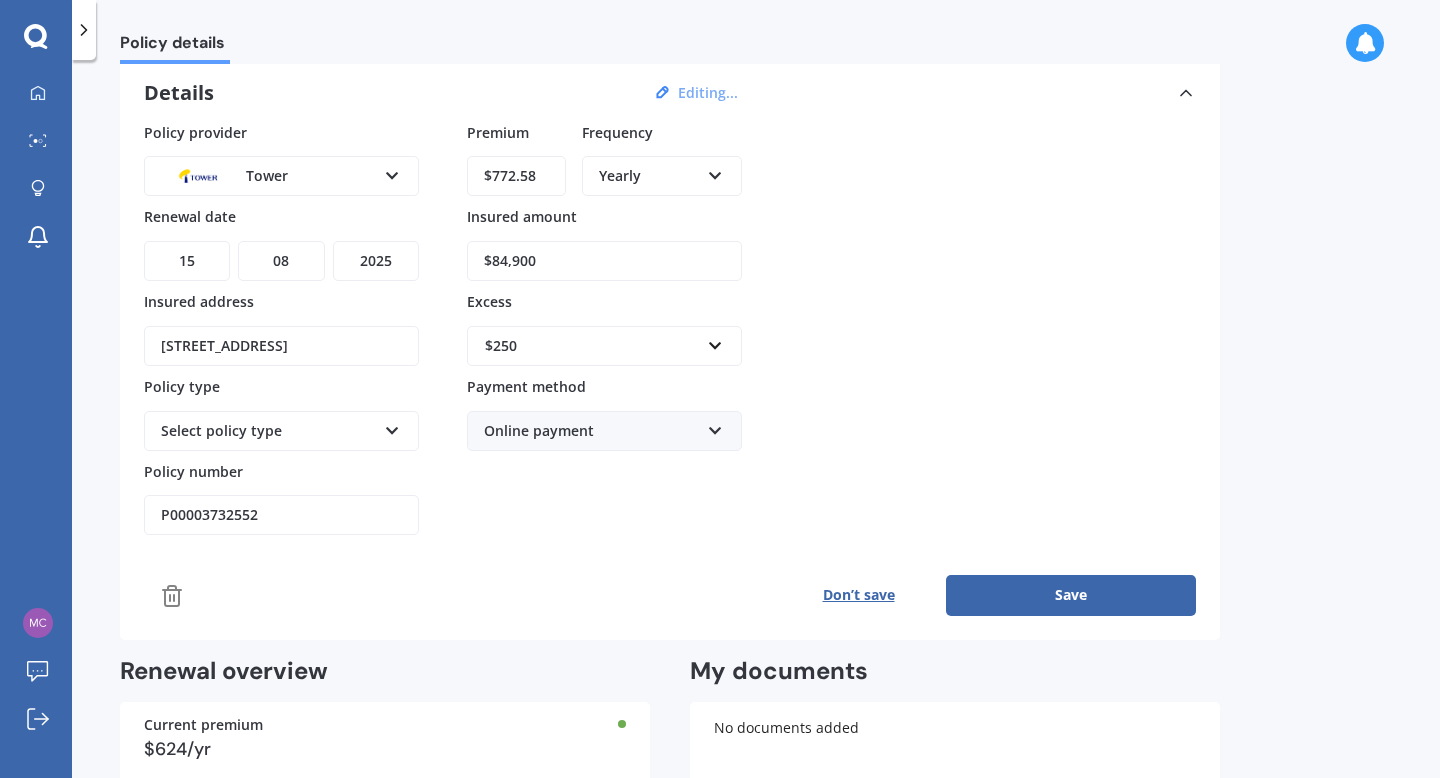 type on "P00003732552" 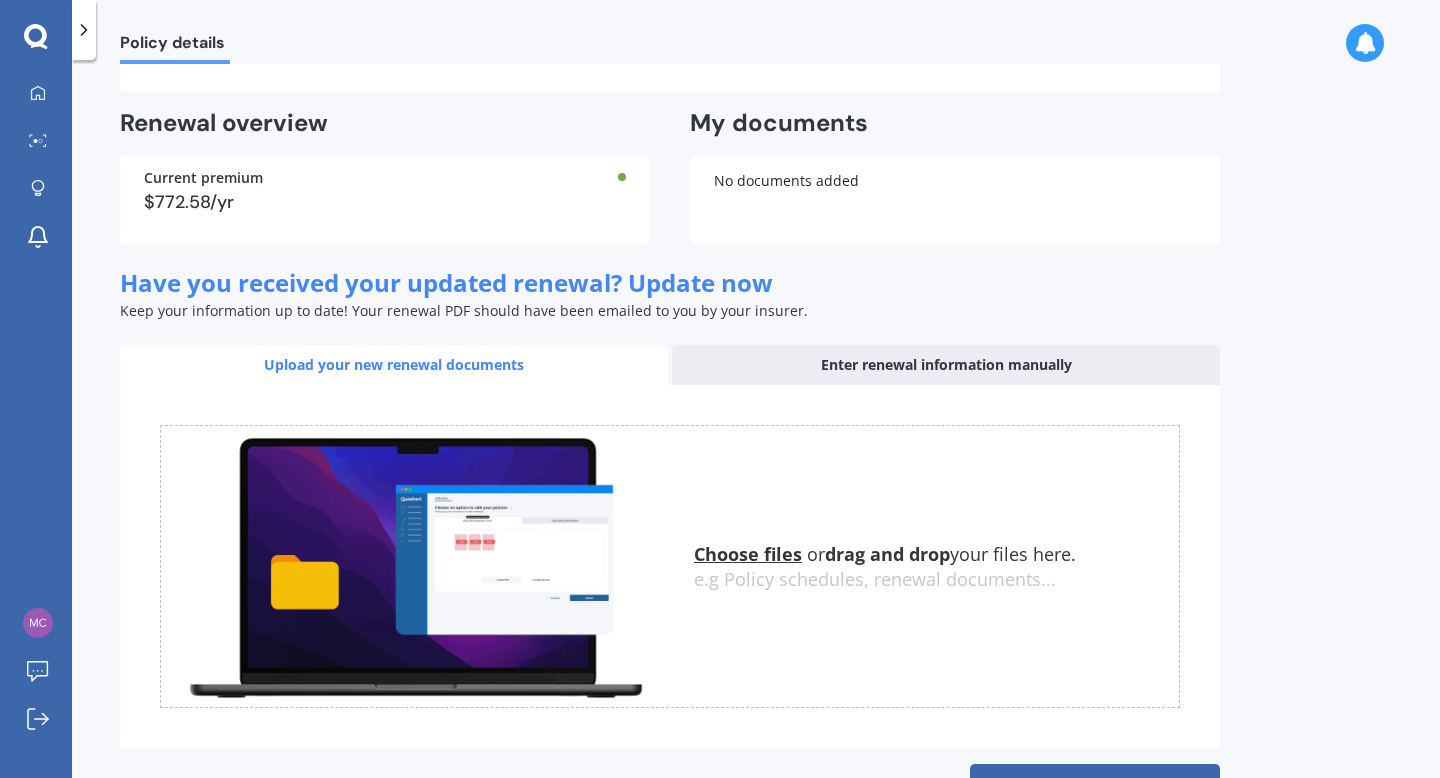scroll, scrollTop: 485, scrollLeft: 0, axis: vertical 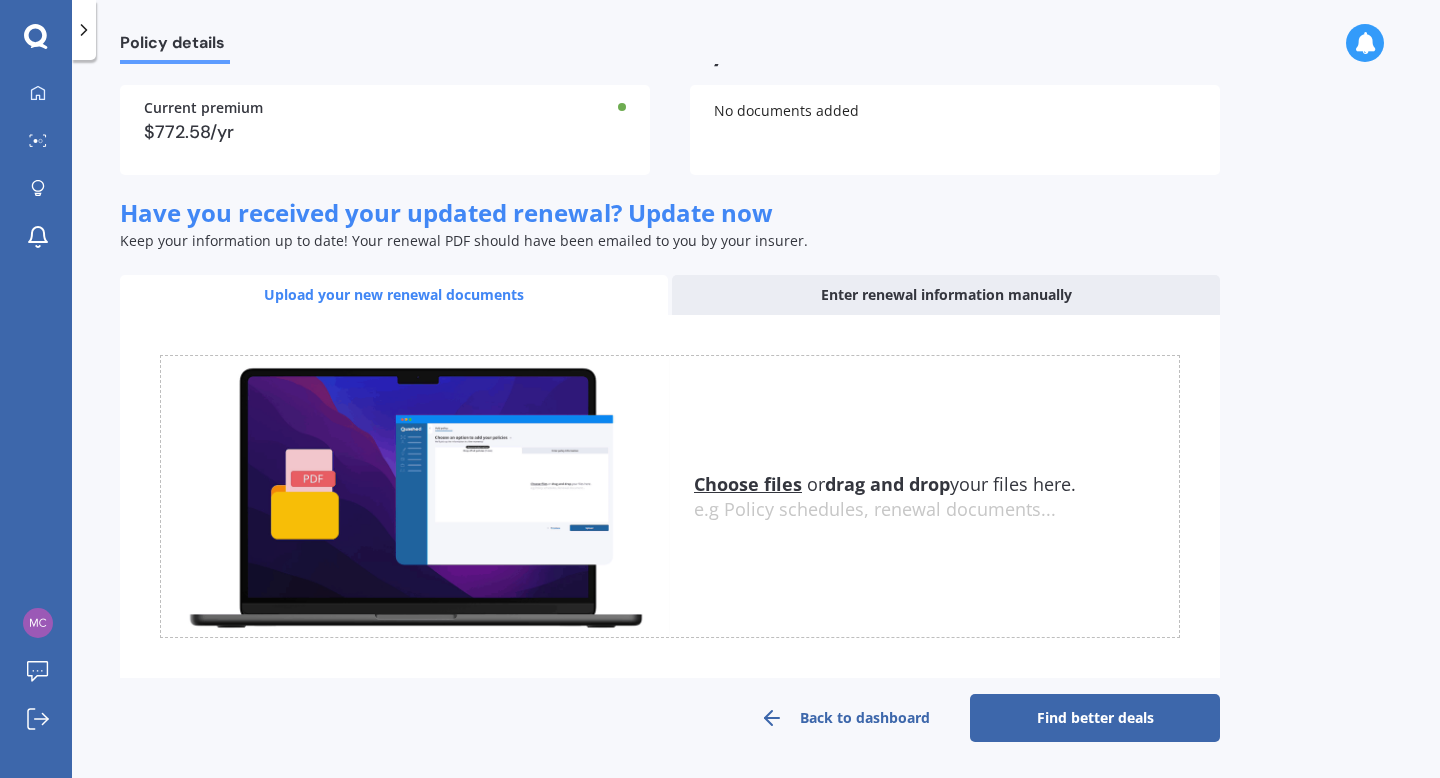 click on "Back to dashboard" at bounding box center (845, 718) 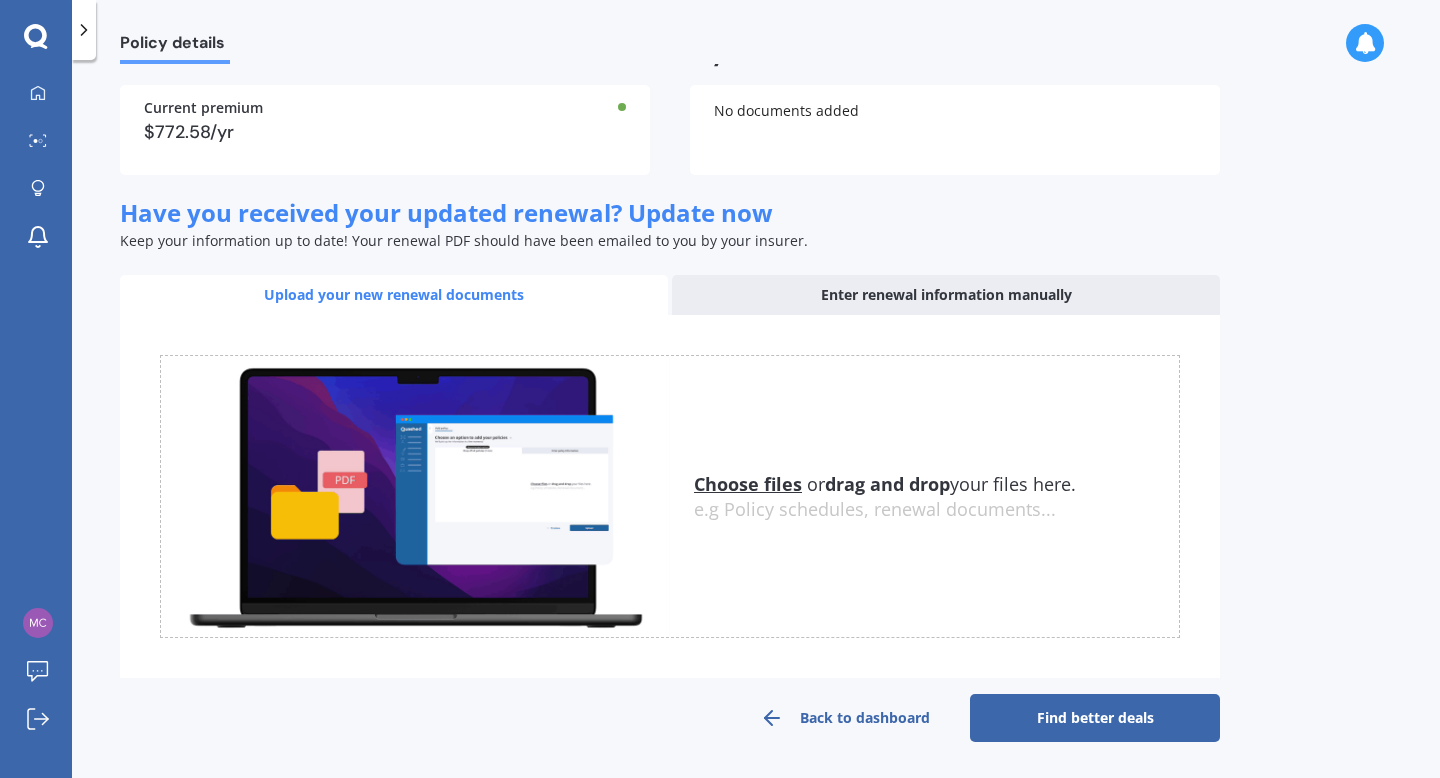 scroll, scrollTop: 0, scrollLeft: 0, axis: both 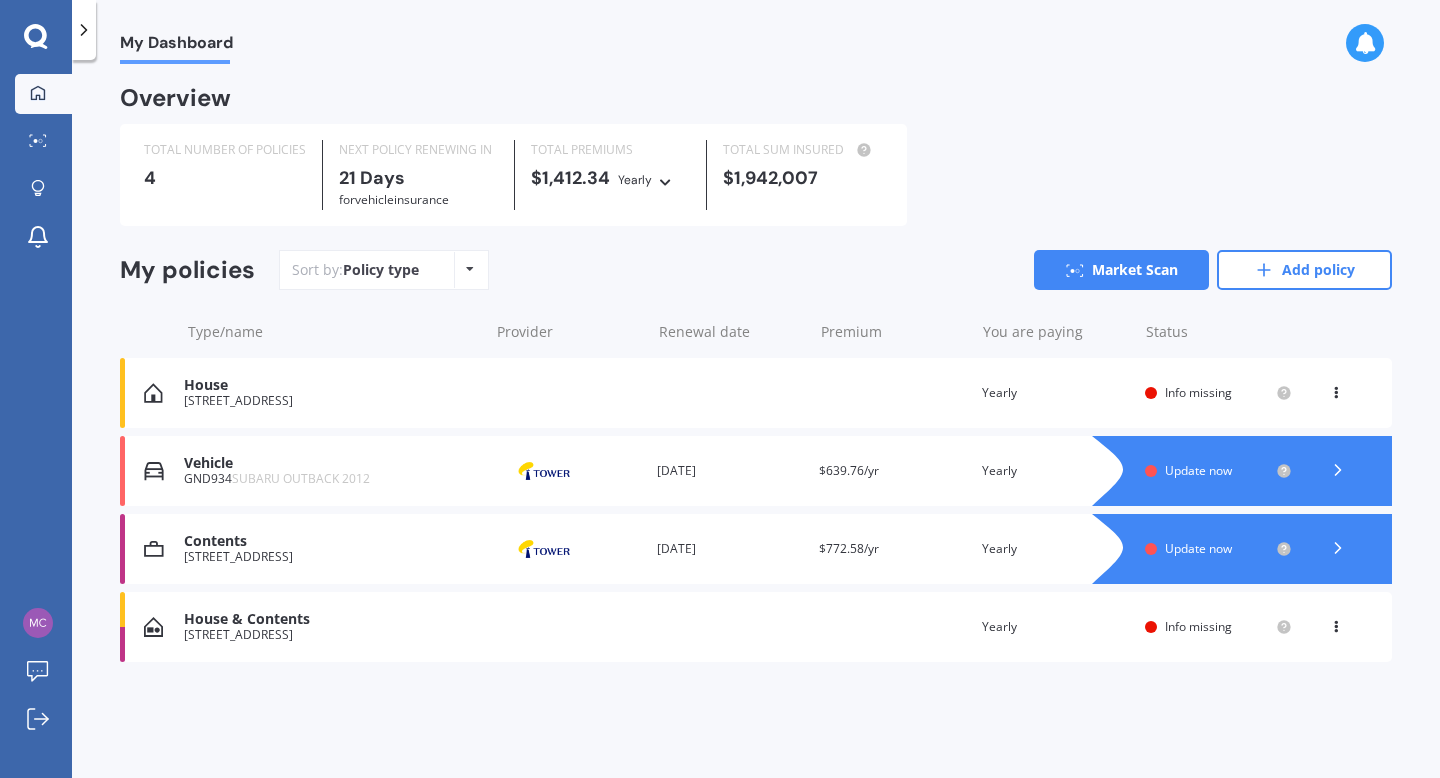click on "House & Contents [STREET_ADDRESS] Renewal date Premium You are paying Yearly Status Info missing View option View policy Delete" at bounding box center (756, 627) 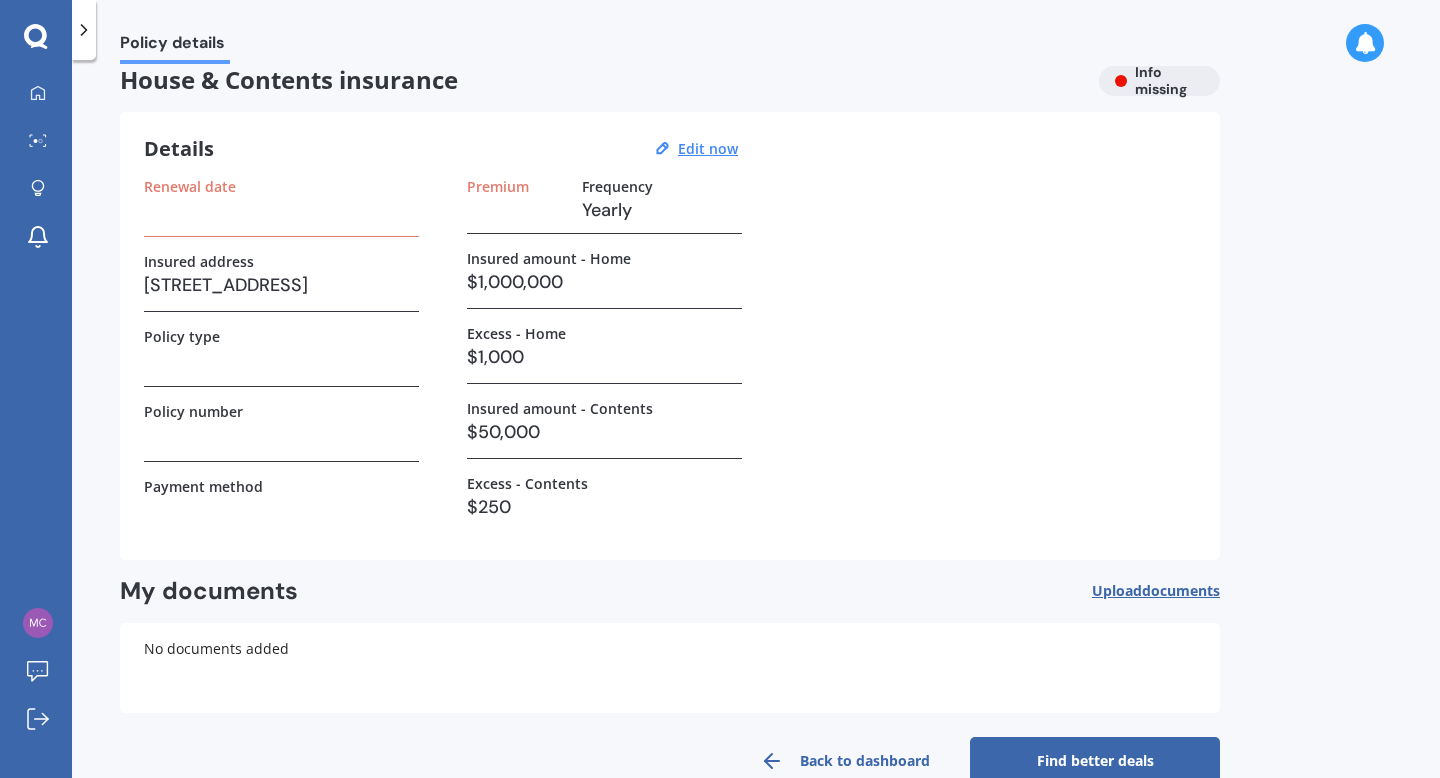 scroll, scrollTop: 64, scrollLeft: 0, axis: vertical 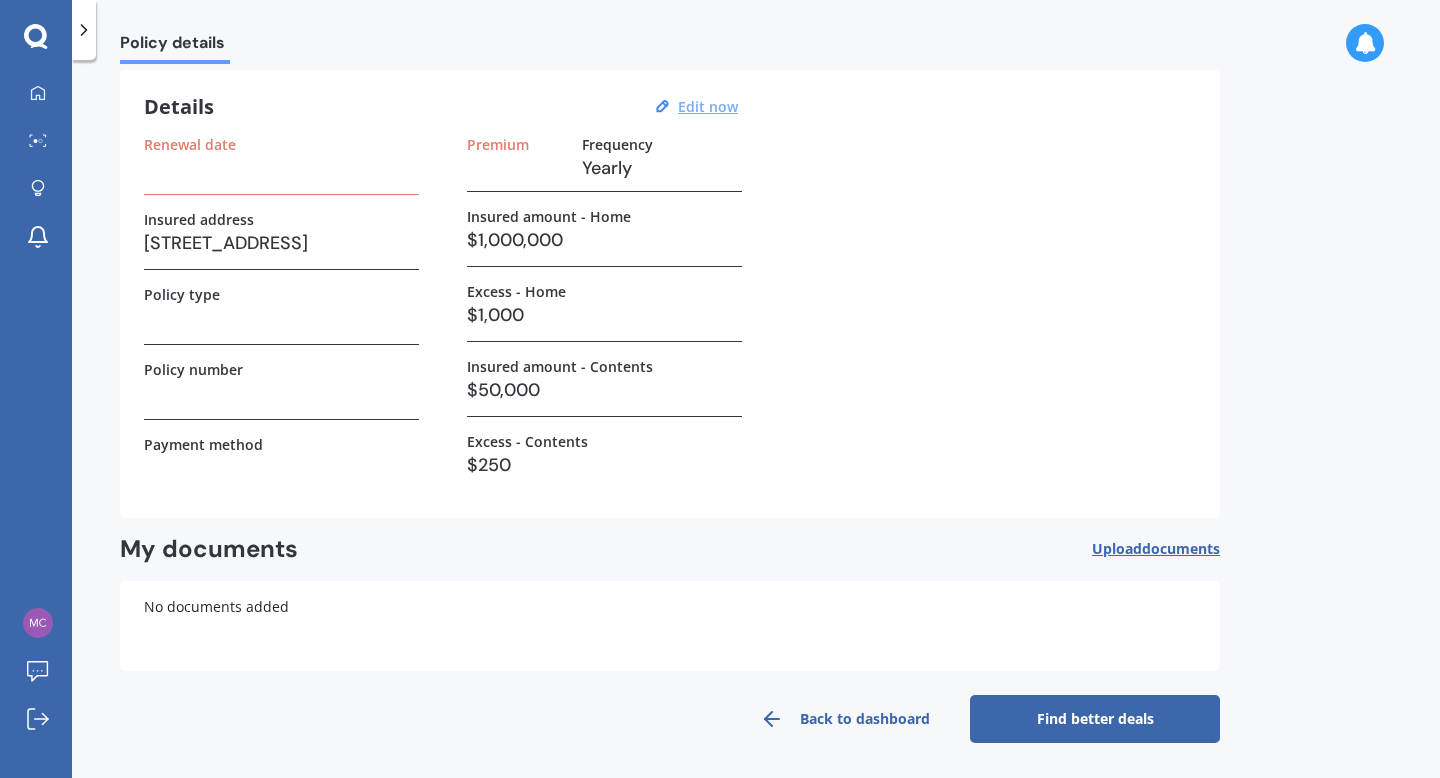 click on "Edit now" at bounding box center (708, 106) 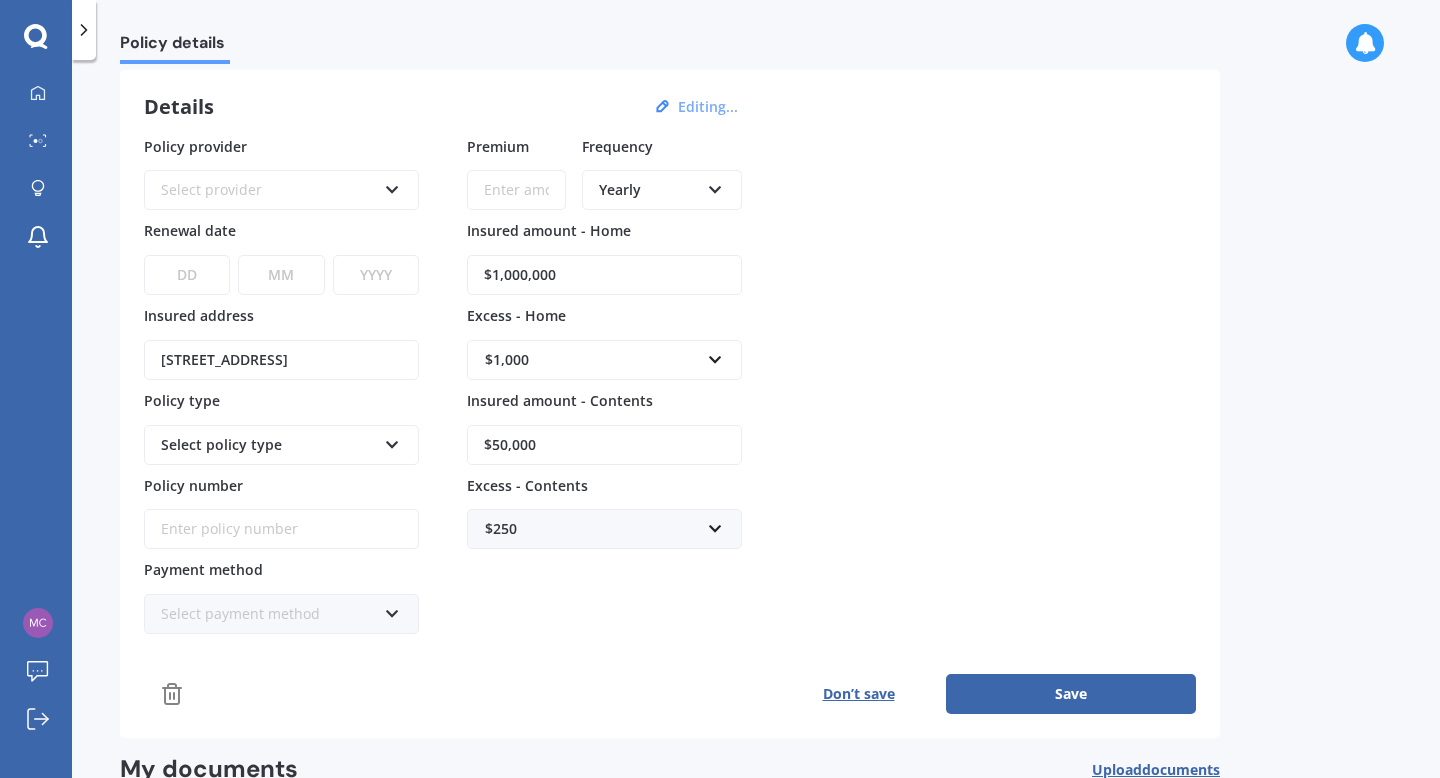 click 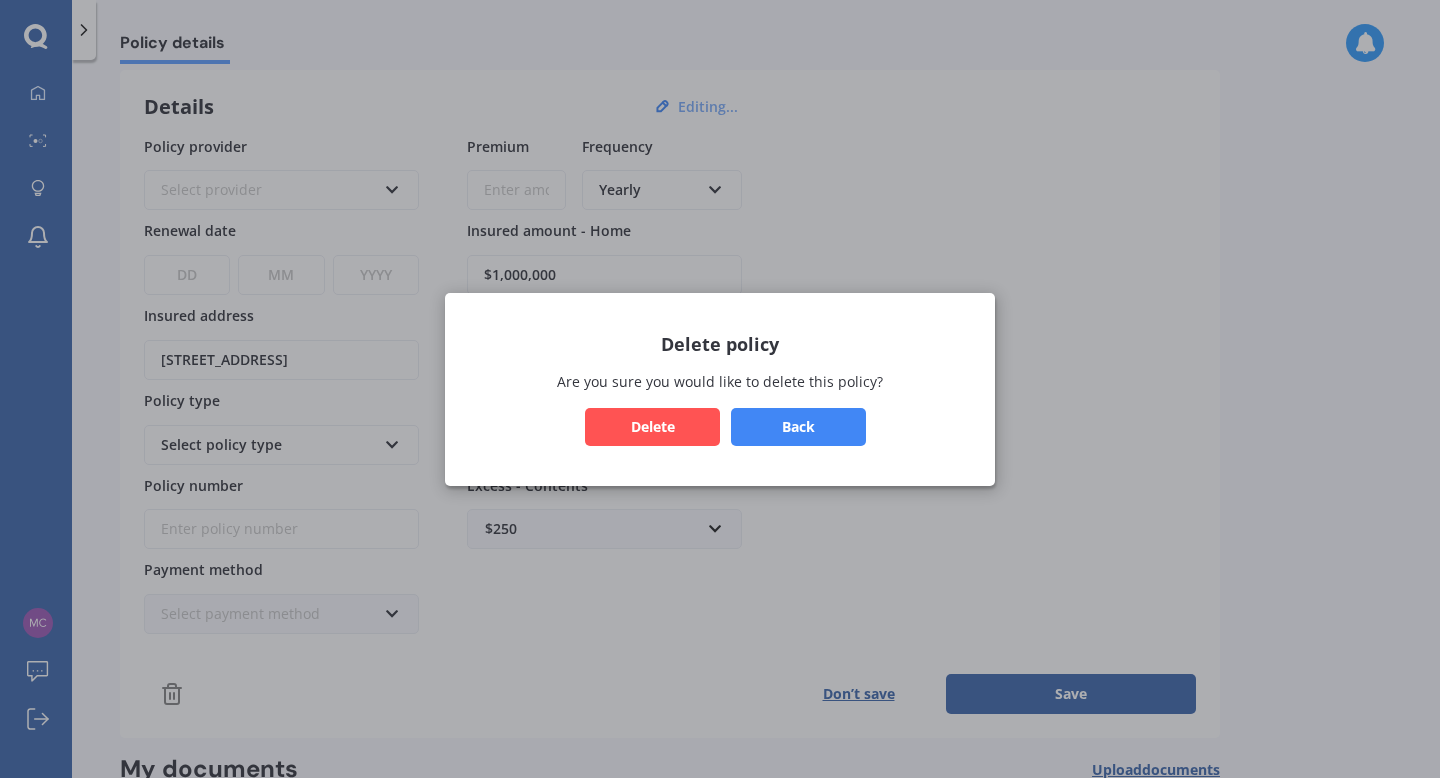click on "Delete" at bounding box center [652, 426] 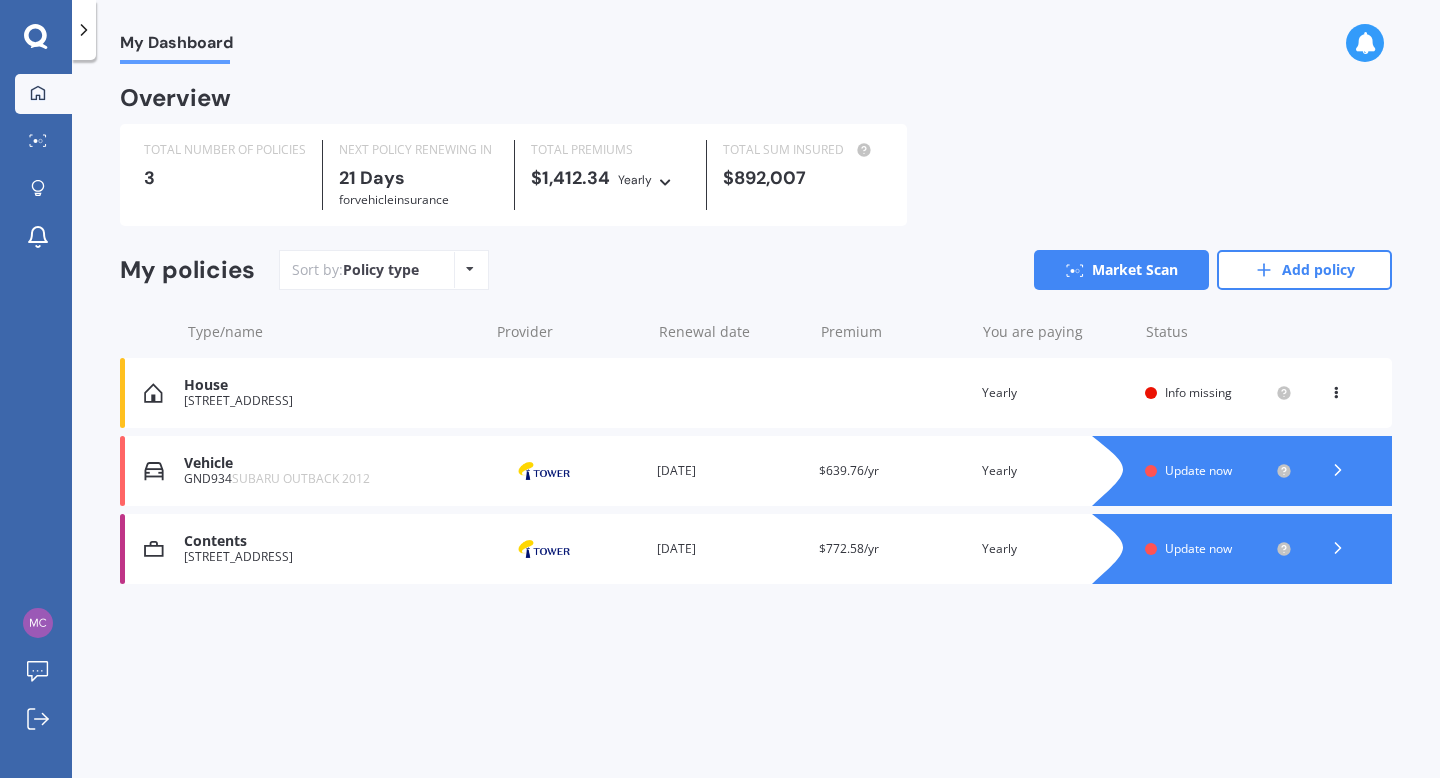 scroll, scrollTop: 0, scrollLeft: 0, axis: both 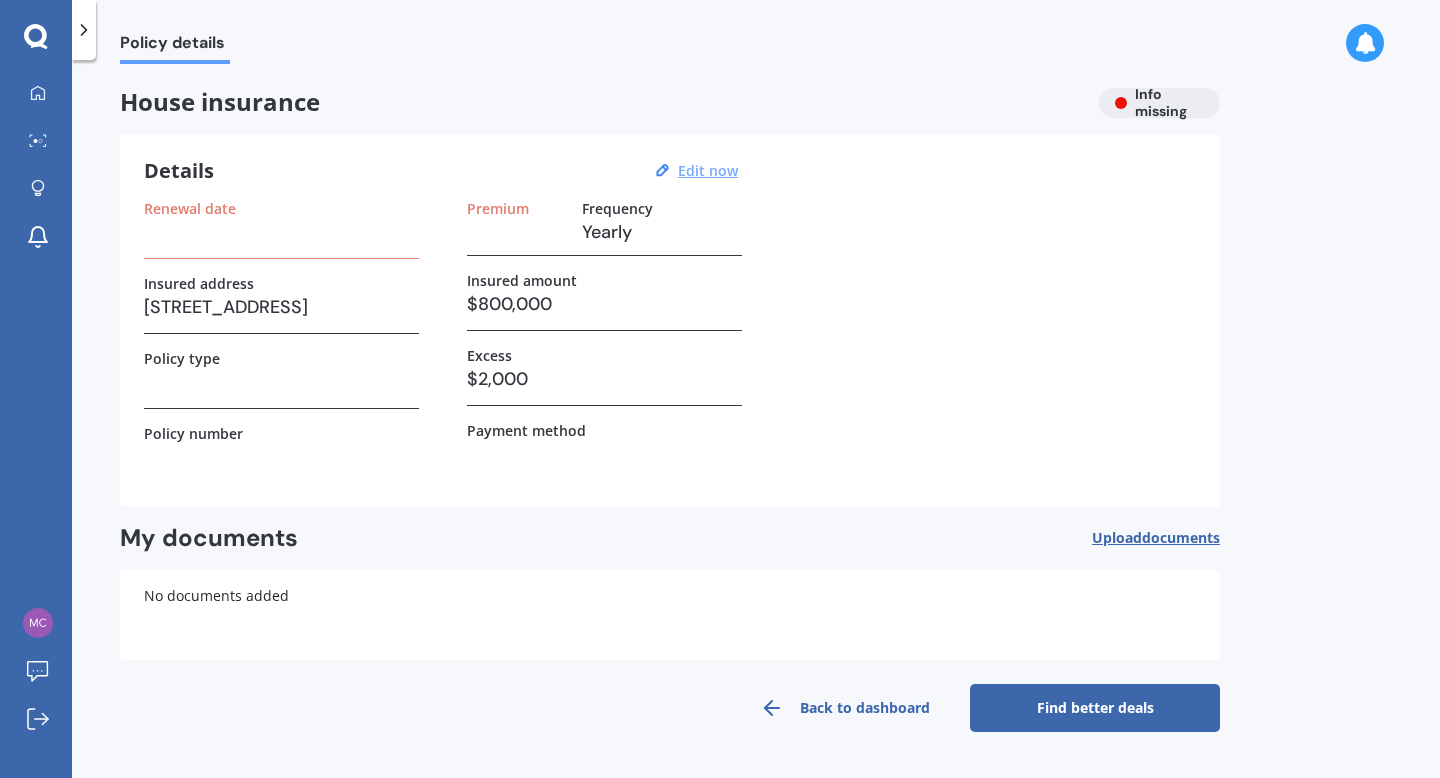 click on "Edit now" at bounding box center [708, 170] 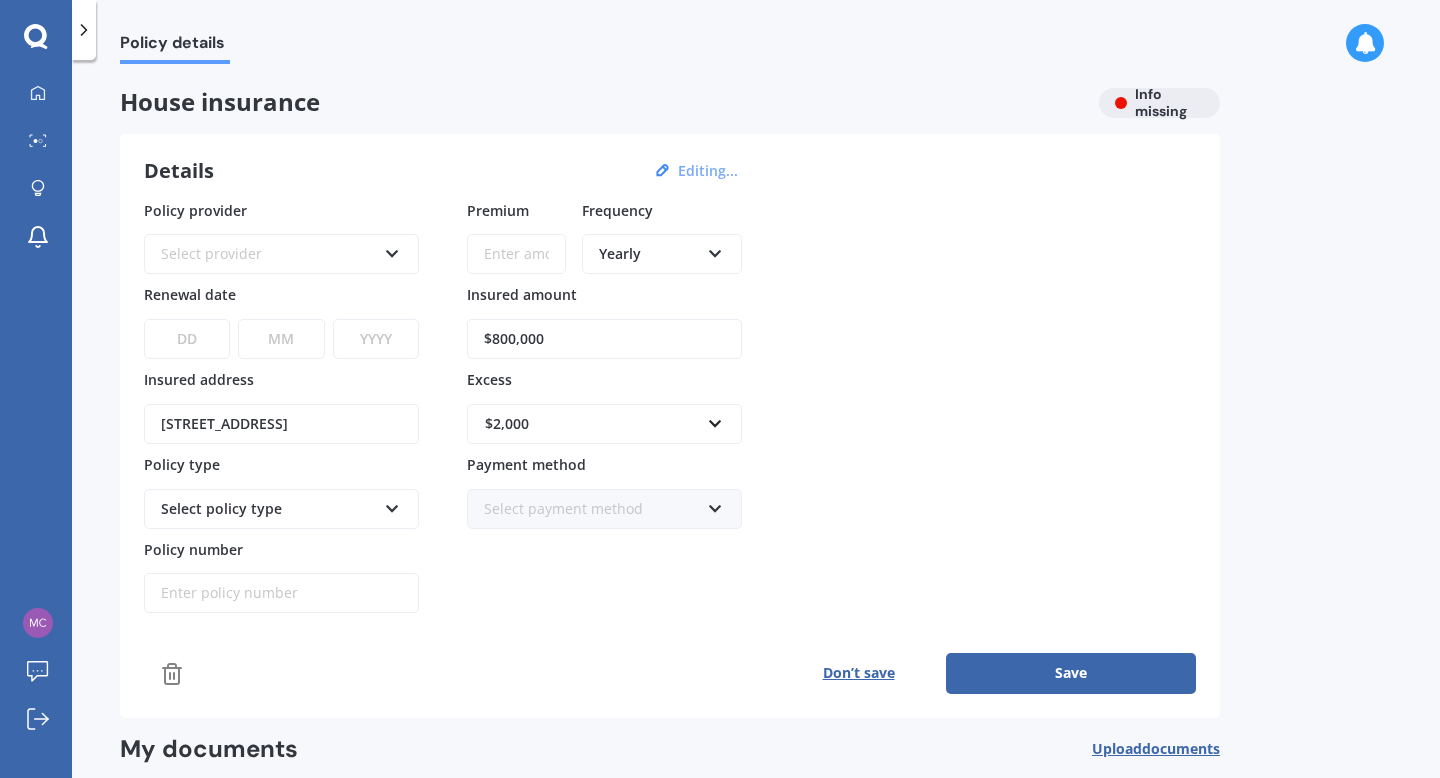 click on "DD 01 02 03 04 05 06 07 08 09 10 11 12 13 14 15 16 17 18 19 20 21 22 23 24 25 26 27 28 29 30 31" at bounding box center [187, 339] 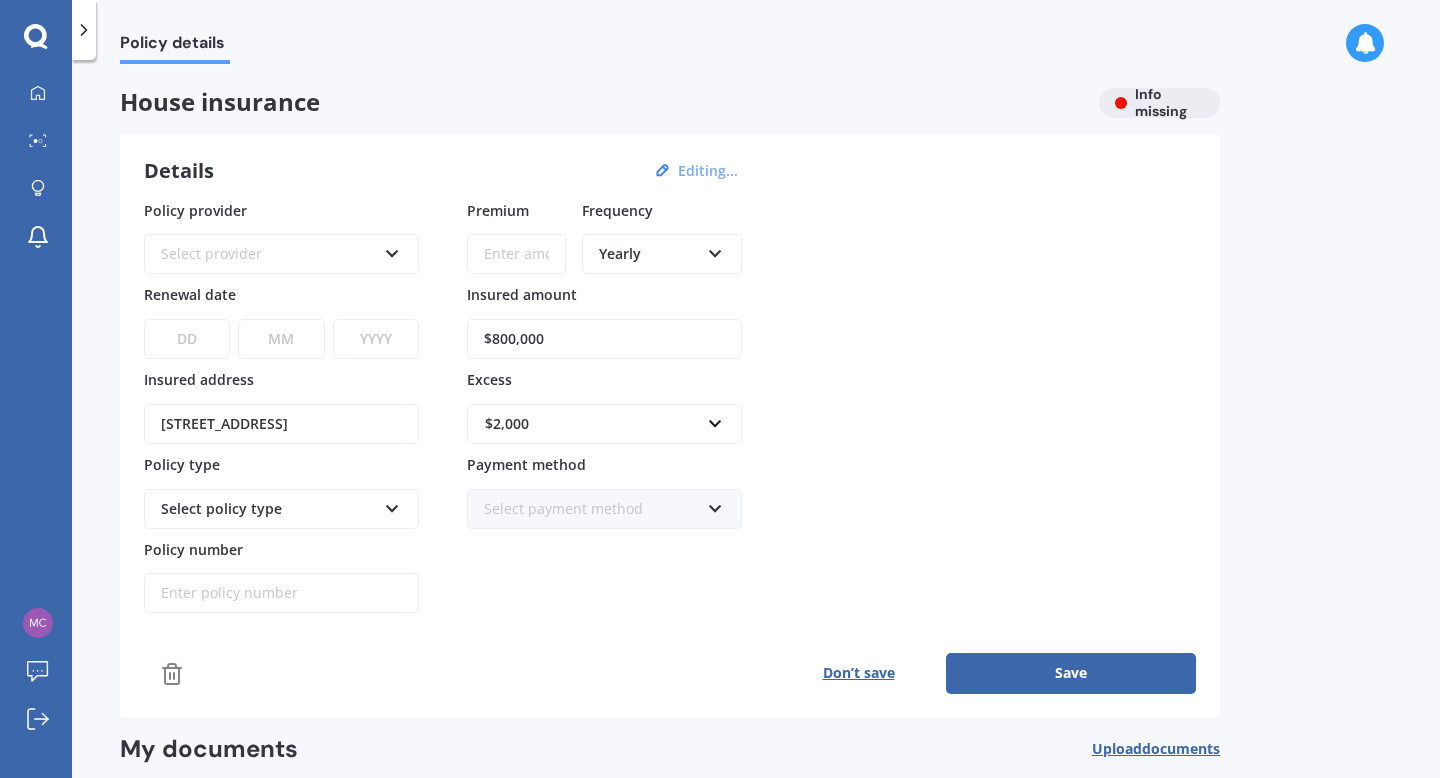 select on "18" 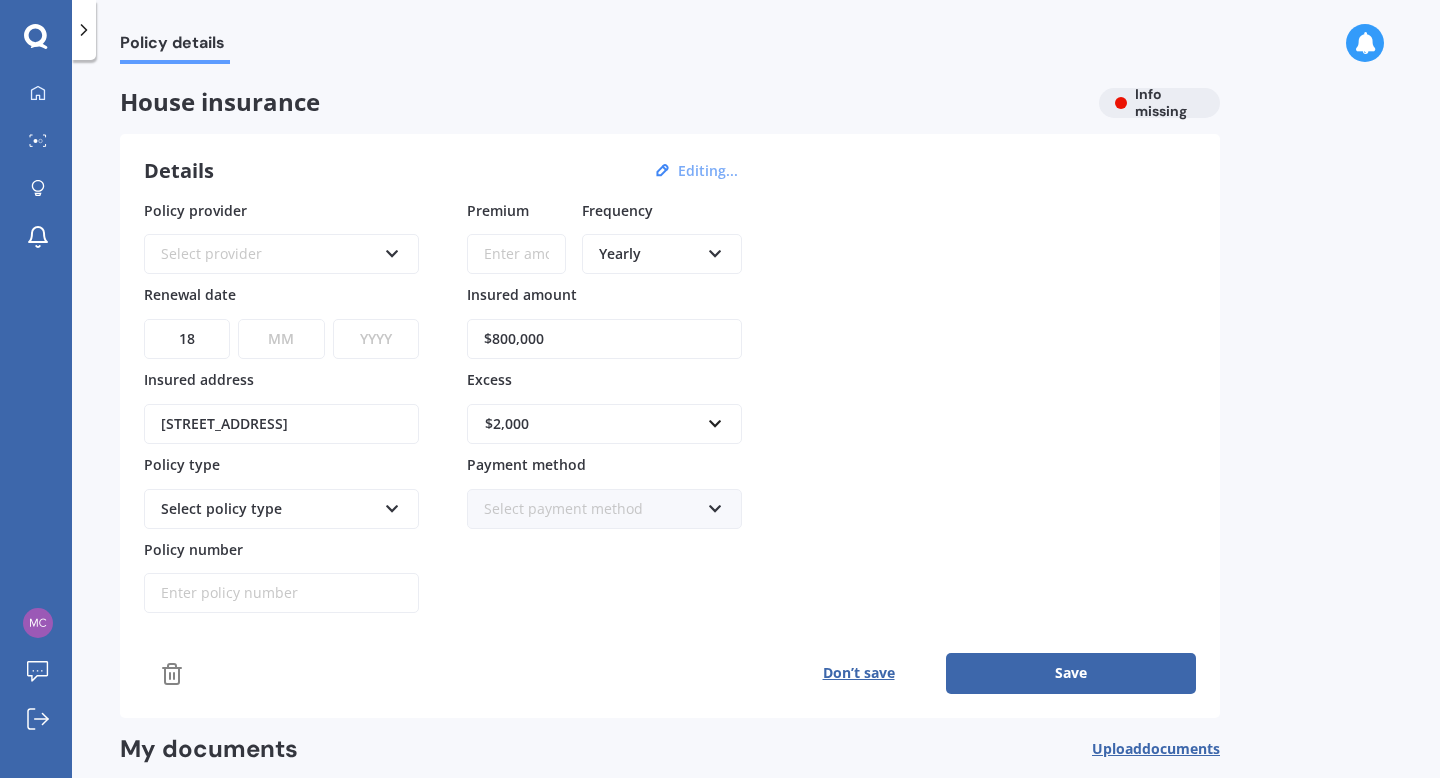 click on "MM 01 02 03 04 05 06 07 08 09 10 11 12" at bounding box center (281, 339) 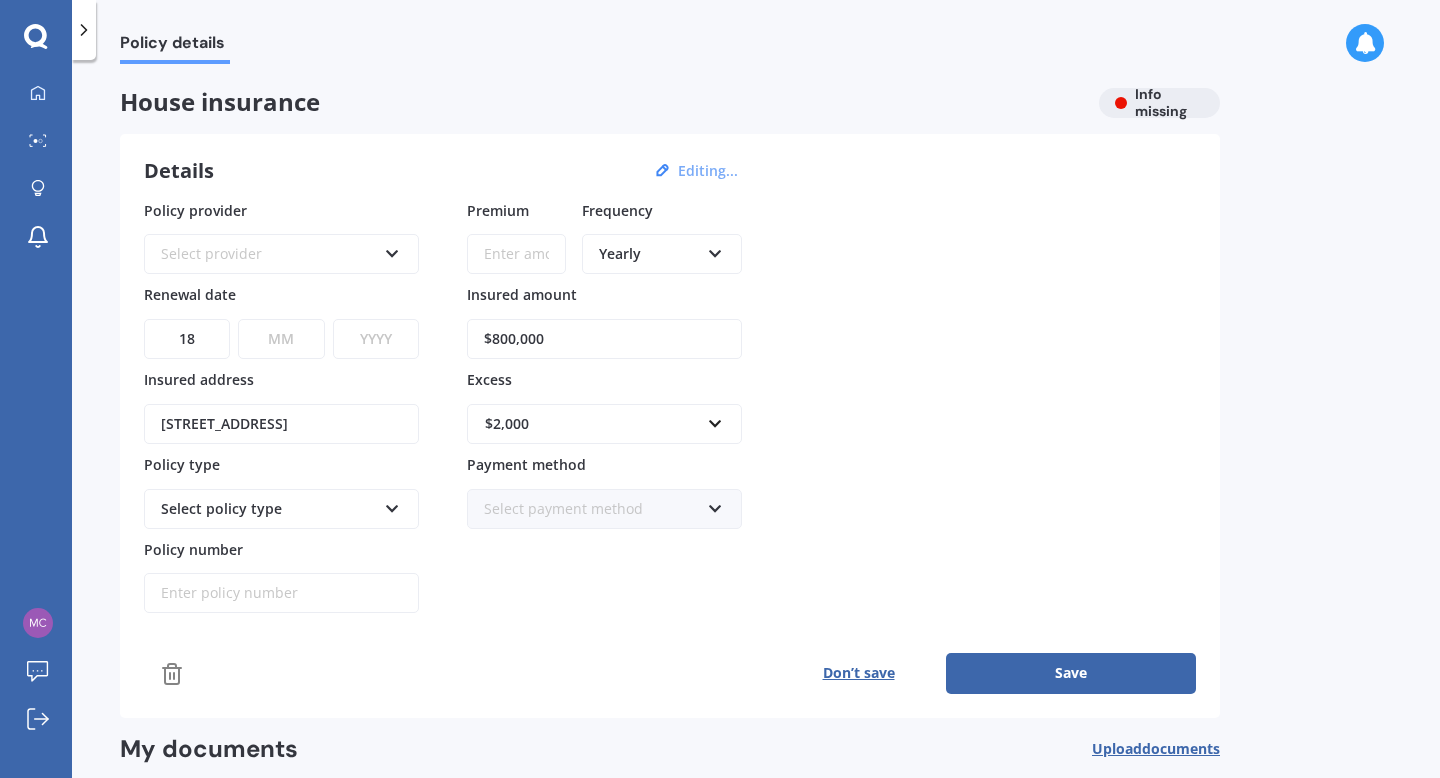 select on "08" 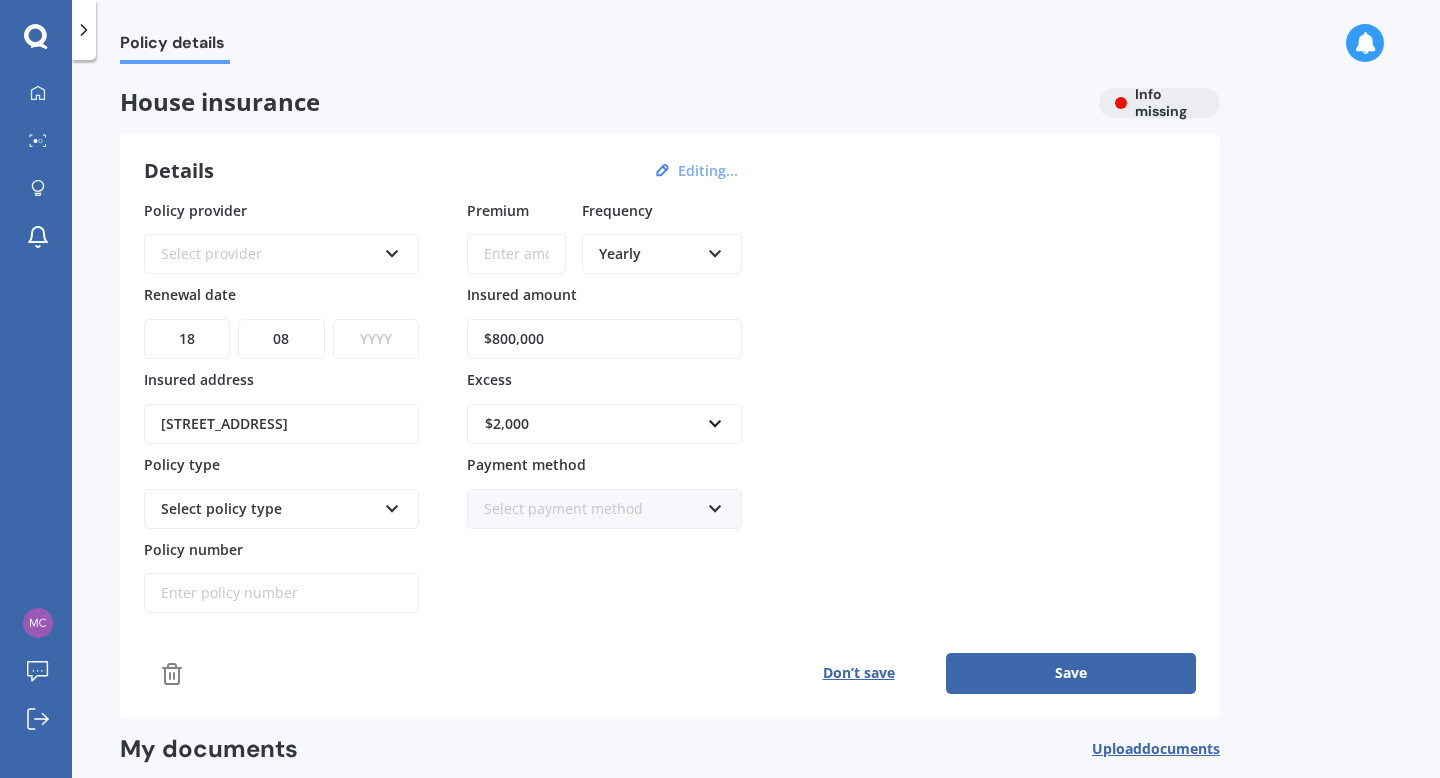 click on "YYYY 2027 2026 2025 2024 2023 2022 2021 2020 2019 2018 2017 2016 2015 2014 2013 2012 2011 2010 2009 2008 2007 2006 2005 2004 2003 2002 2001 2000 1999 1998 1997 1996 1995 1994 1993 1992 1991 1990 1989 1988 1987 1986 1985 1984 1983 1982 1981 1980 1979 1978 1977 1976 1975 1974 1973 1972 1971 1970 1969 1968 1967 1966 1965 1964 1963 1962 1961 1960 1959 1958 1957 1956 1955 1954 1953 1952 1951 1950 1949 1948 1947 1946 1945 1944 1943 1942 1941 1940 1939 1938 1937 1936 1935 1934 1933 1932 1931 1930 1929 1928" at bounding box center [376, 339] 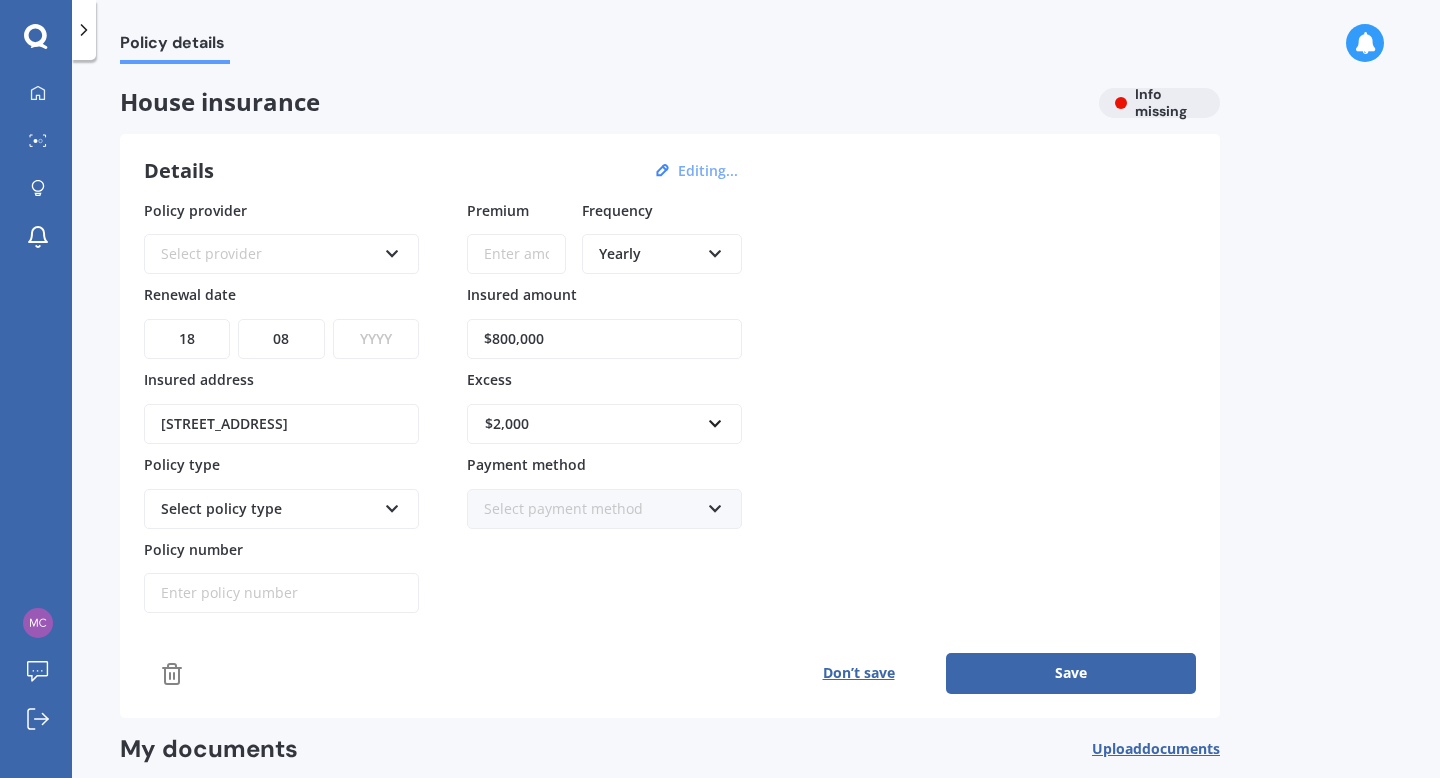select on "2025" 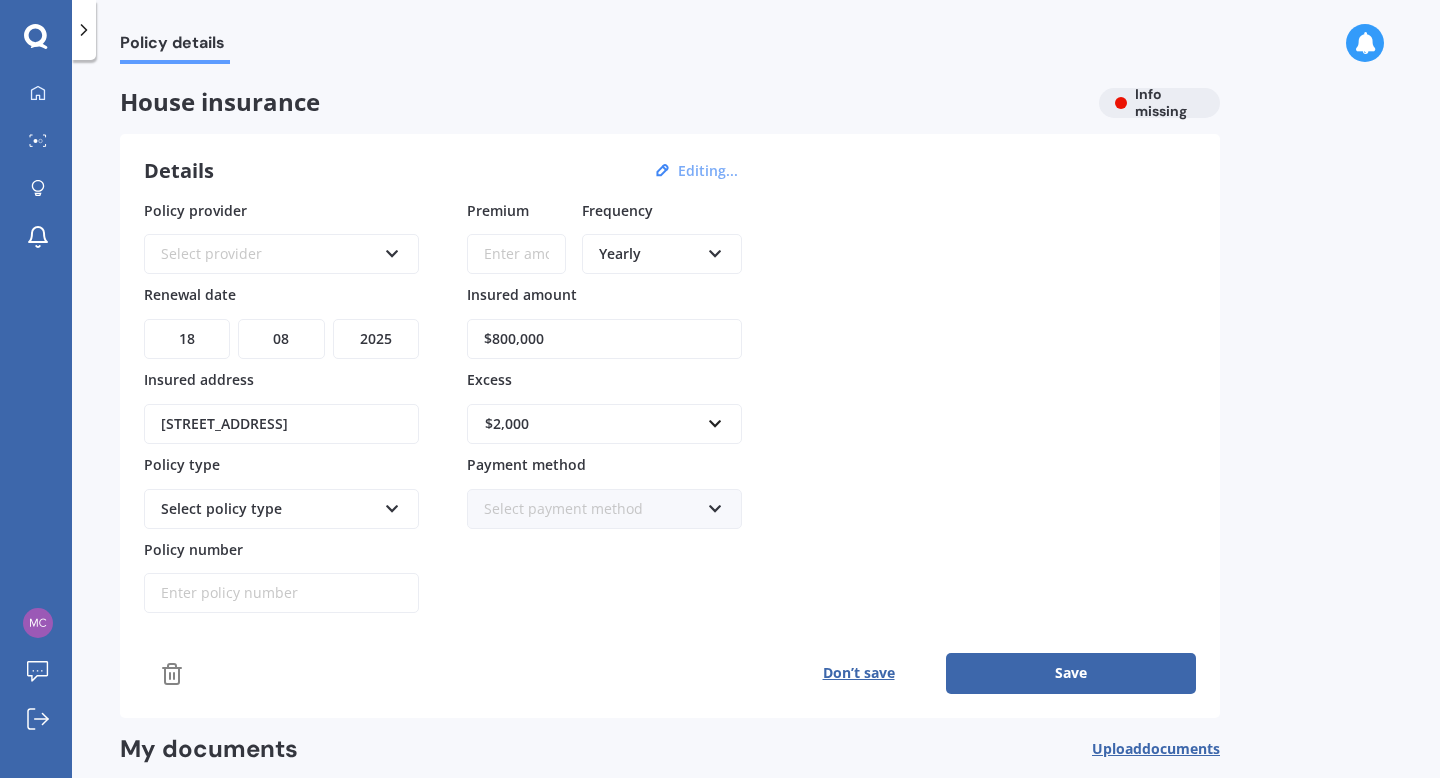 click on "Select policy type" at bounding box center [268, 509] 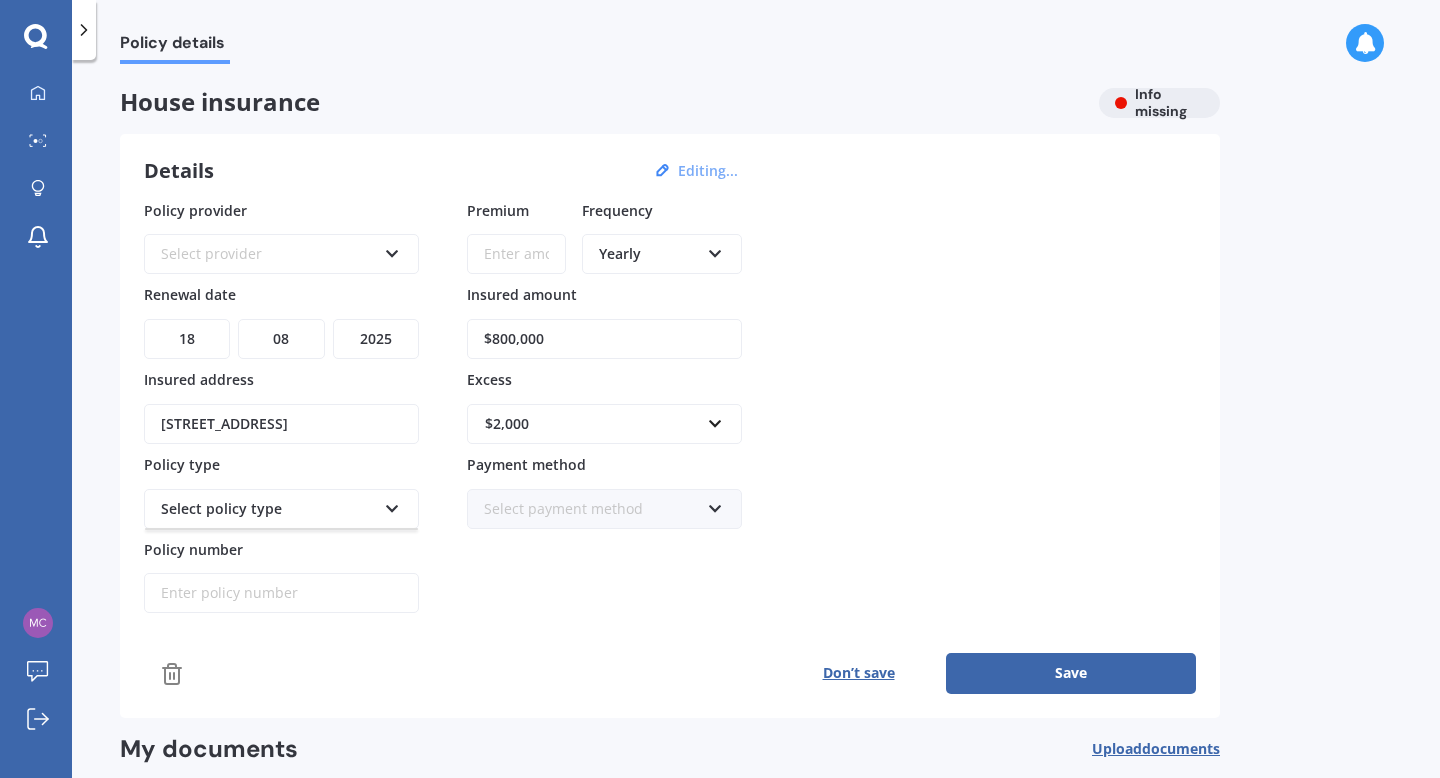 click on "Select policy type" at bounding box center [268, 509] 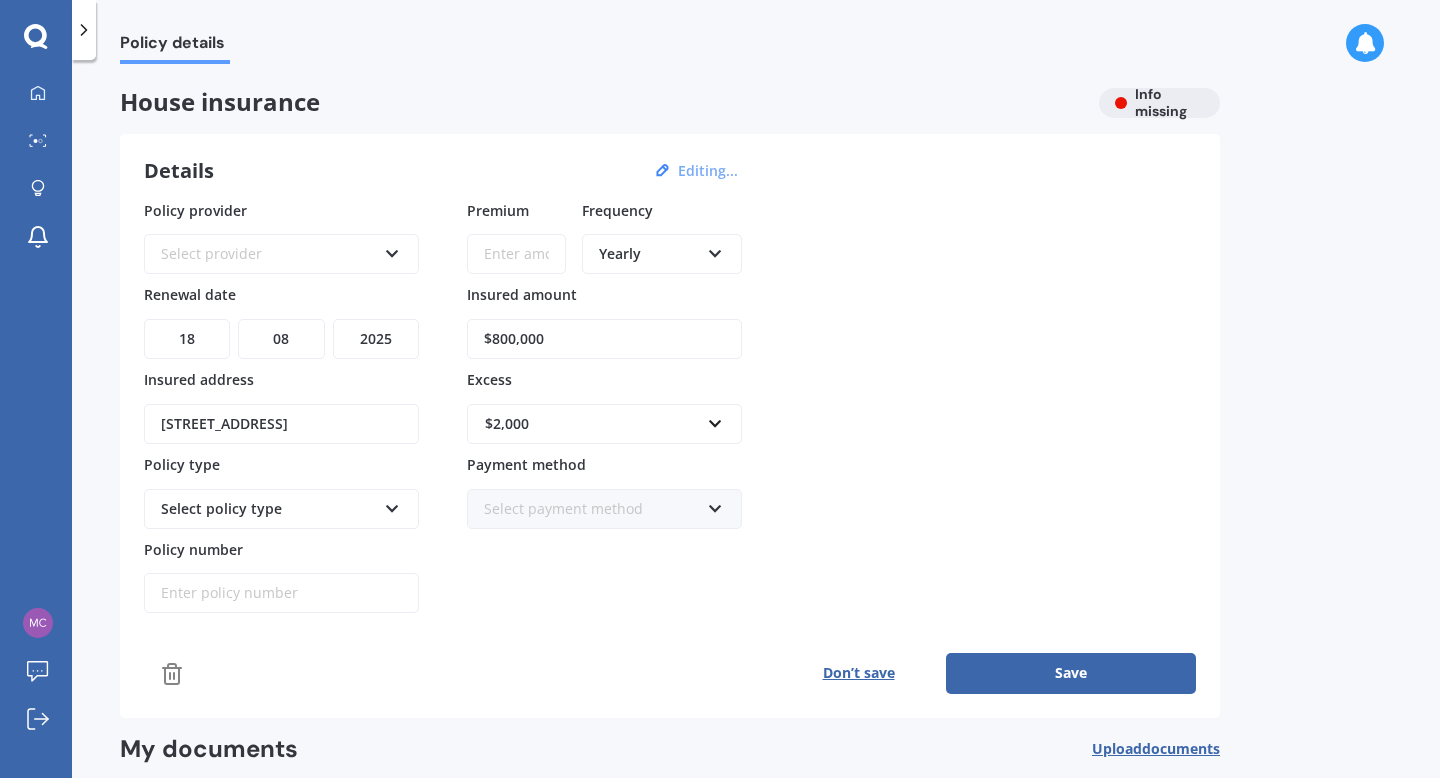 click on "Select provider" at bounding box center (268, 254) 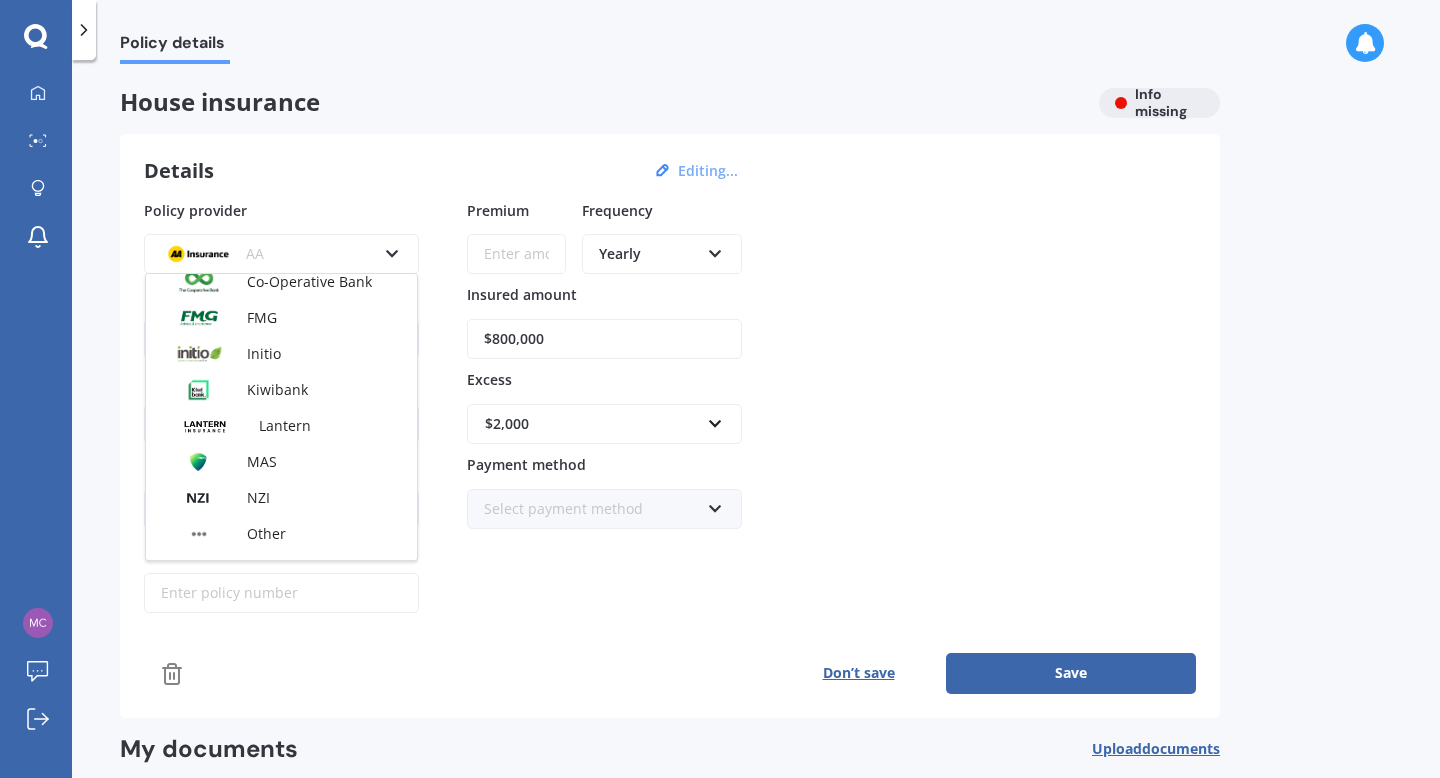 scroll, scrollTop: 426, scrollLeft: 0, axis: vertical 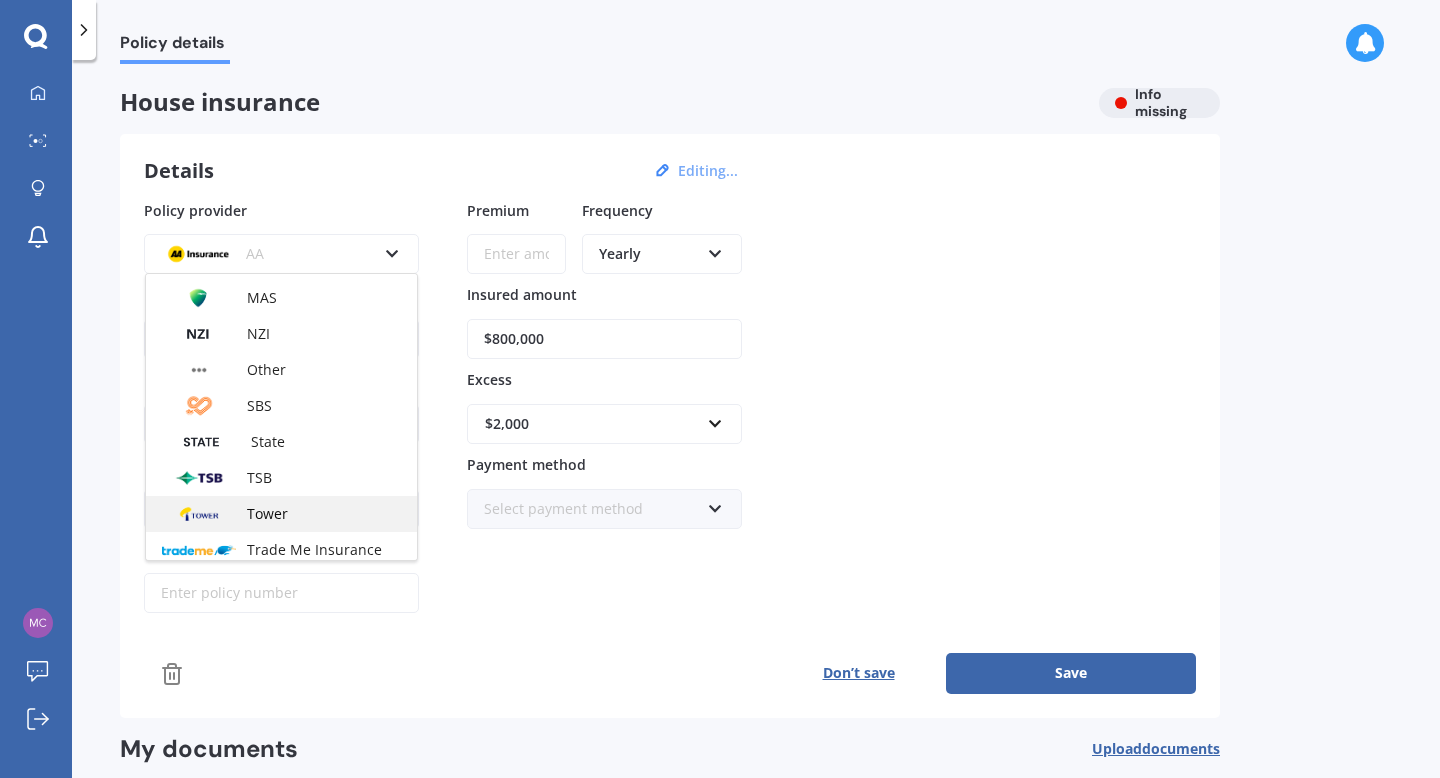 click on "Tower" at bounding box center (267, 513) 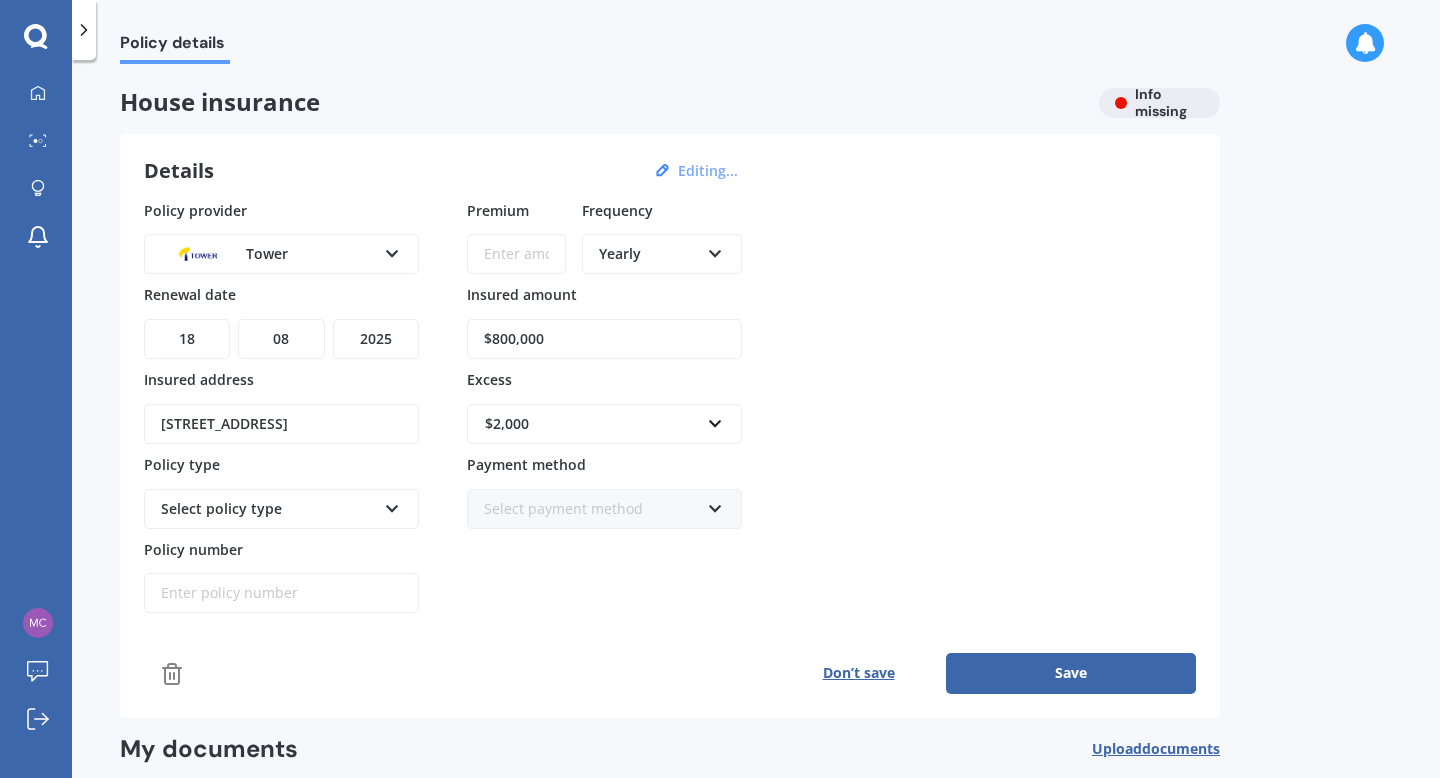 click on "Premium" at bounding box center [516, 254] 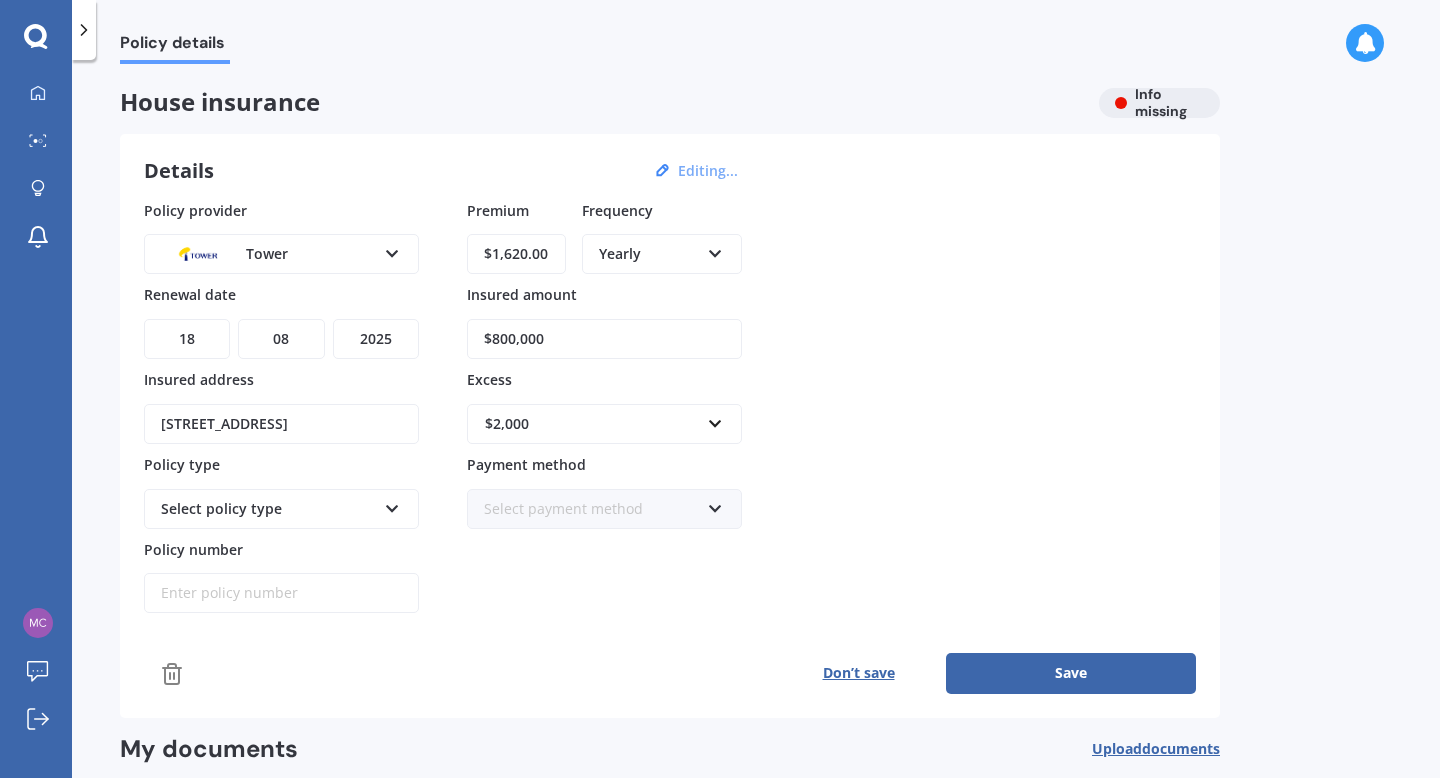 type on "$1,620.00" 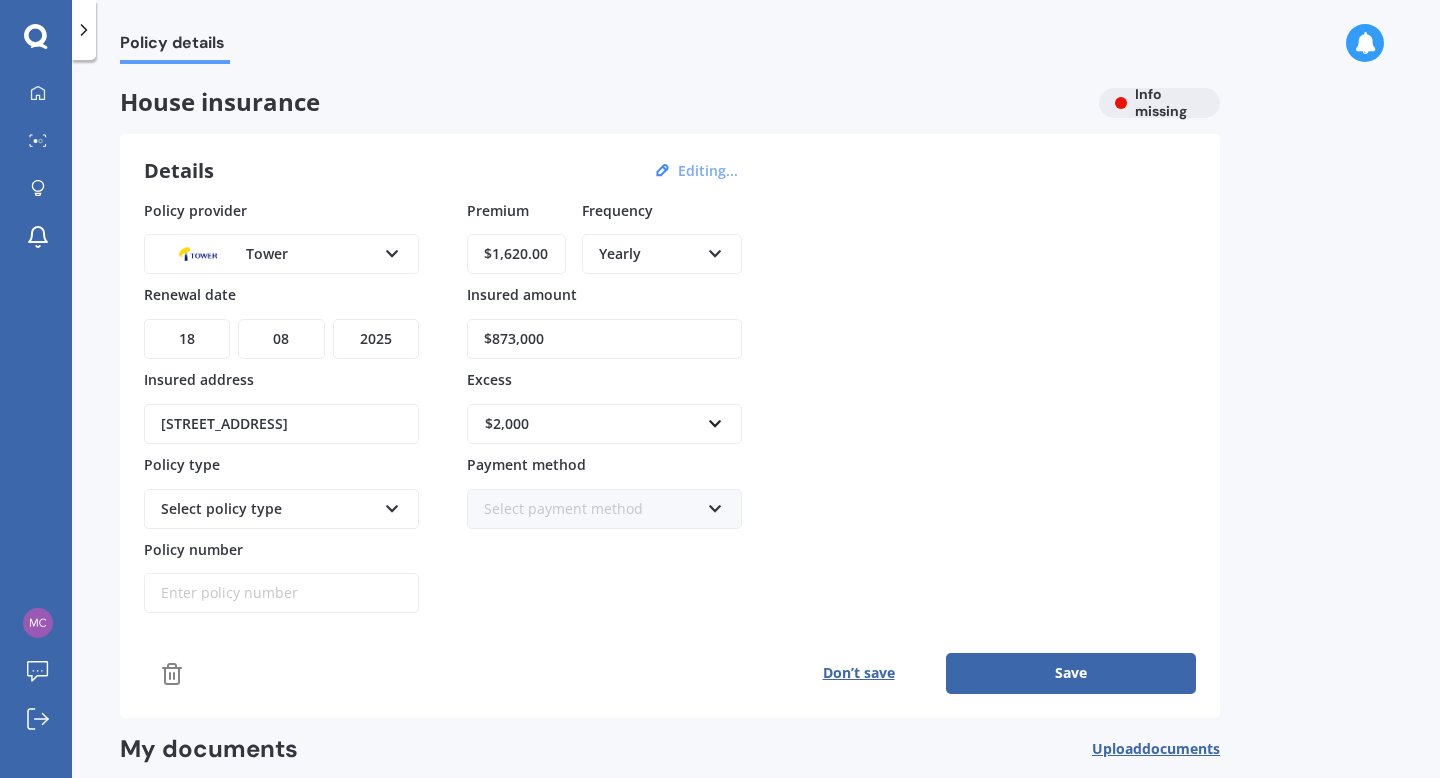 click on "$873,000" at bounding box center (604, 339) 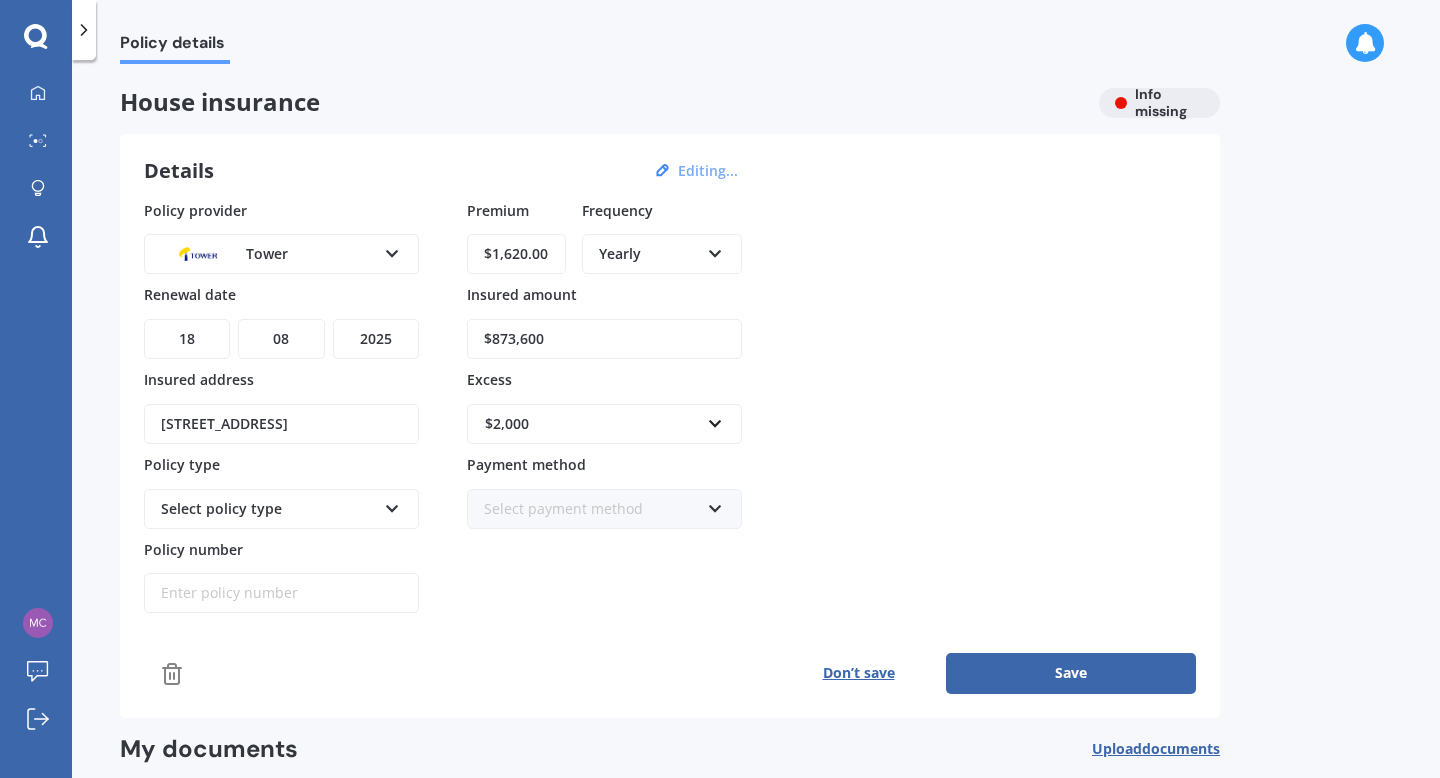 type on "$873,600" 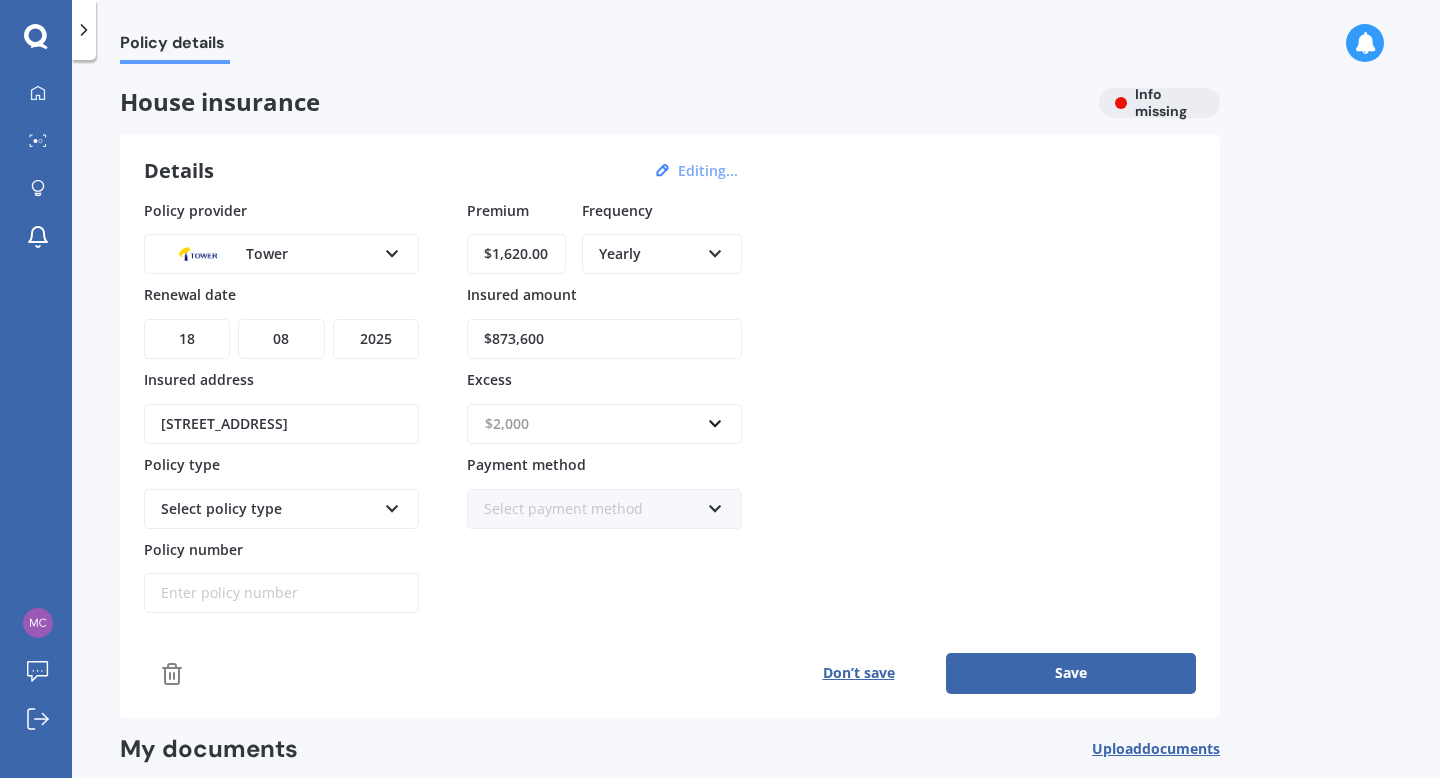 click at bounding box center [597, 424] 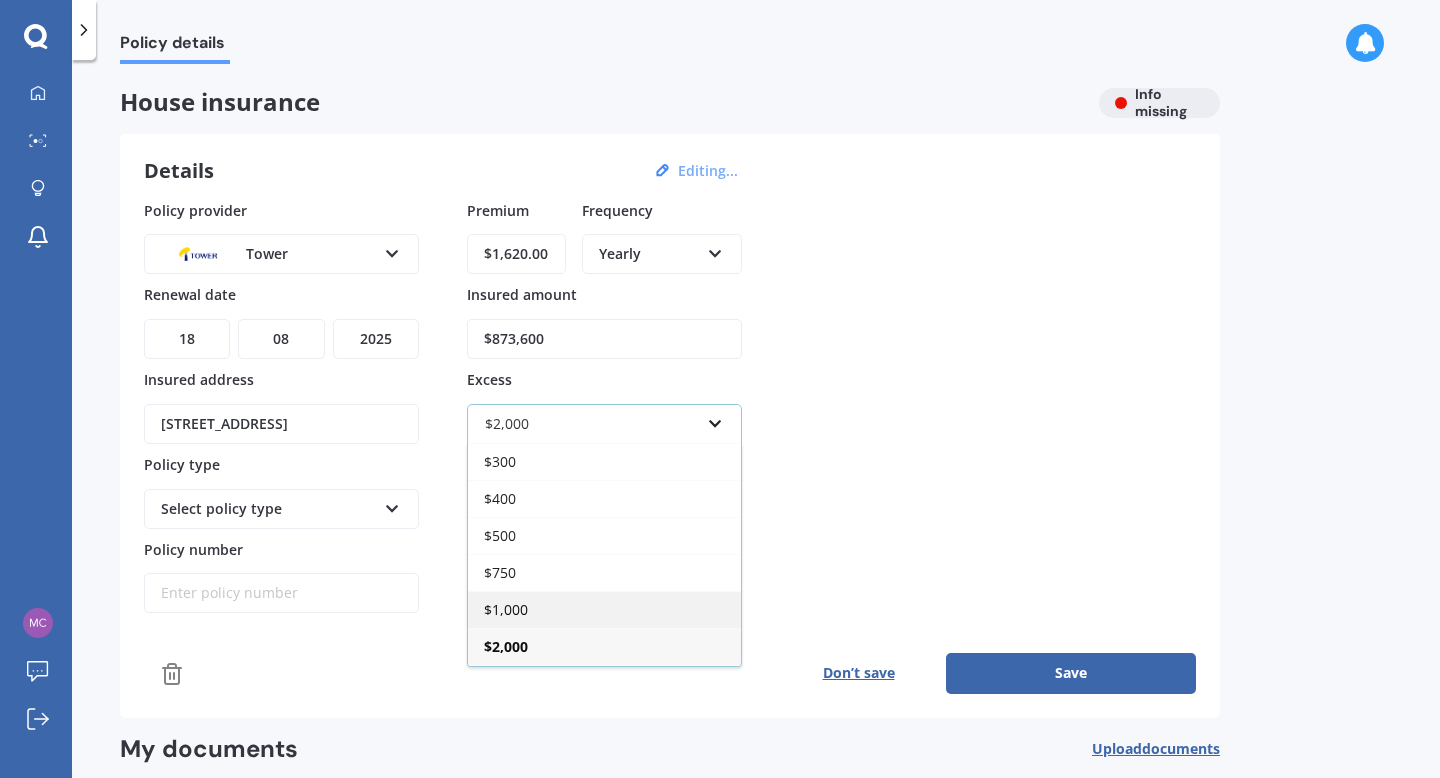 click on "$1,000" at bounding box center [604, 609] 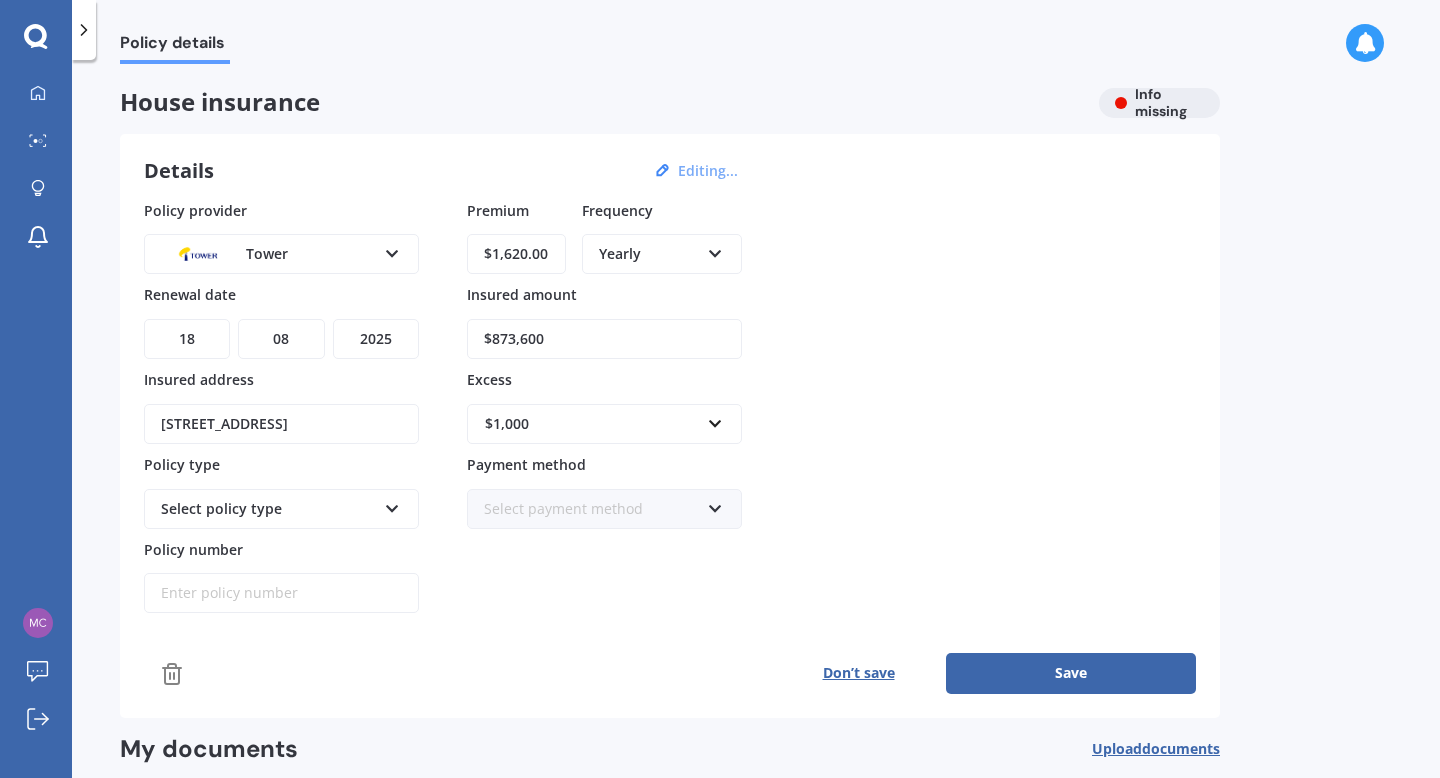 click on "Select payment method Direct debit - bank account Direct debit - credit/debit card Online payment Internet banking transfer Cheque" at bounding box center (604, 509) 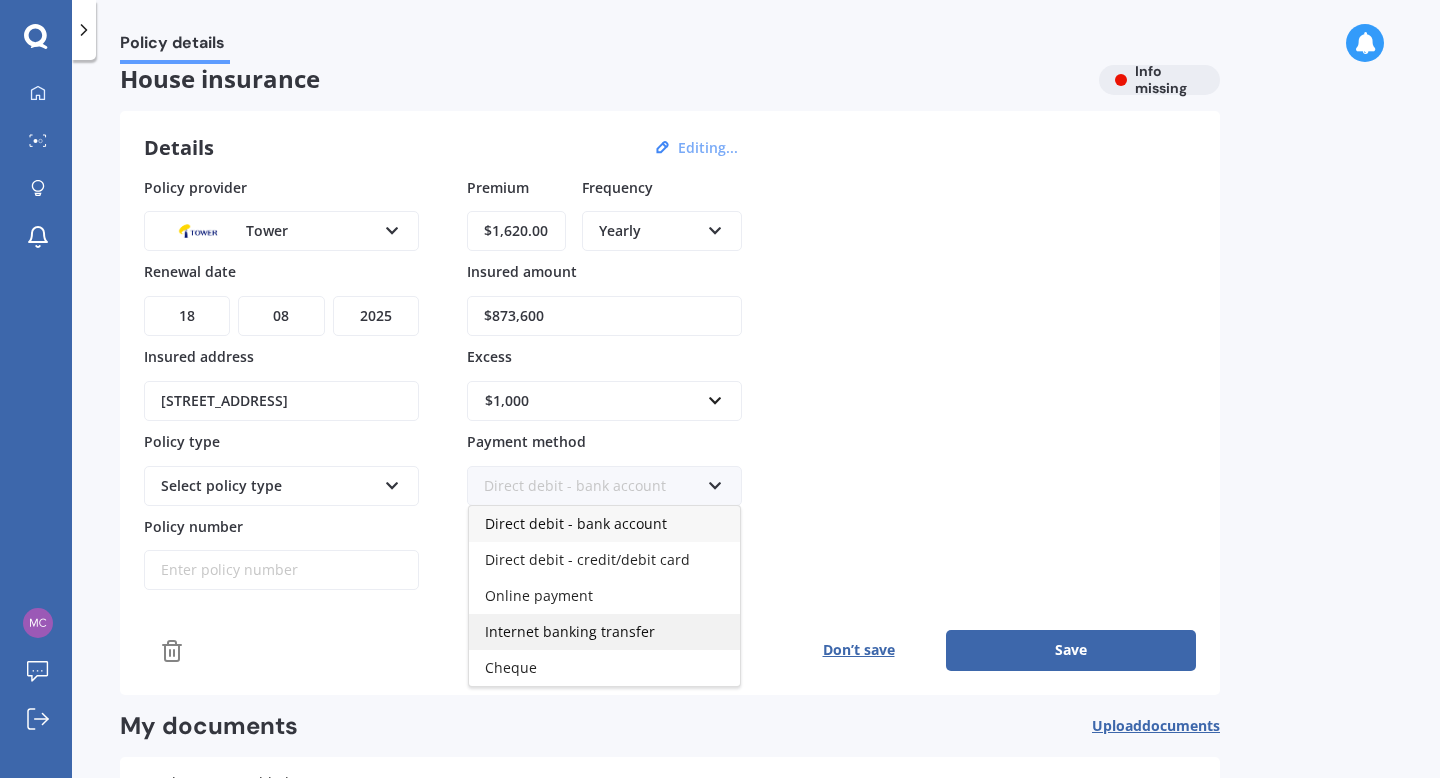 scroll, scrollTop: 24, scrollLeft: 0, axis: vertical 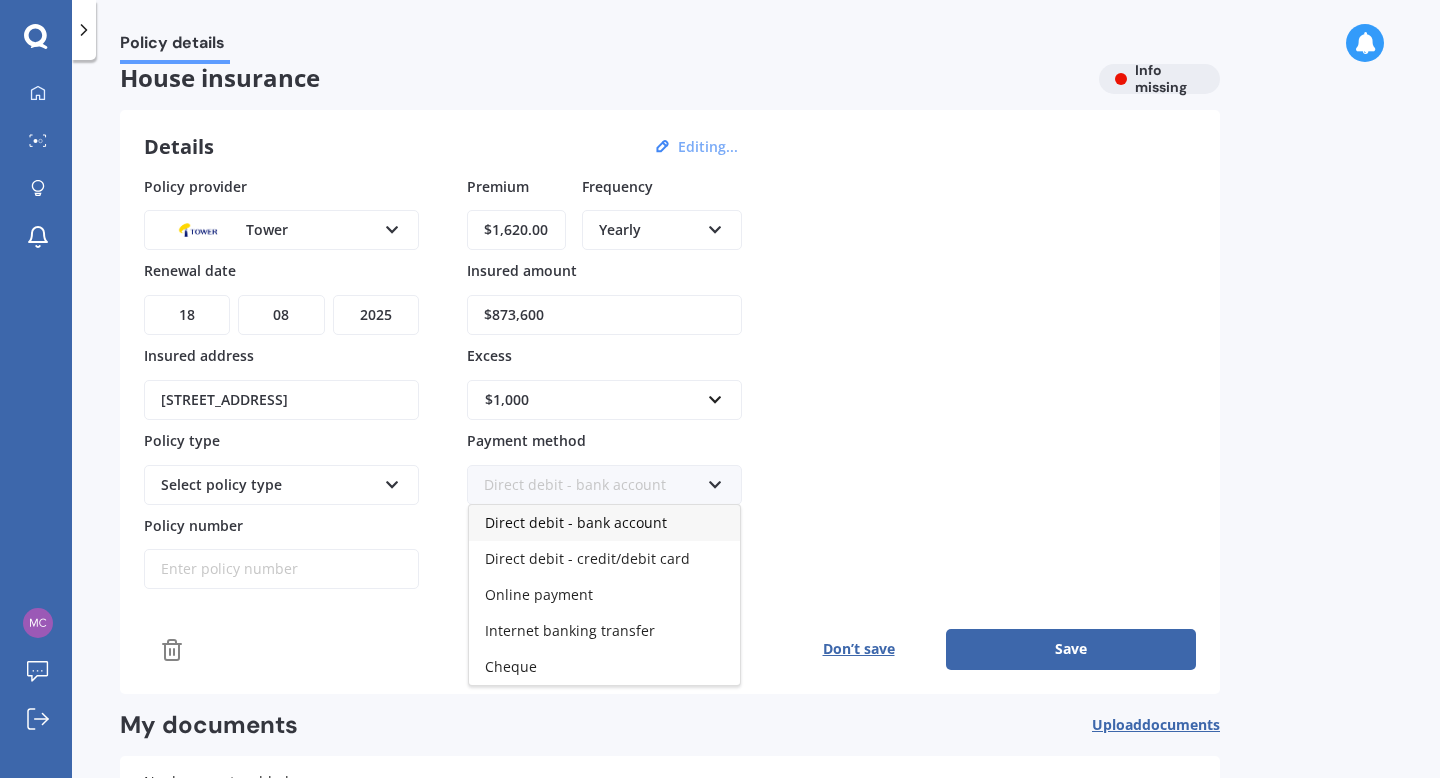 click on "Direct debit - bank account" at bounding box center [576, 522] 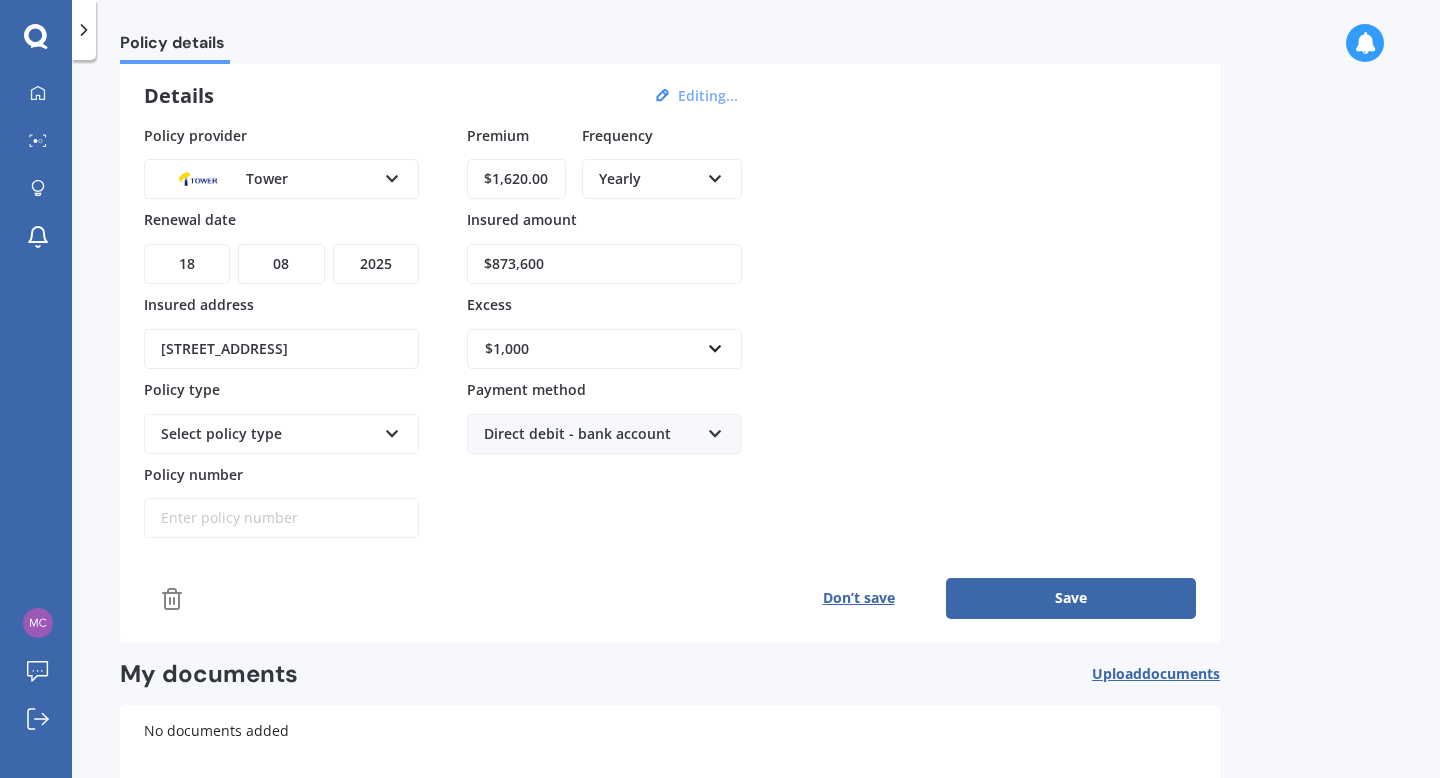 scroll, scrollTop: 87, scrollLeft: 0, axis: vertical 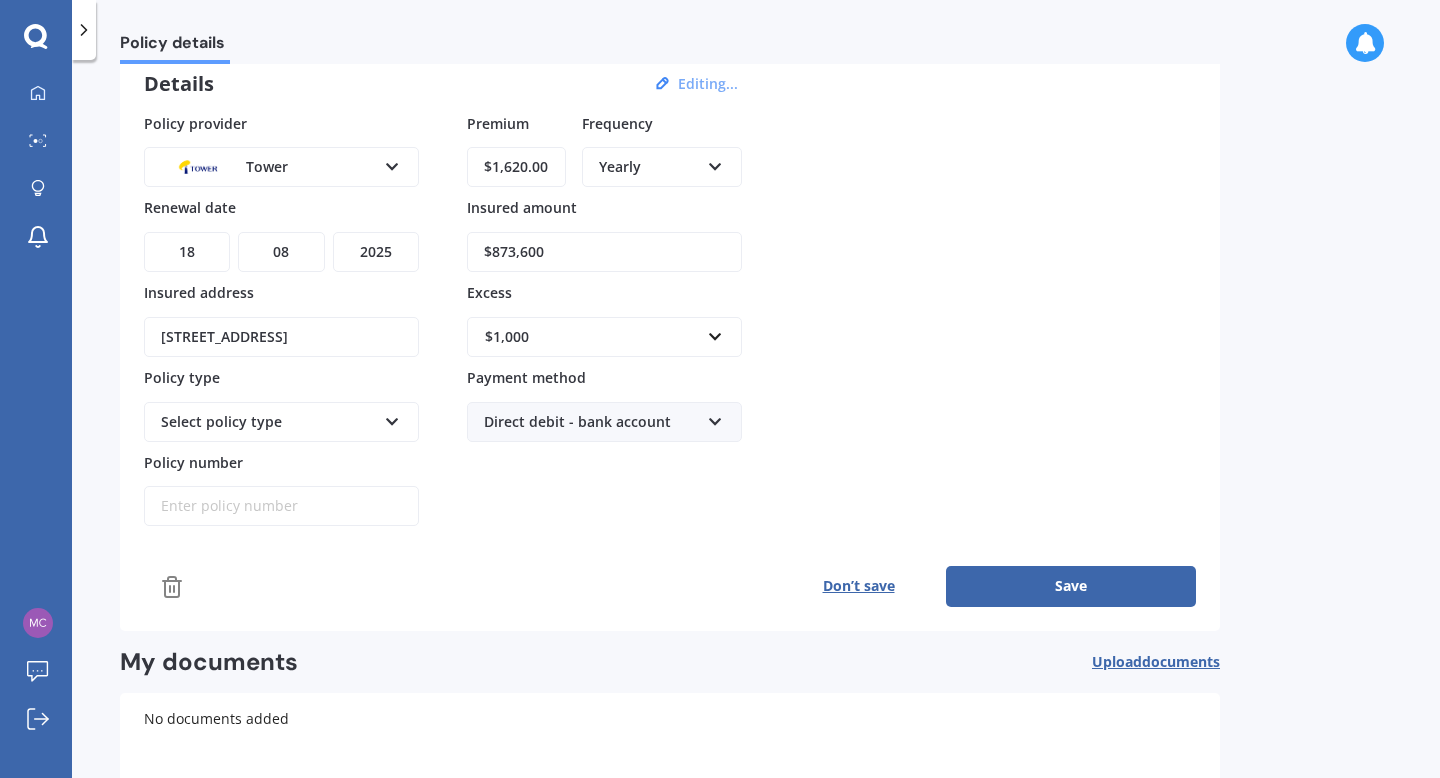 click on "Policy number" at bounding box center (281, 506) 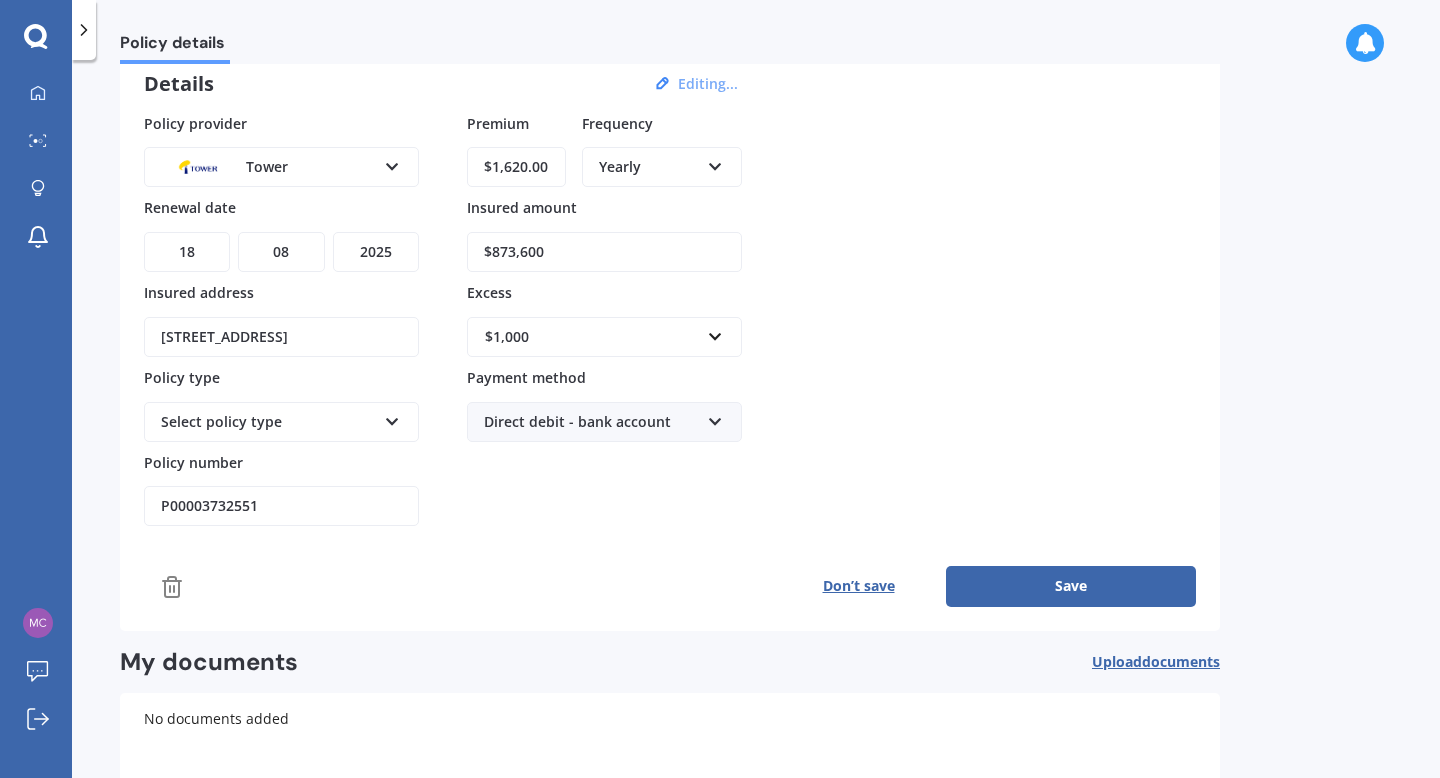 type on "P00003732551" 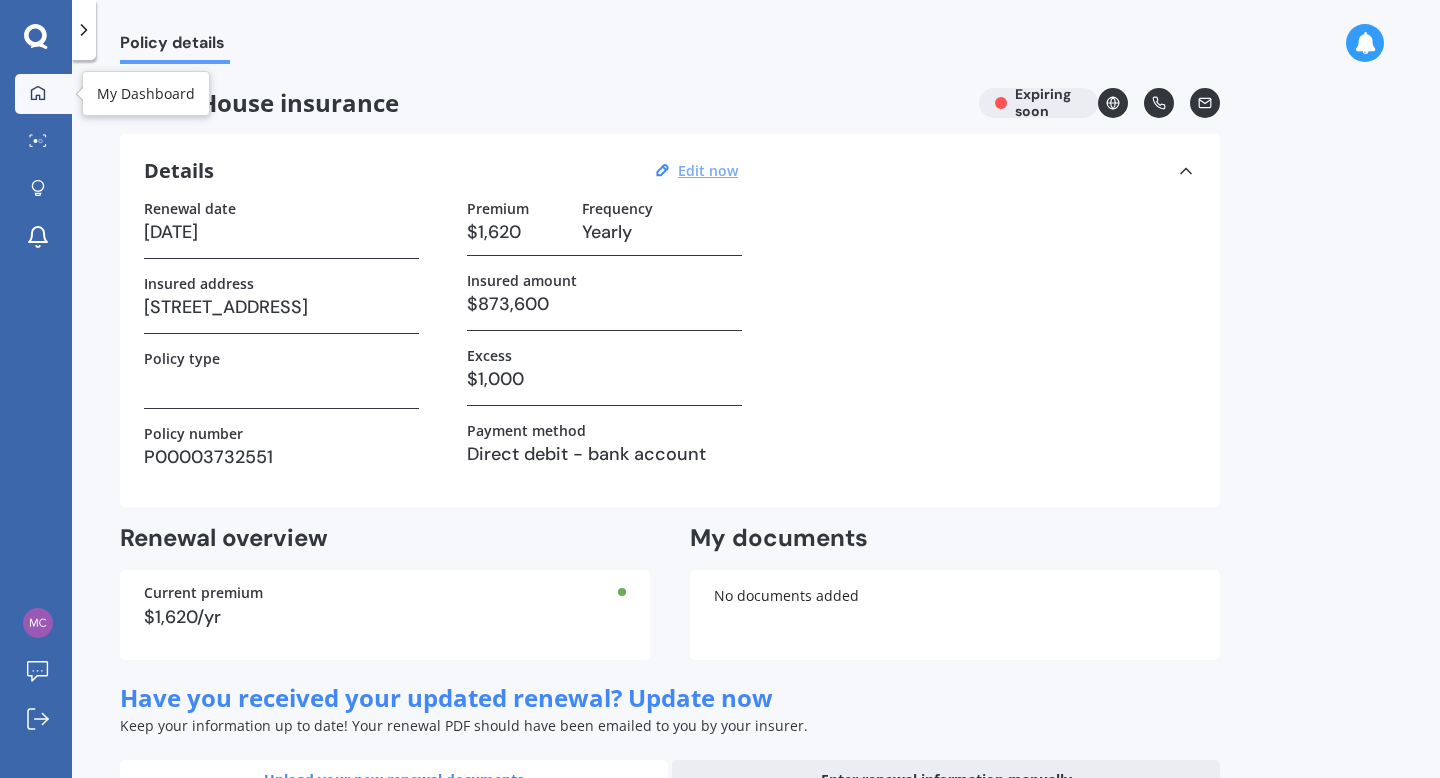 click 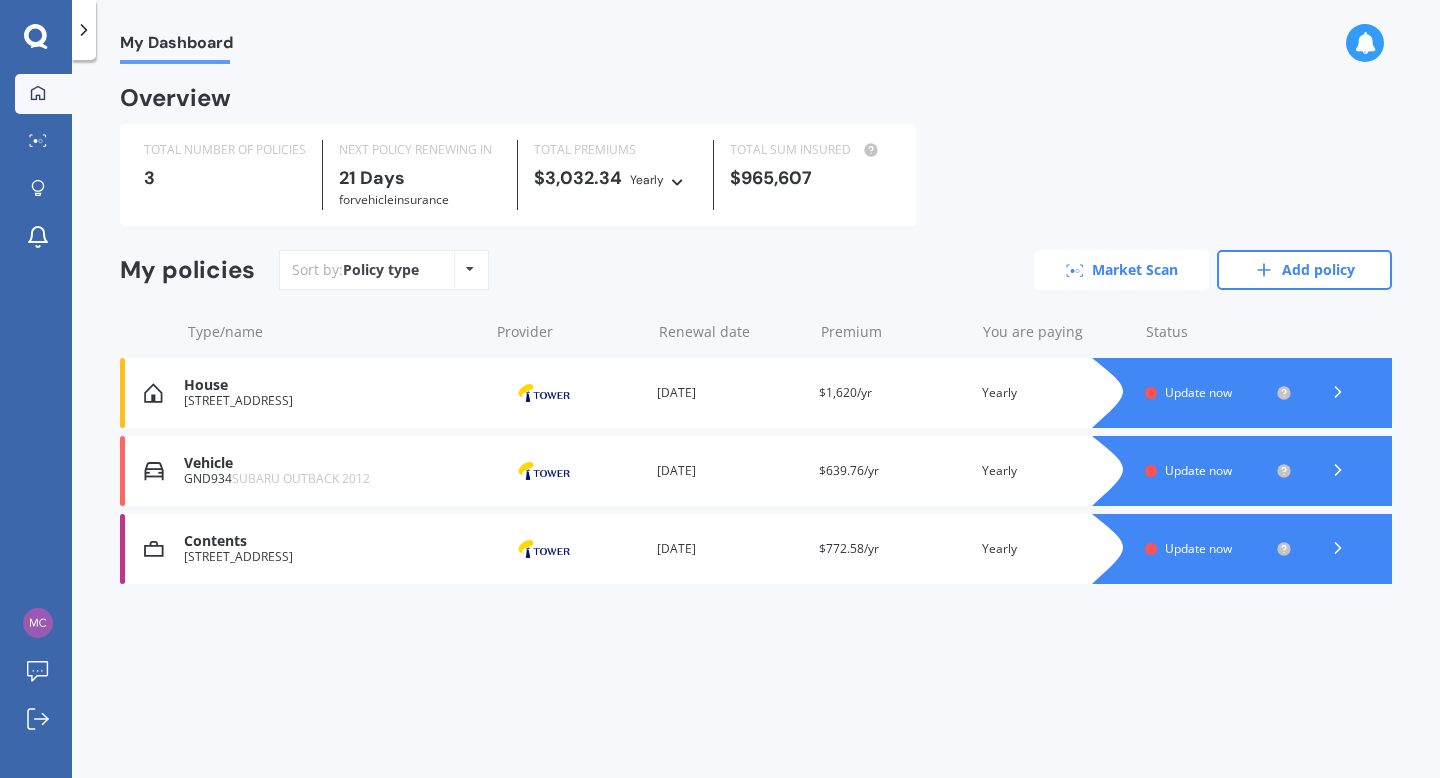 click on "Market Scan" at bounding box center (1121, 270) 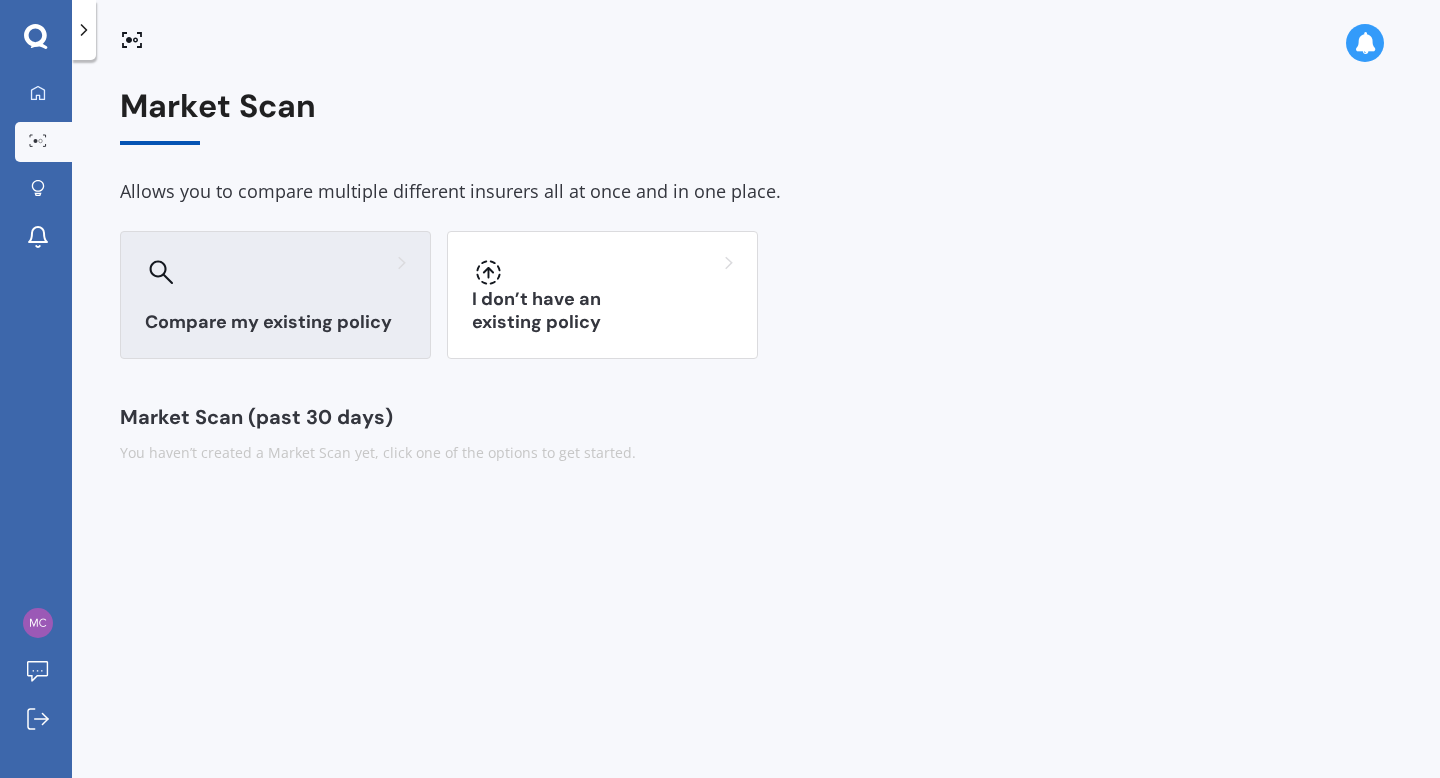 click on "Compare my existing policy" at bounding box center (275, 295) 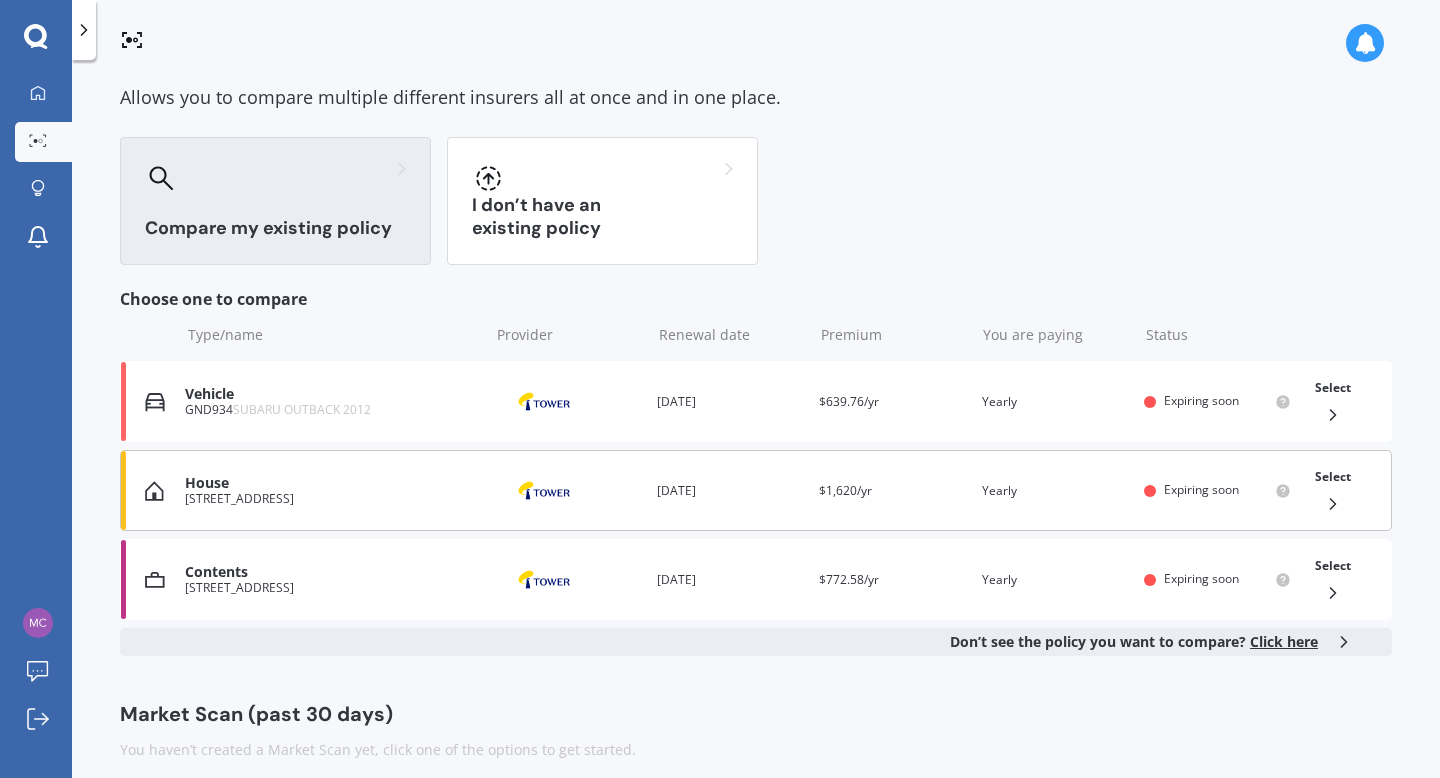 scroll, scrollTop: 112, scrollLeft: 0, axis: vertical 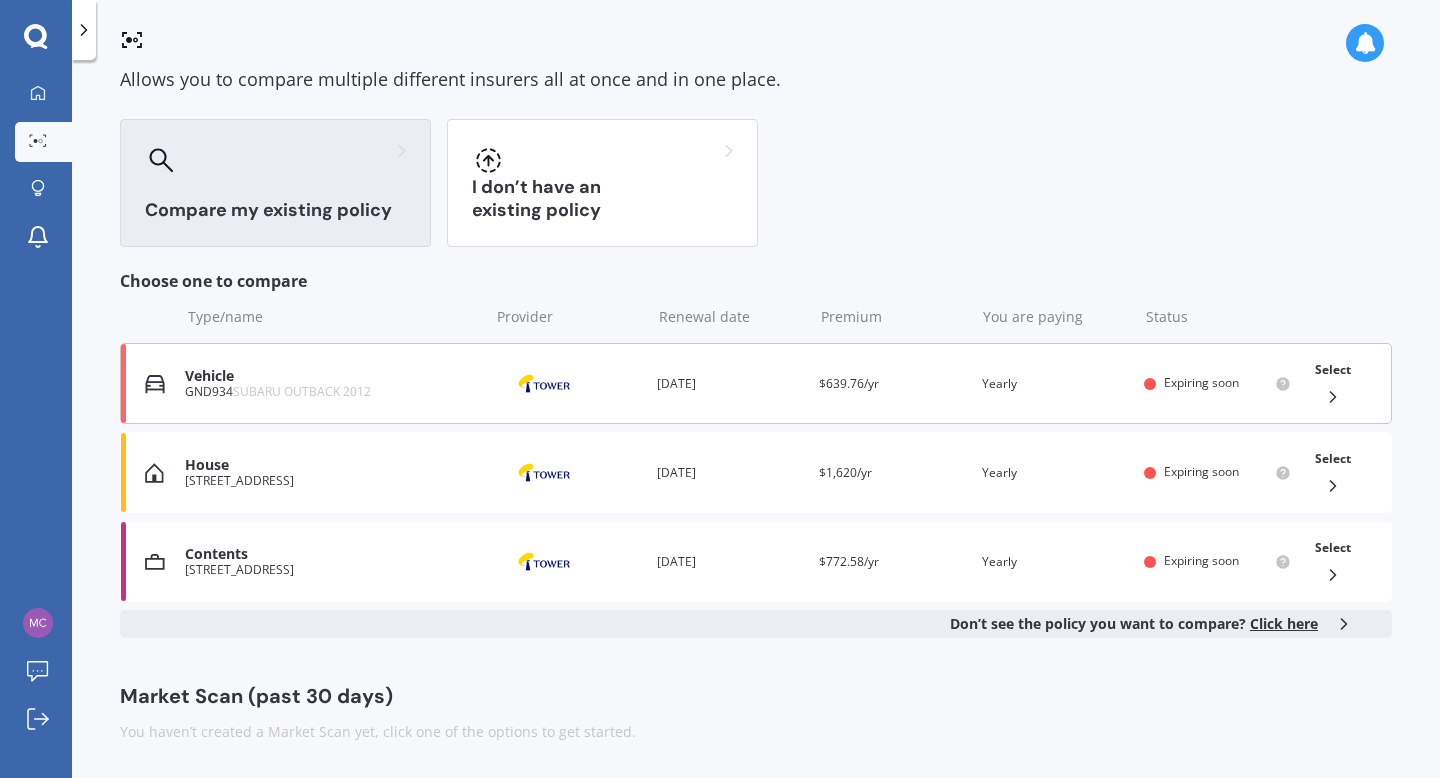 click on "Select" at bounding box center (1333, 383) 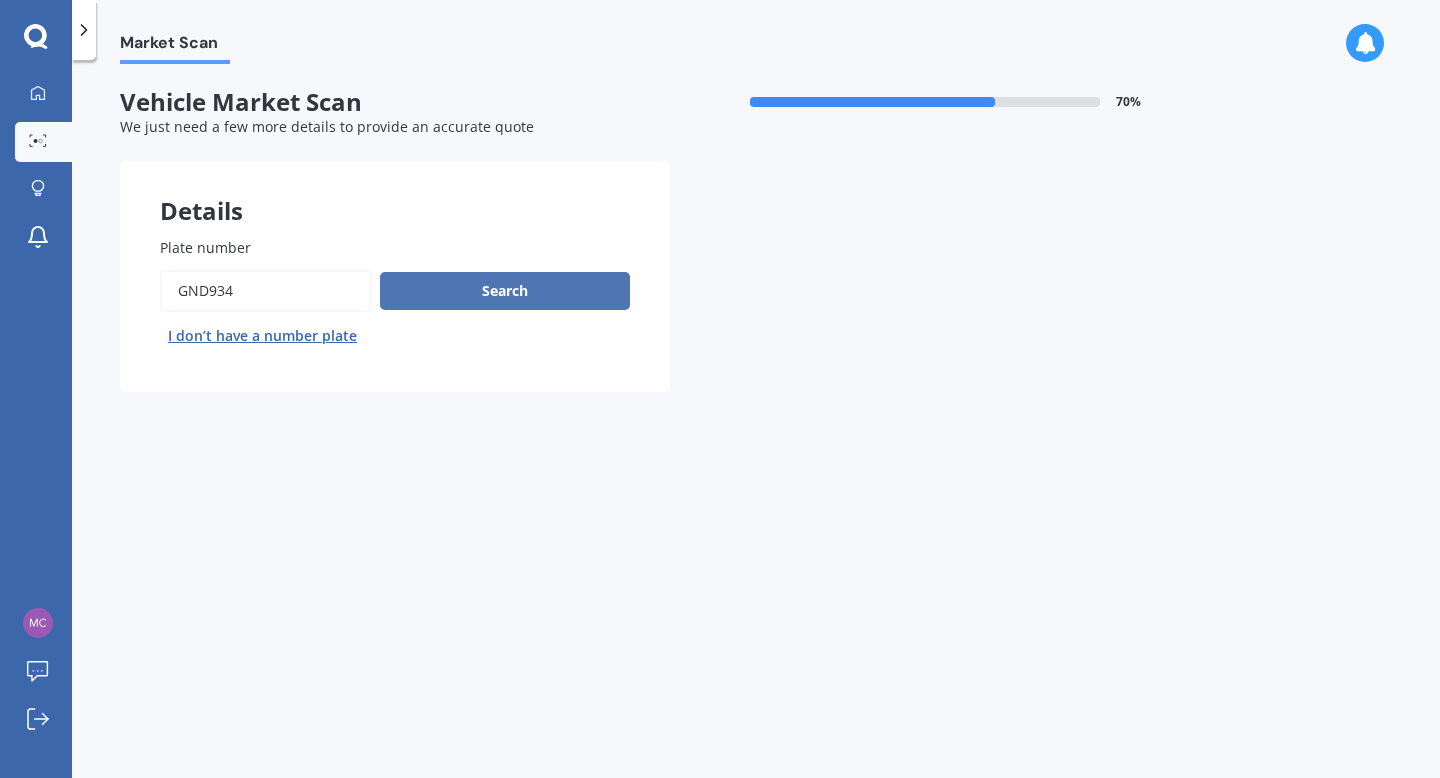 click on "Search" at bounding box center (505, 291) 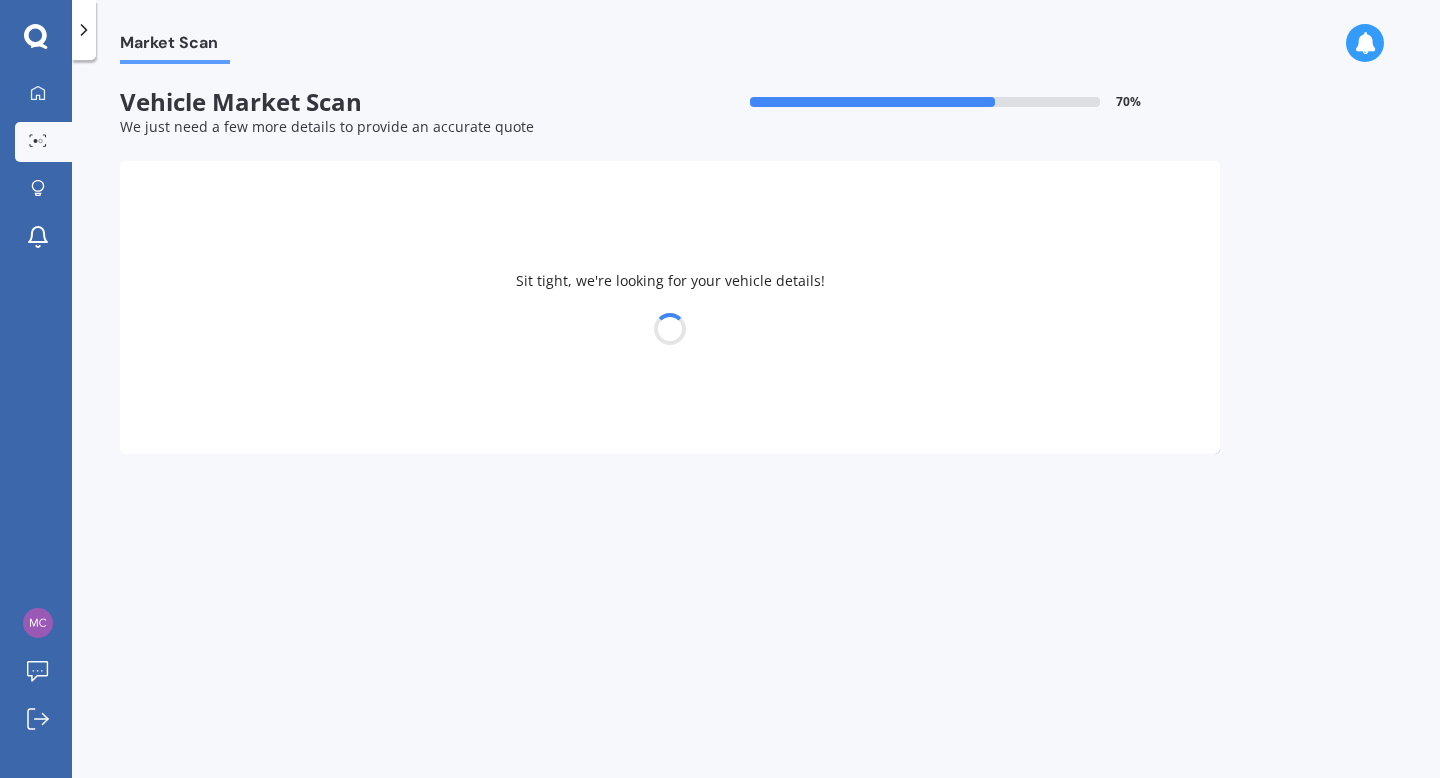 select on "SUBARU" 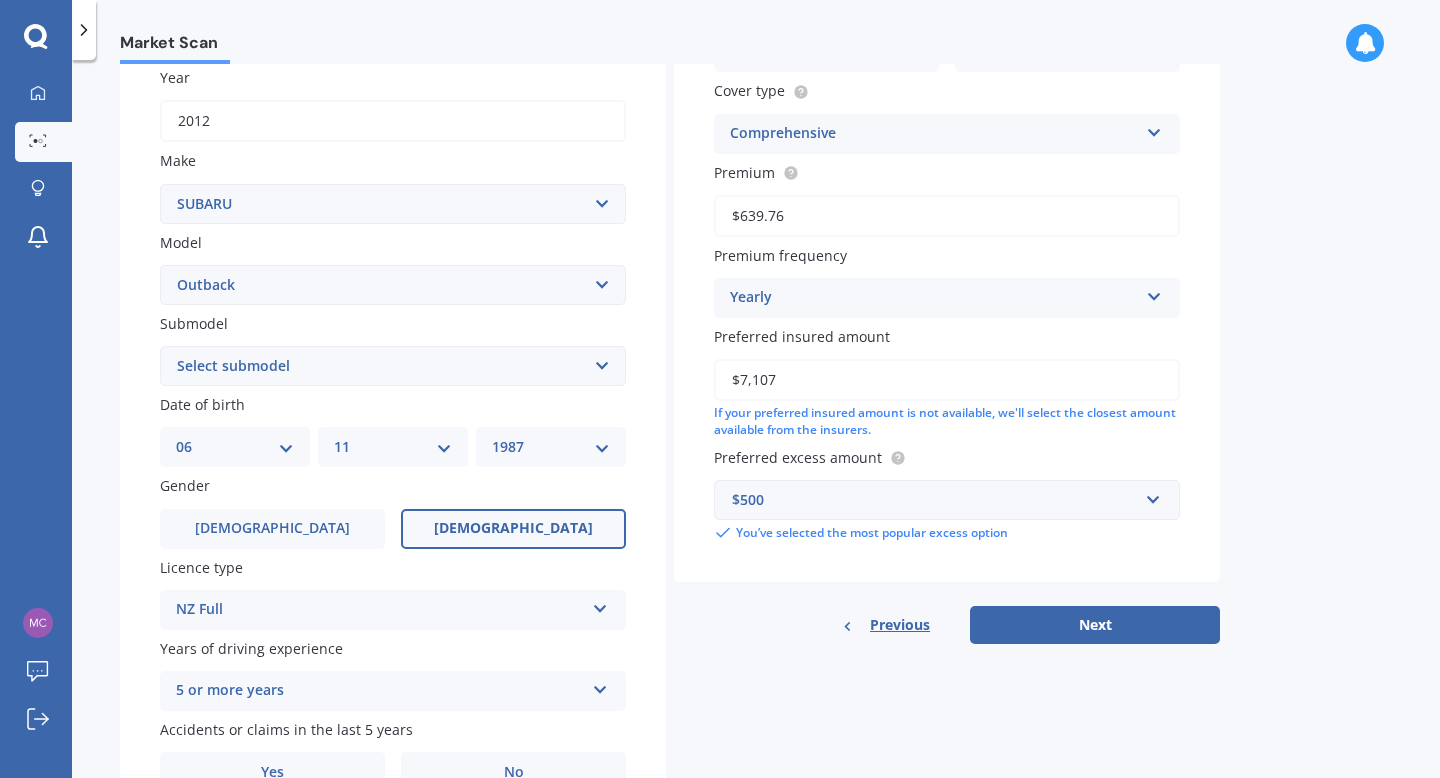 scroll, scrollTop: 295, scrollLeft: 0, axis: vertical 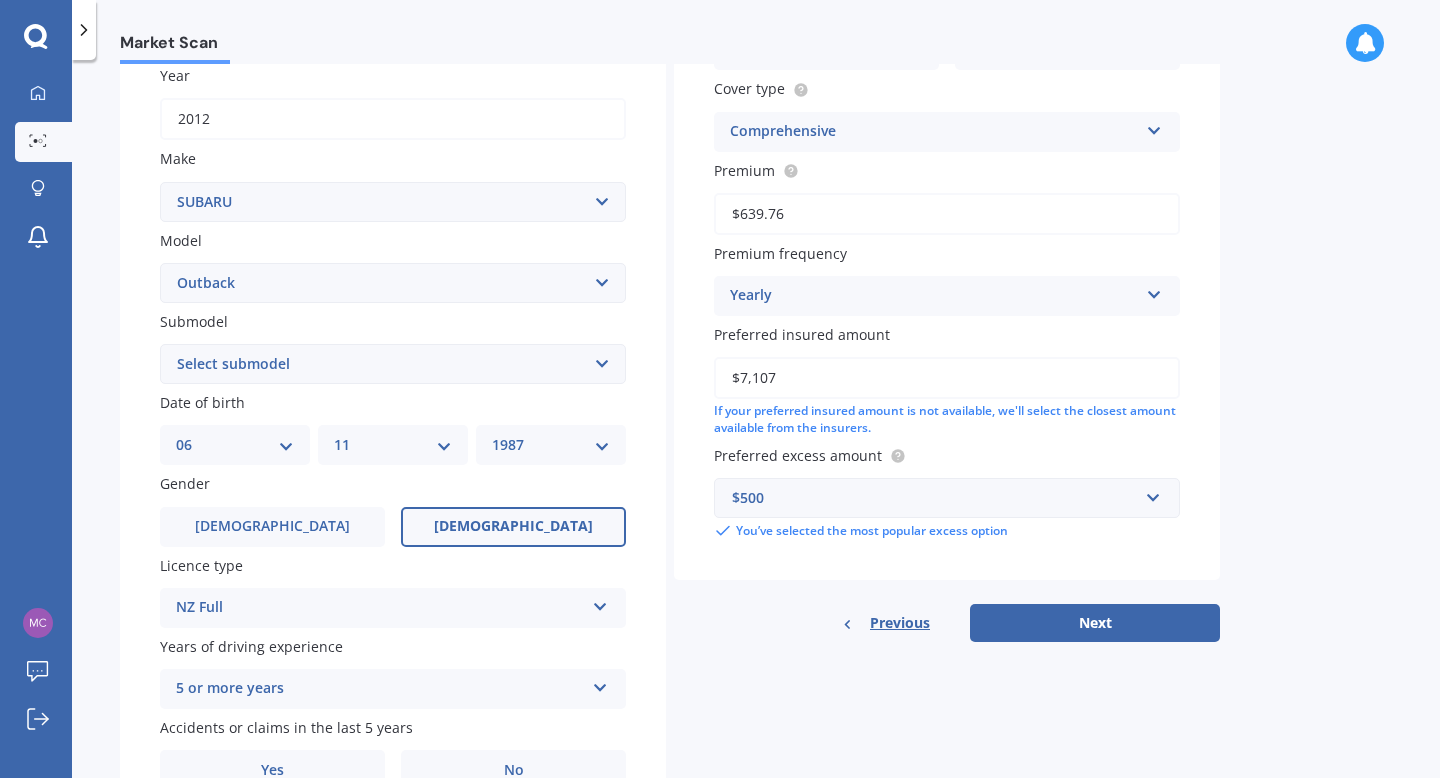 click on "Select submodel 2.0 Diesel 2.0 Diesel turbo 2.0D premium 2.5 2.5i 2.5i Luxury 2.5i premium 2.5i Sport 3.0R 3.0R Ltd 3.6 3.6R premium Legacy World Premier Edition" at bounding box center (393, 364) 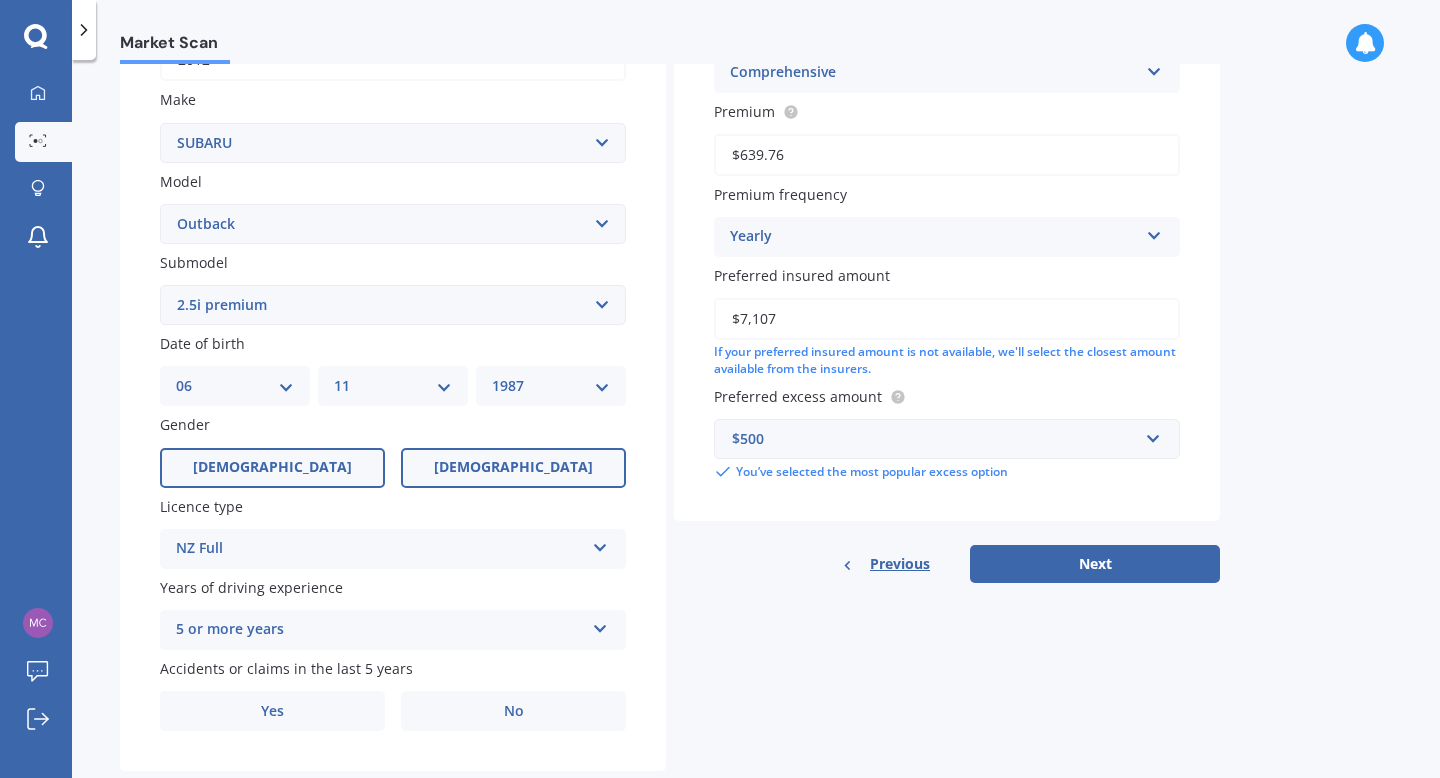 scroll, scrollTop: 359, scrollLeft: 0, axis: vertical 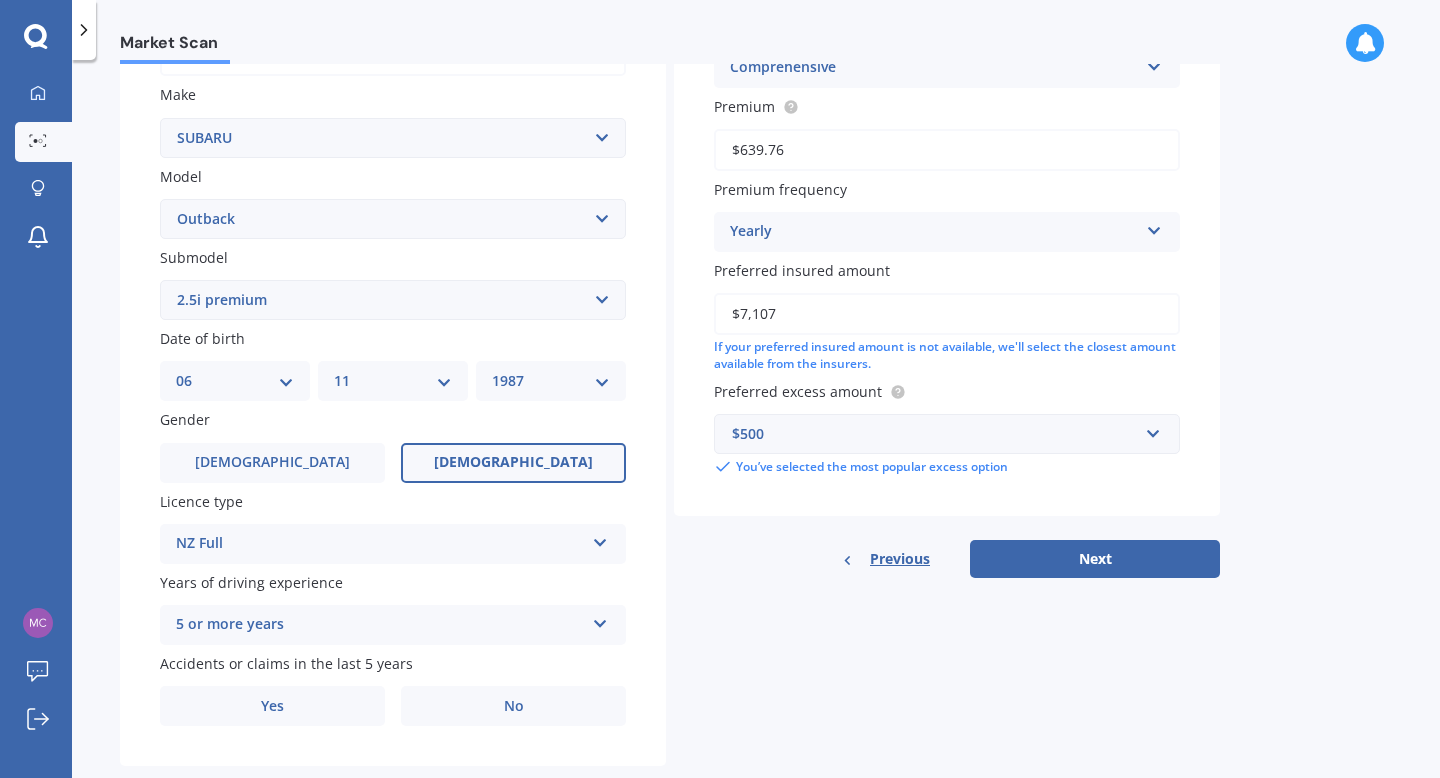 click on "[DEMOGRAPHIC_DATA]" at bounding box center [513, 463] 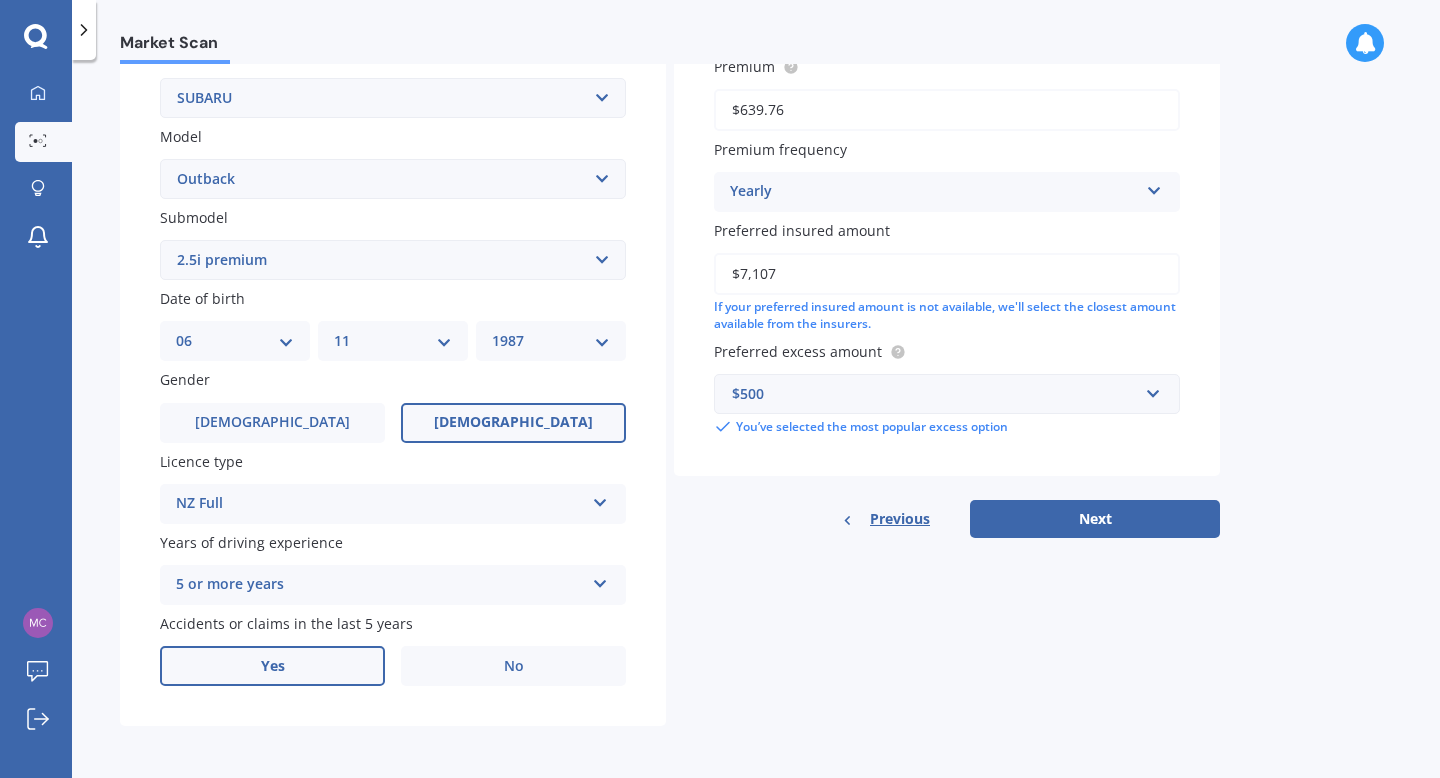 click on "Yes" at bounding box center [272, 666] 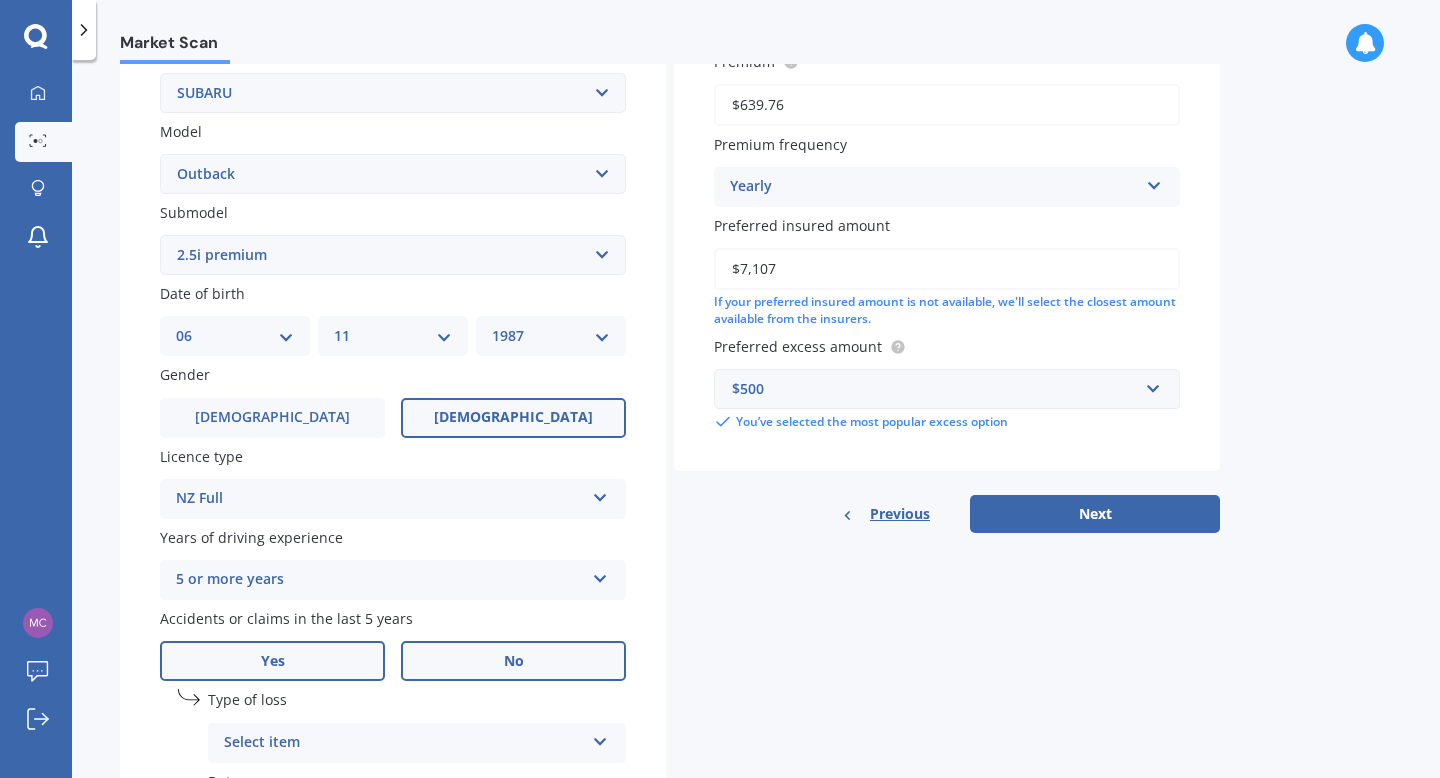 click on "No" at bounding box center (513, 661) 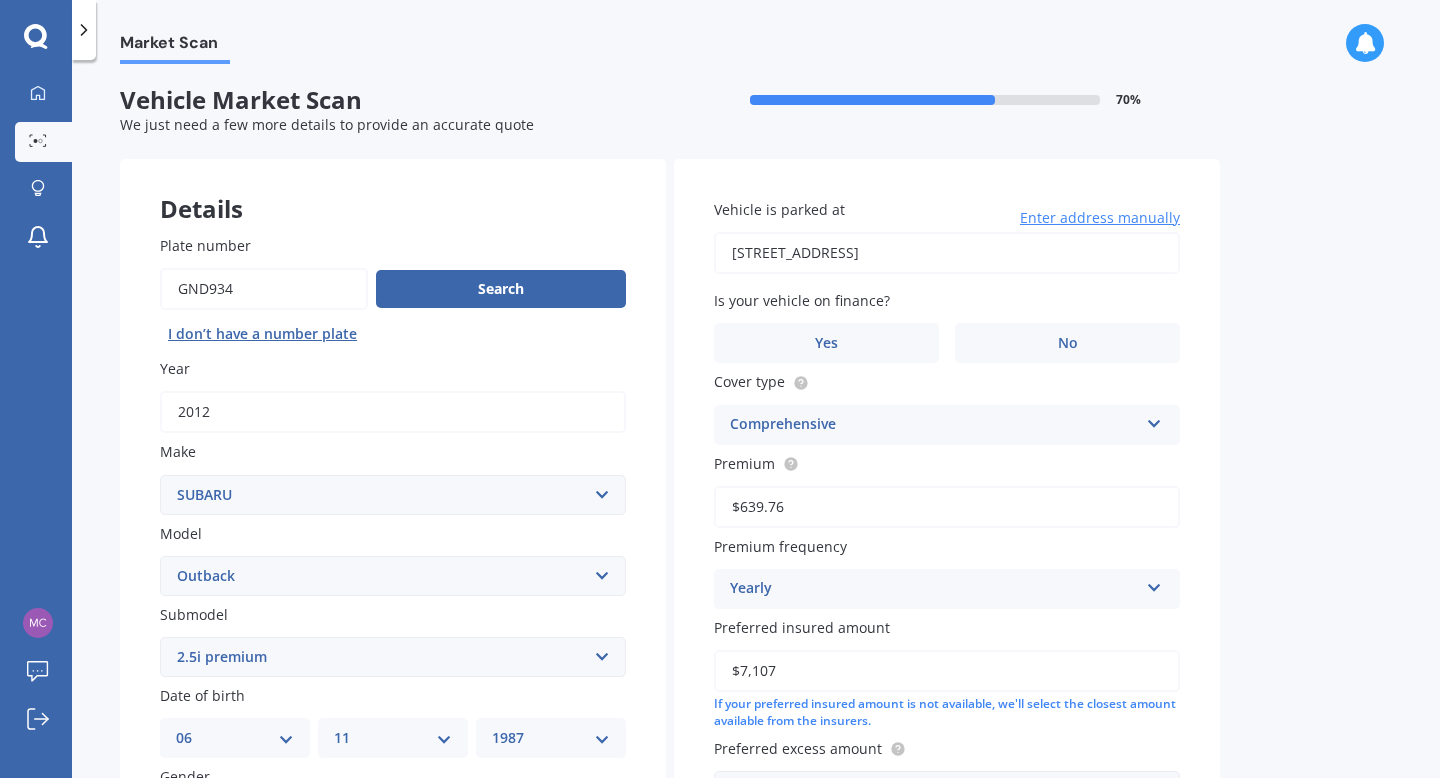 scroll, scrollTop: 0, scrollLeft: 0, axis: both 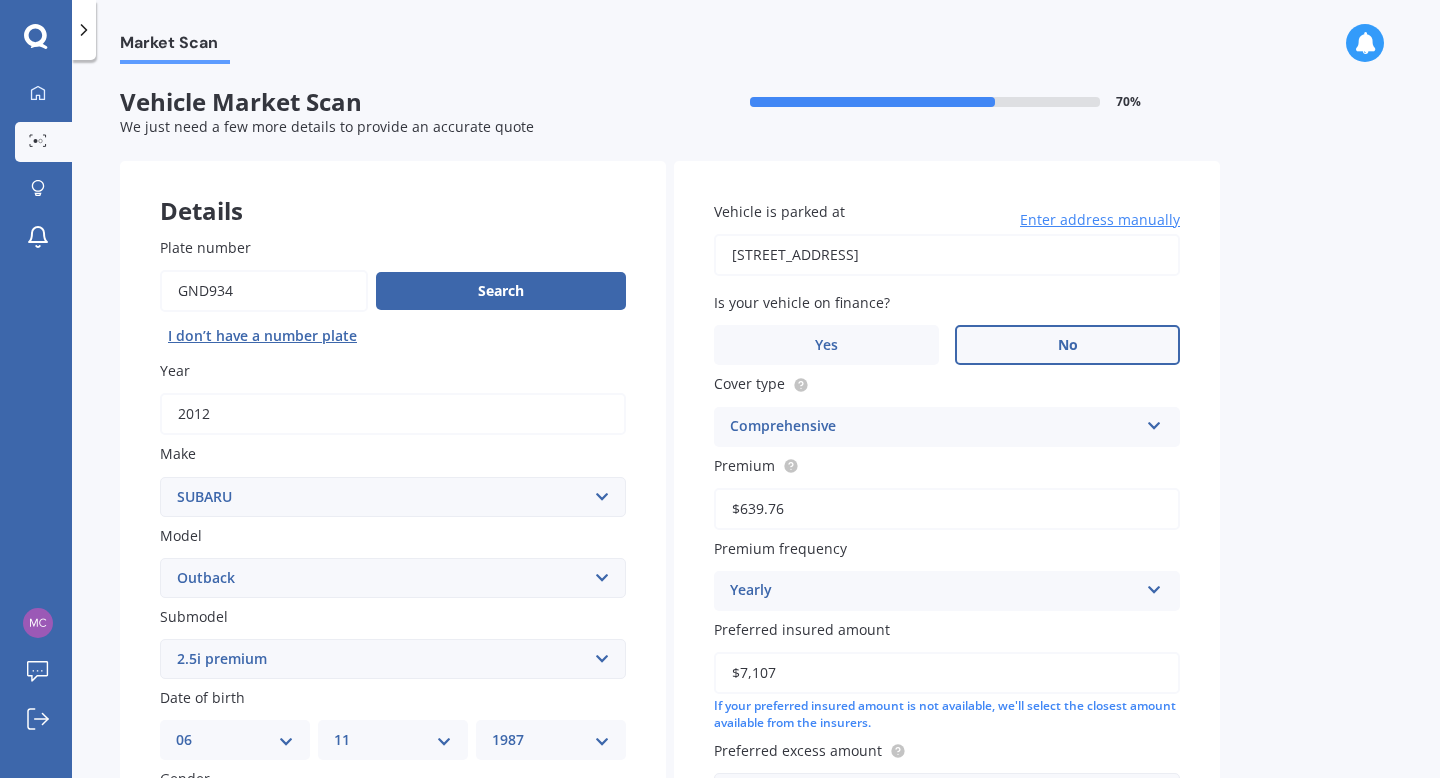 click on "No" at bounding box center (1067, 345) 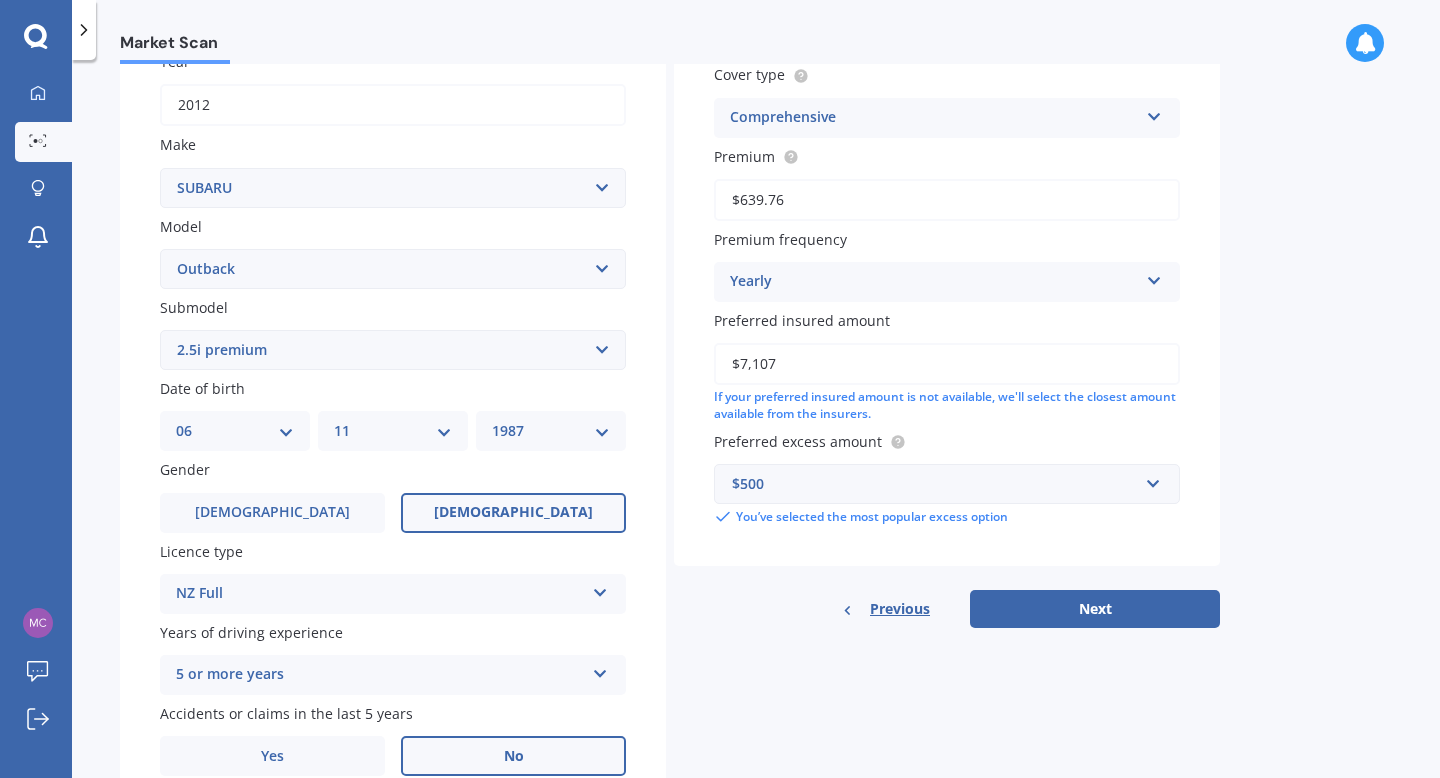 scroll, scrollTop: 314, scrollLeft: 0, axis: vertical 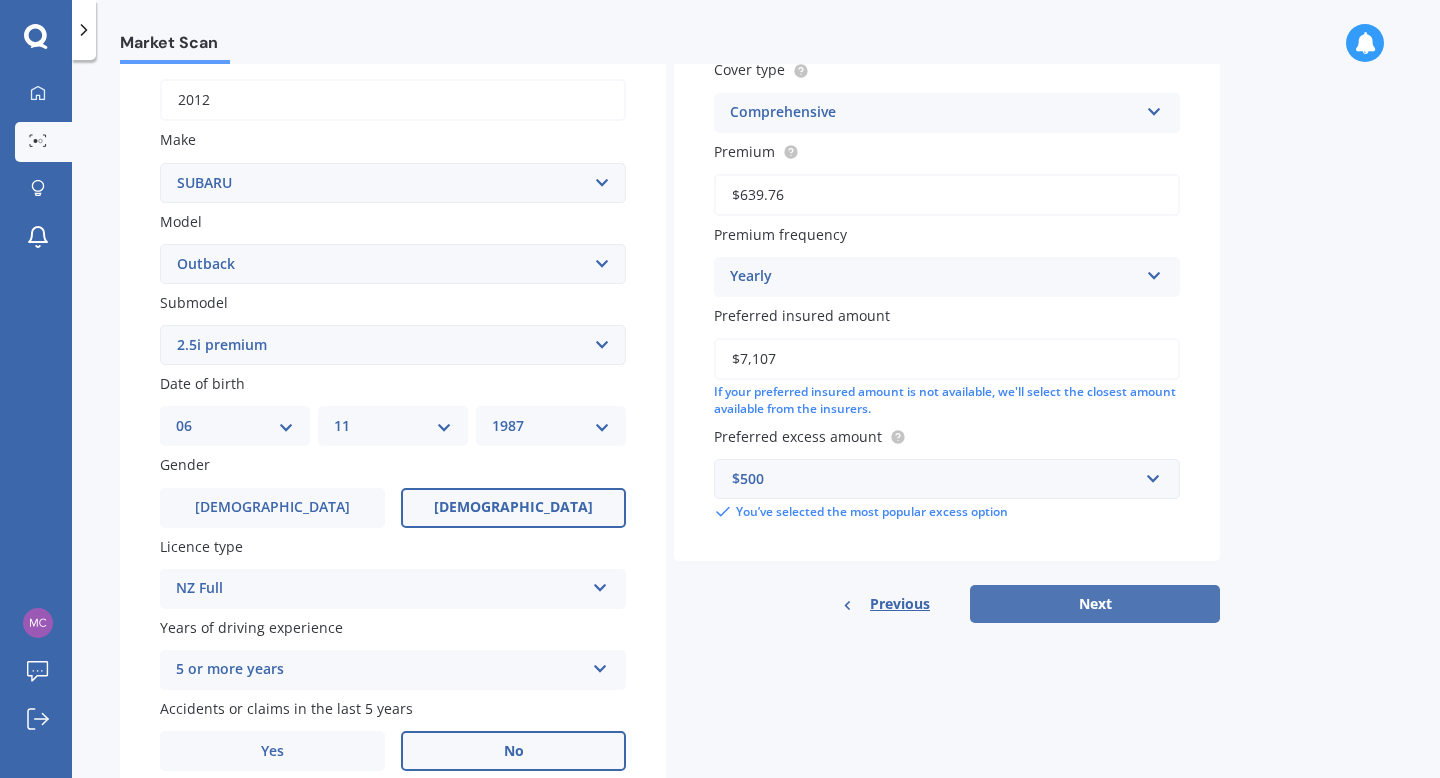 click on "Next" at bounding box center (1095, 604) 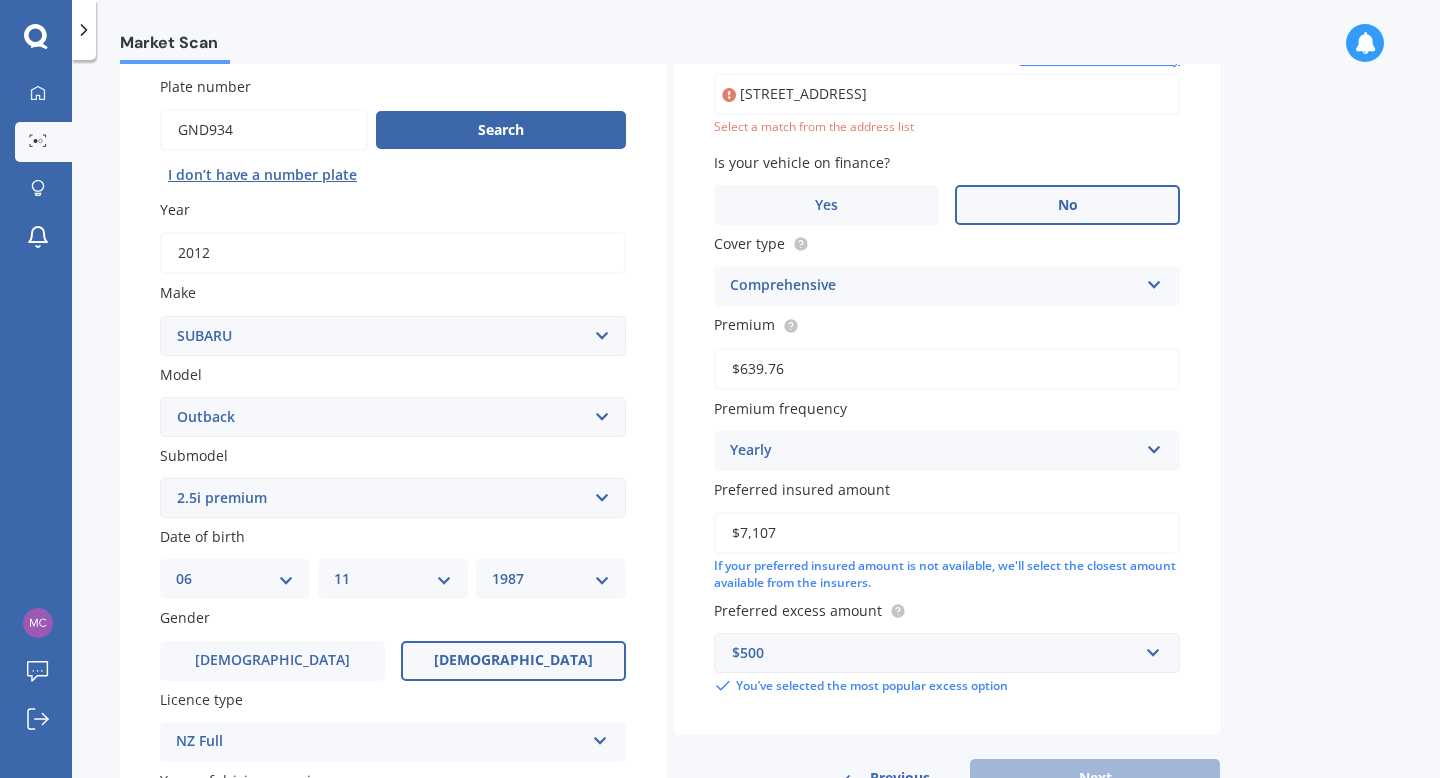scroll, scrollTop: 137, scrollLeft: 0, axis: vertical 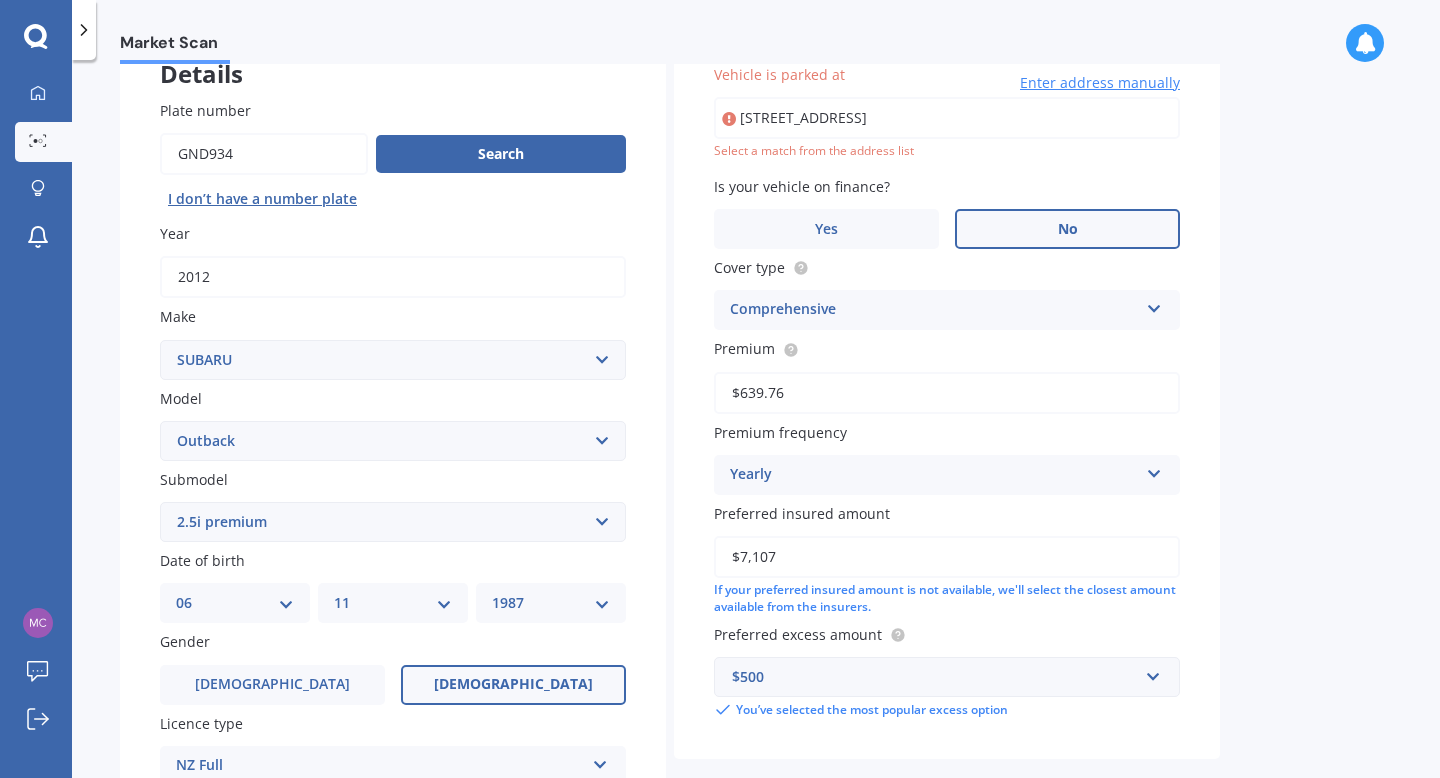 type on "[STREET_ADDRESS]" 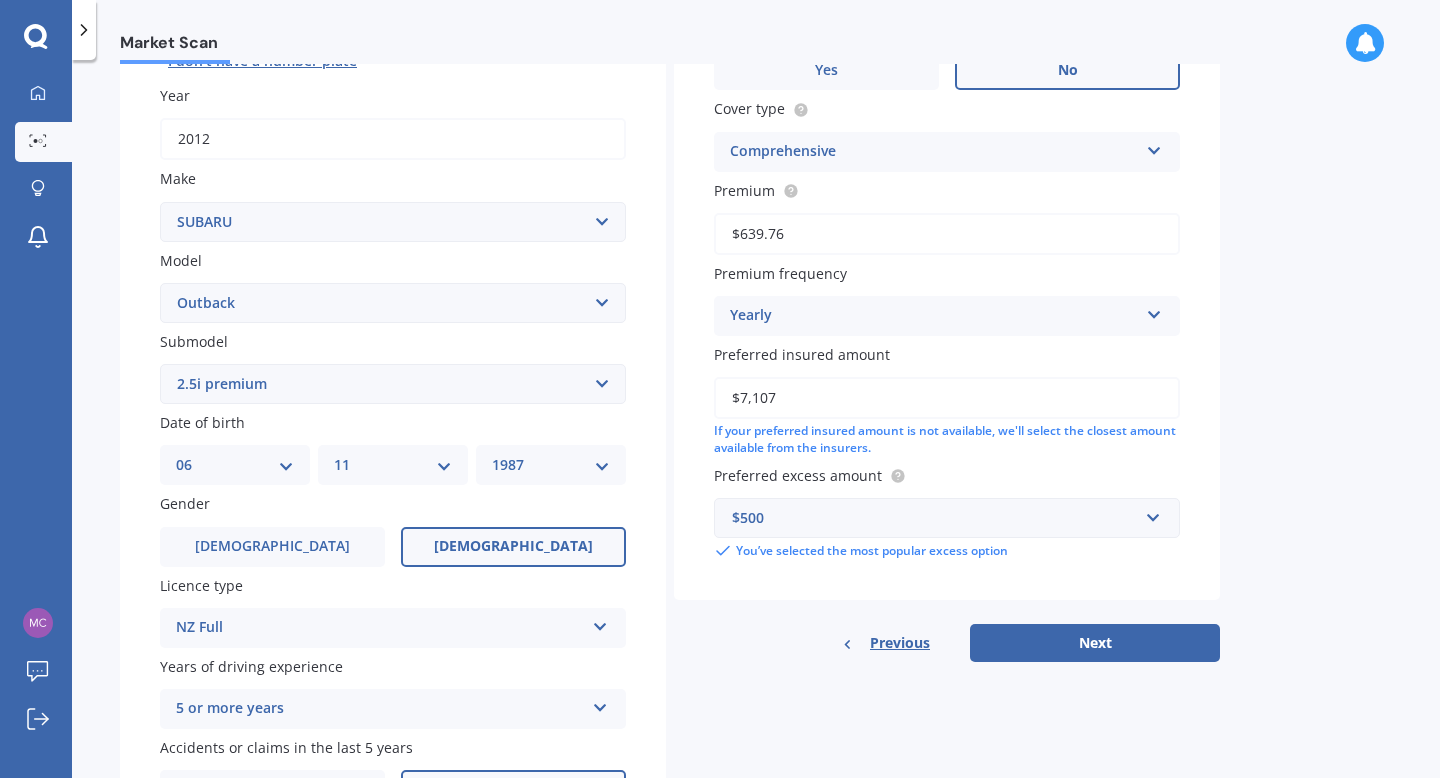 scroll, scrollTop: 276, scrollLeft: 0, axis: vertical 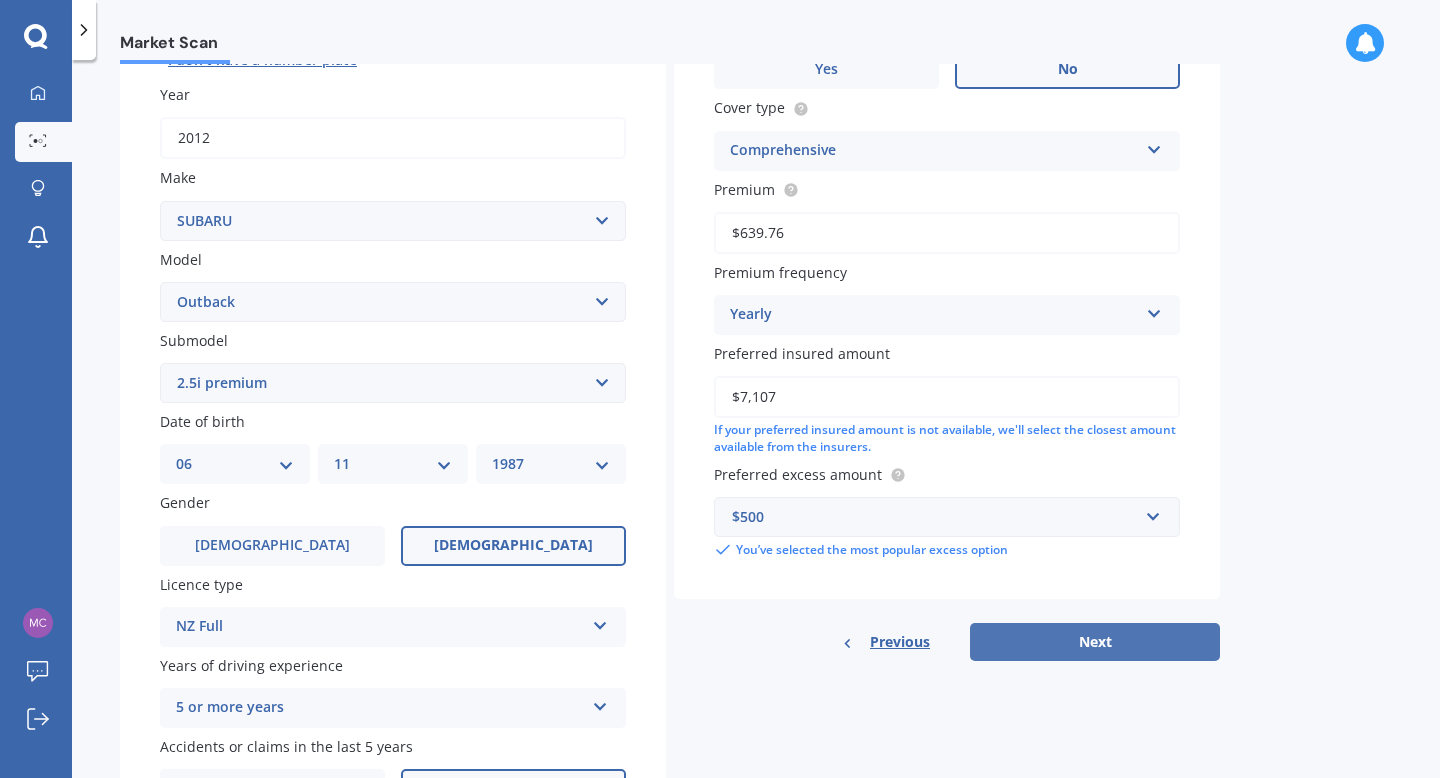 click on "Next" at bounding box center [1095, 642] 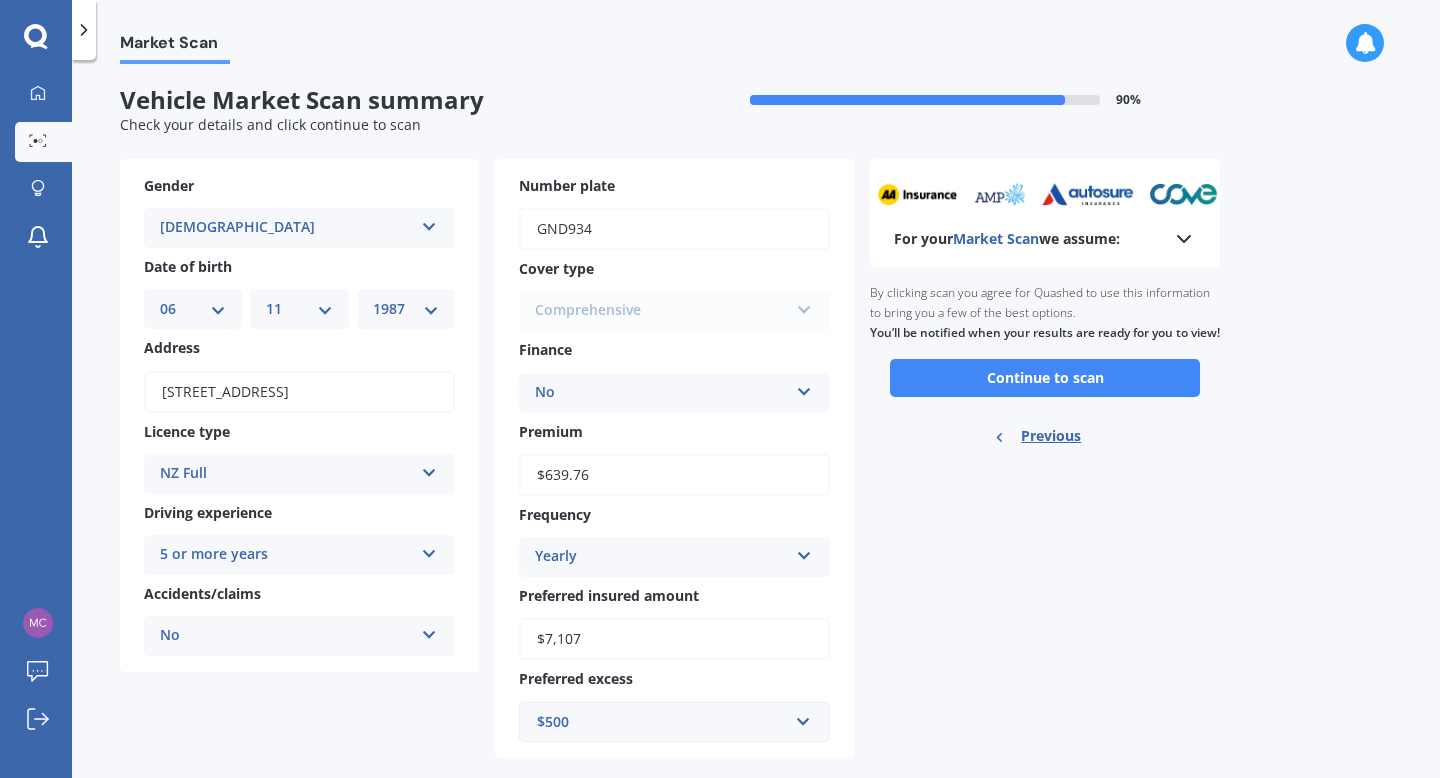 scroll, scrollTop: 0, scrollLeft: 0, axis: both 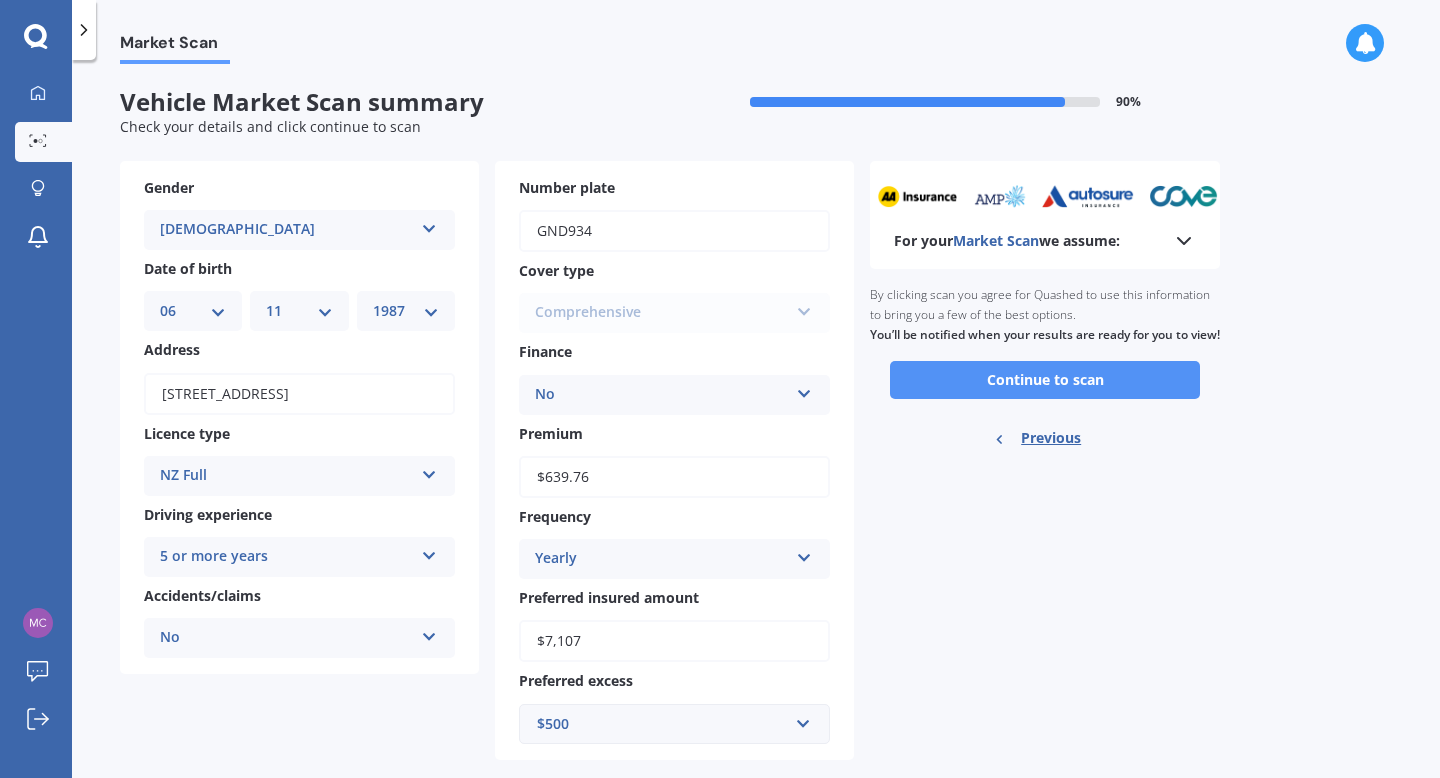 click on "Continue to scan" at bounding box center [1045, 380] 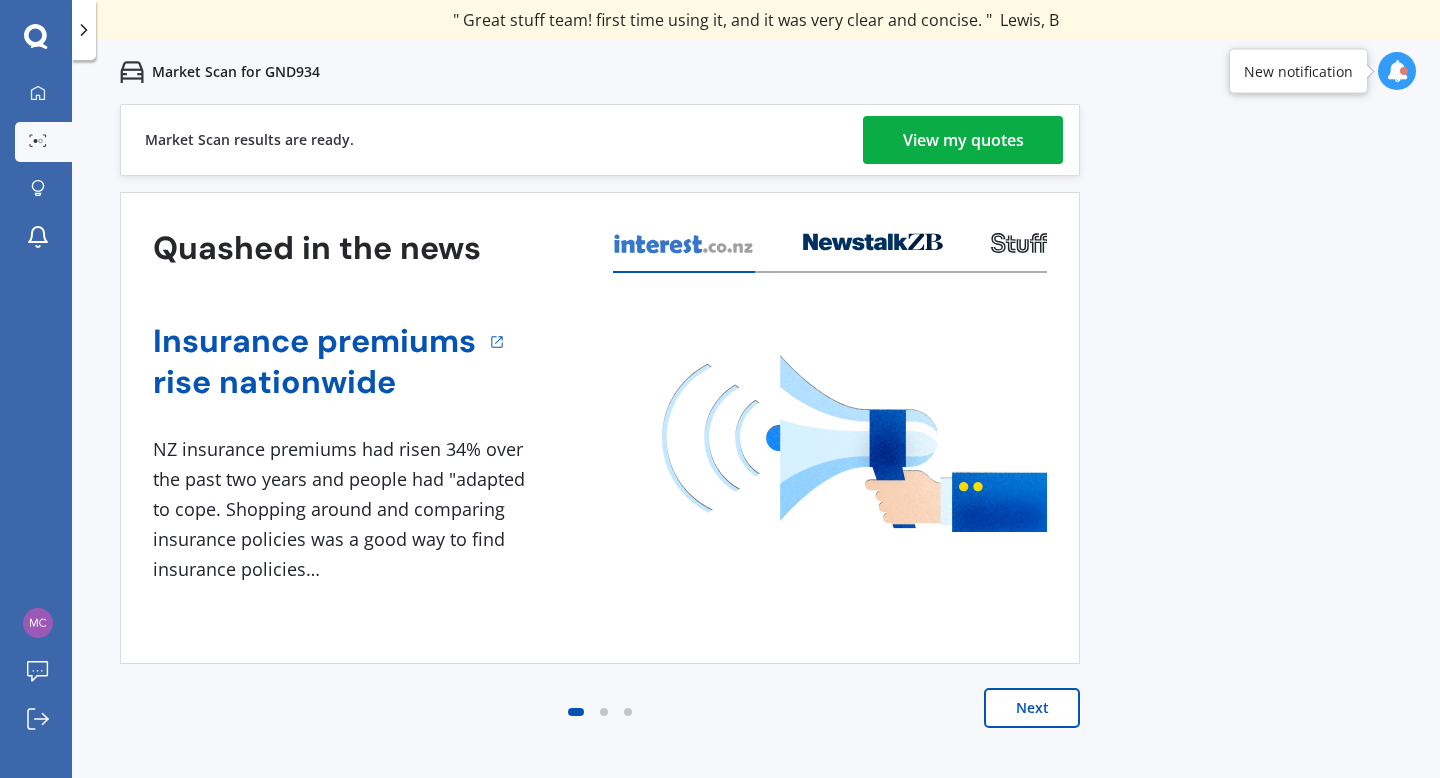 click on "View my quotes" at bounding box center [963, 140] 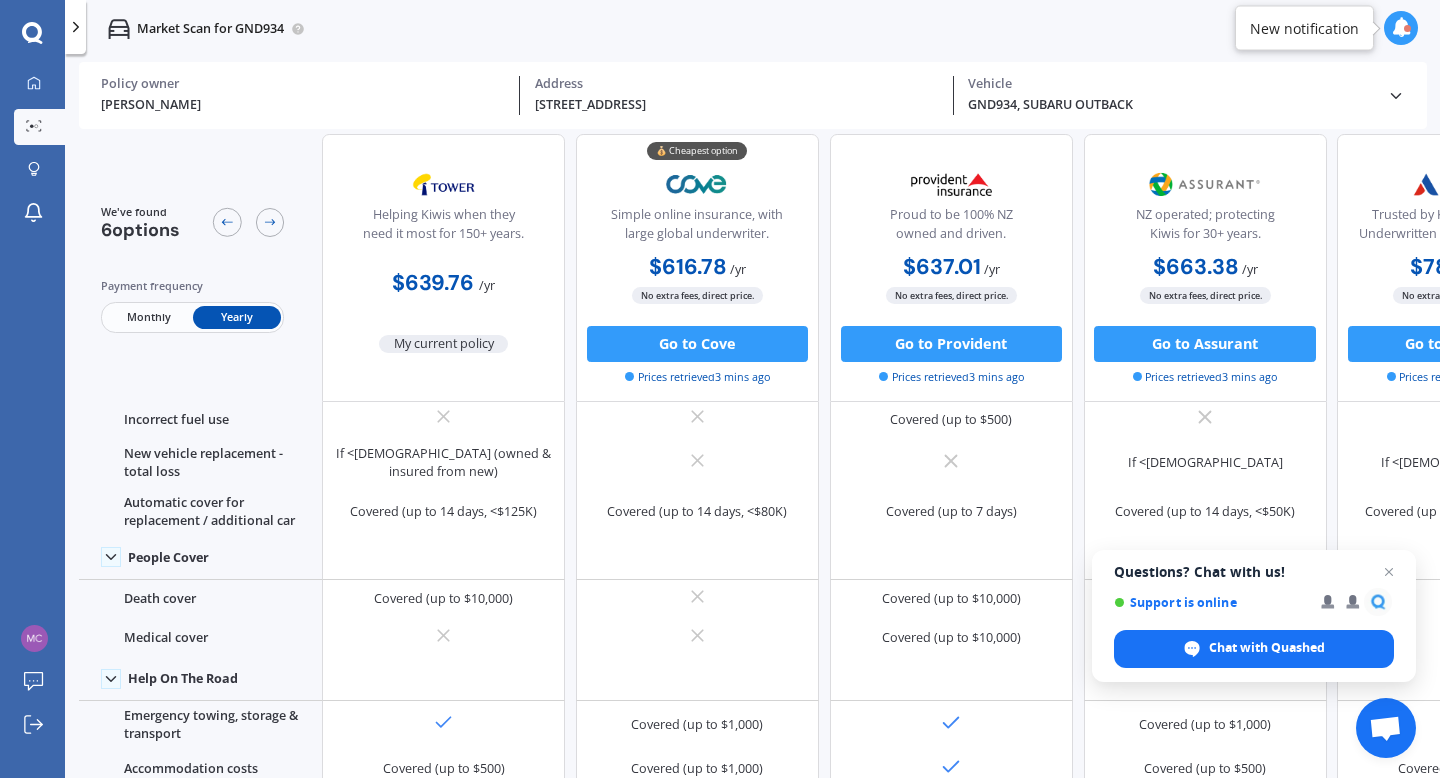scroll, scrollTop: 224, scrollLeft: 0, axis: vertical 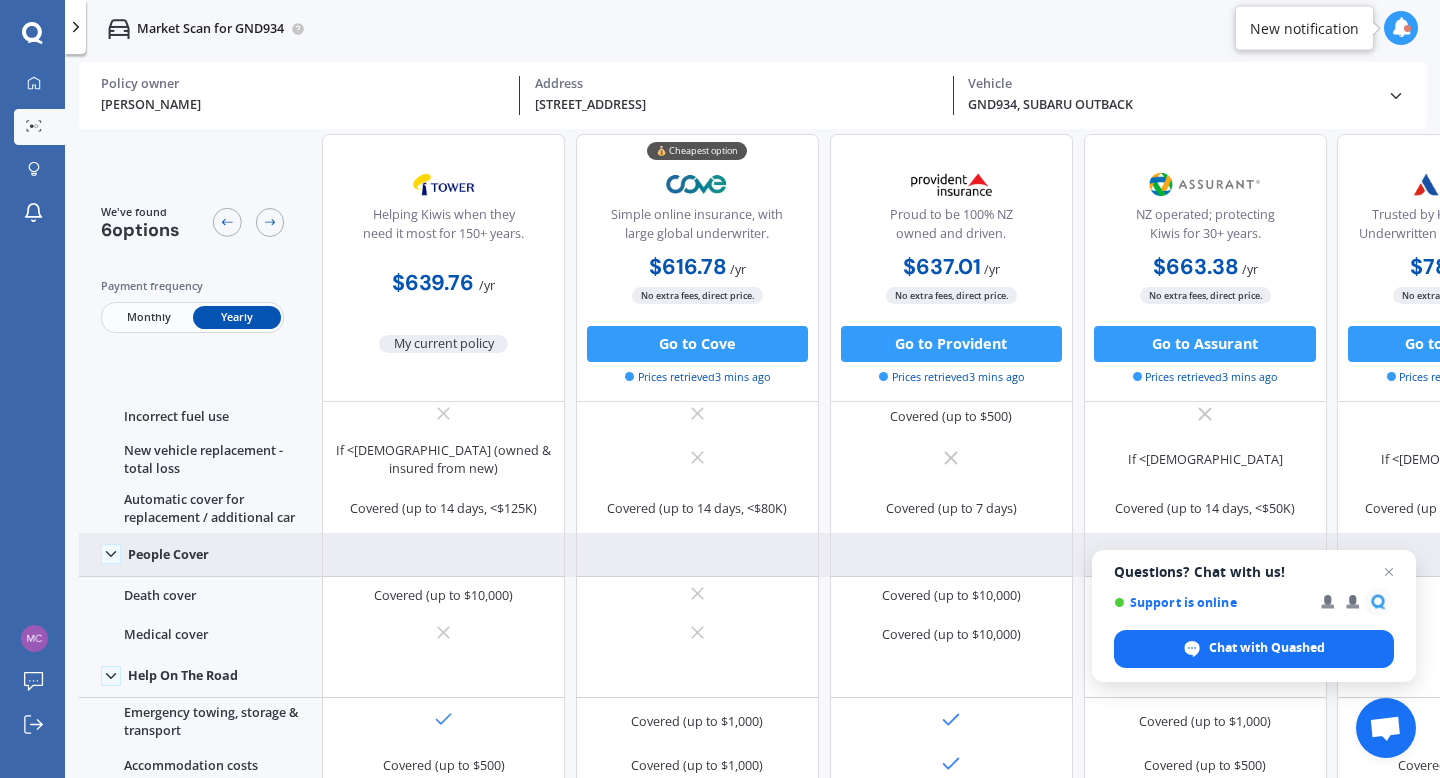 click on "People Cover" at bounding box center [168, 555] 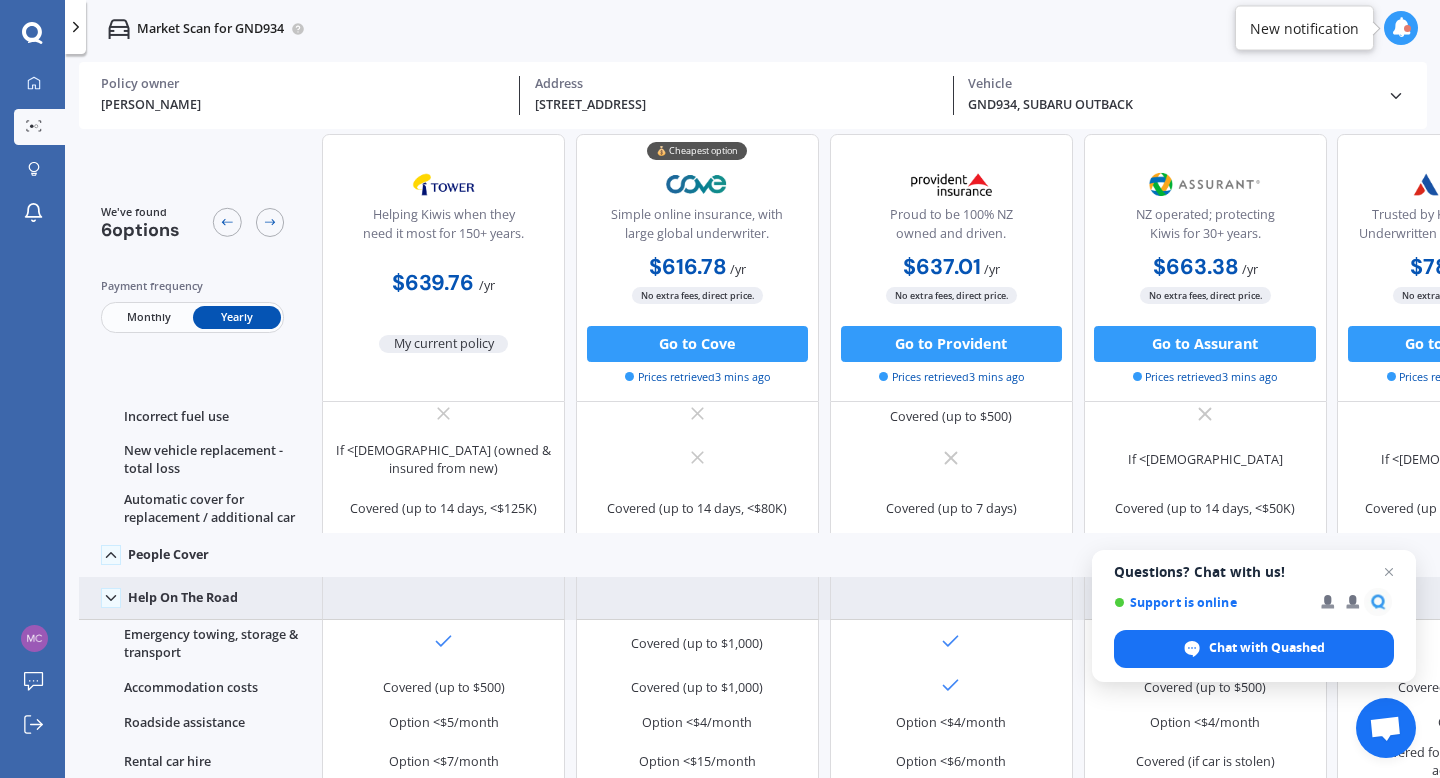click on "Help On The Road" at bounding box center [200, 598] 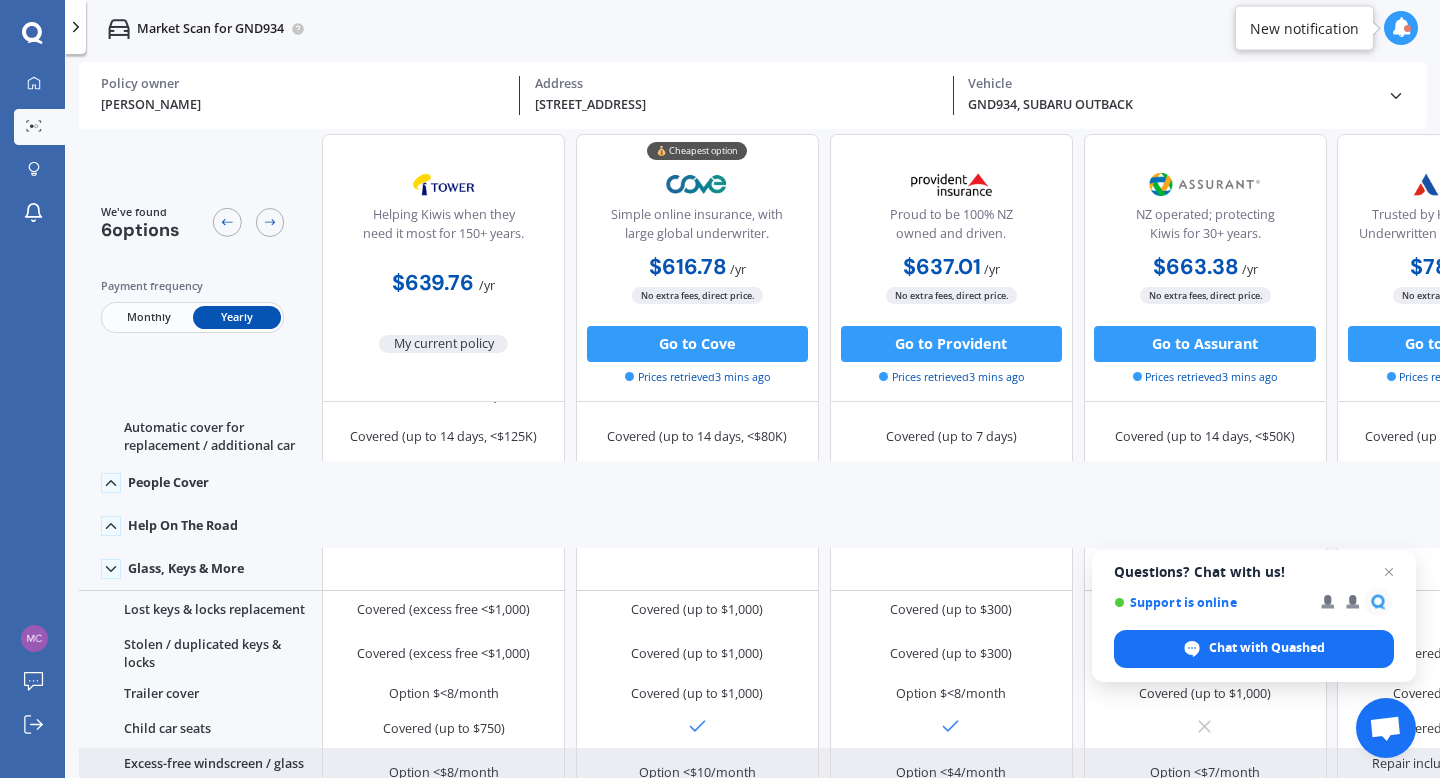 scroll, scrollTop: 0, scrollLeft: 0, axis: both 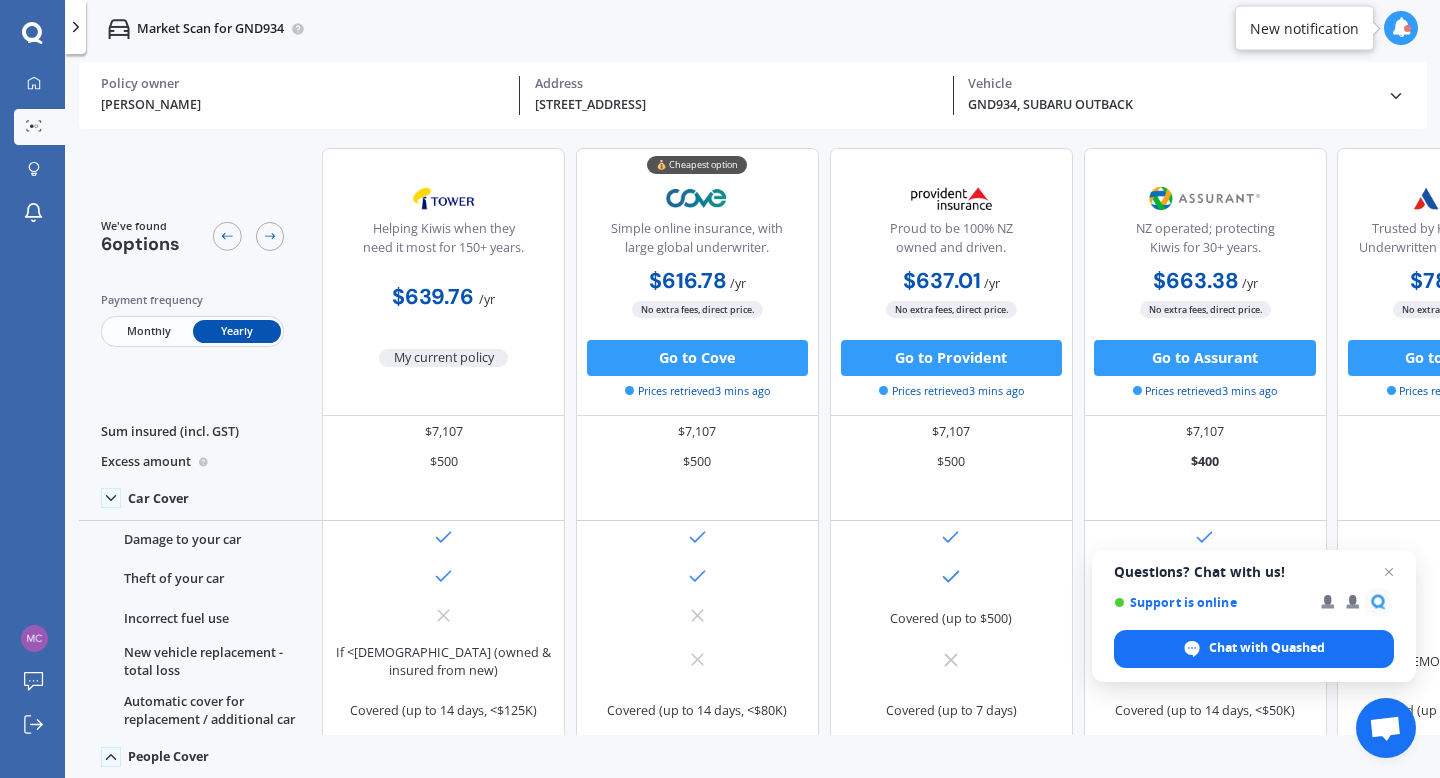 click on "Monthly" at bounding box center [148, 331] 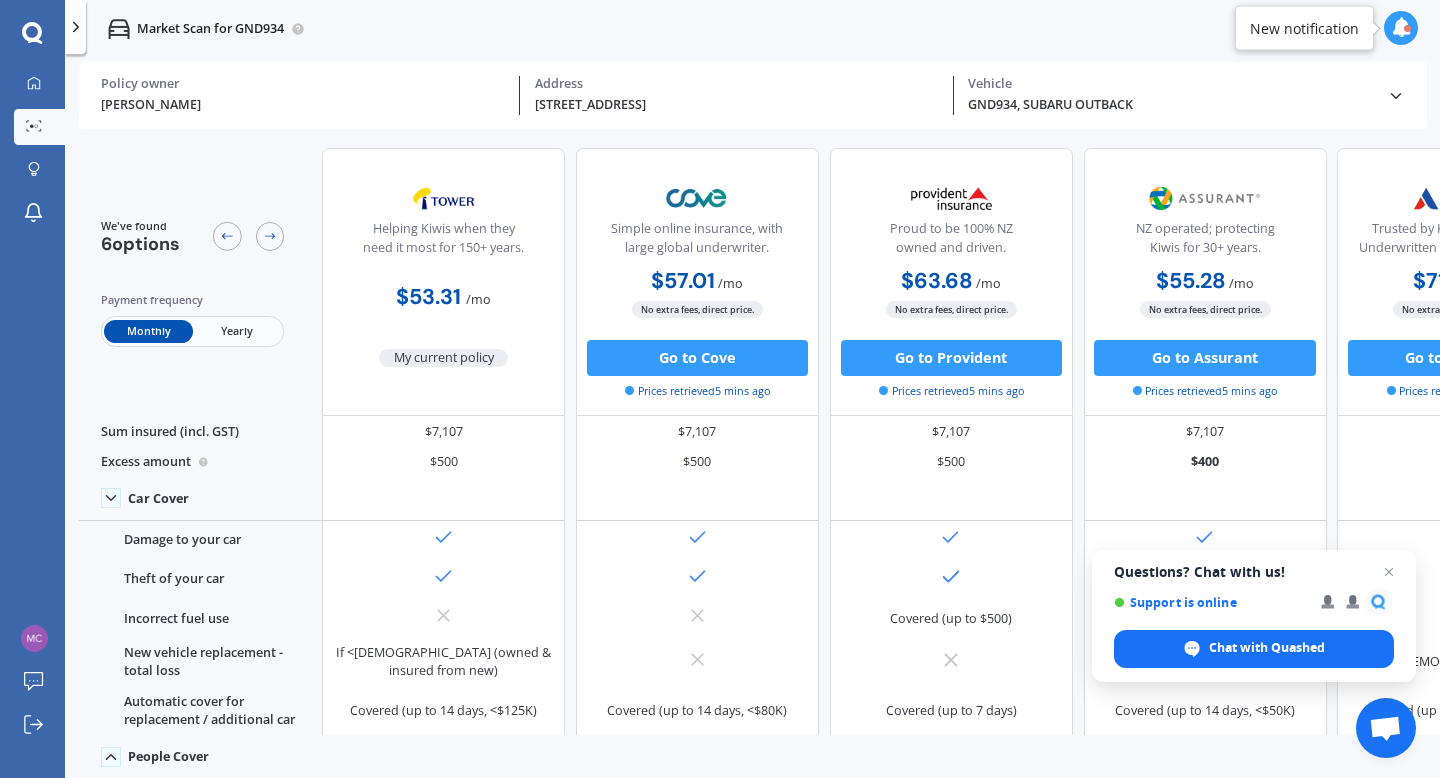 click on "Yearly" at bounding box center [237, 331] 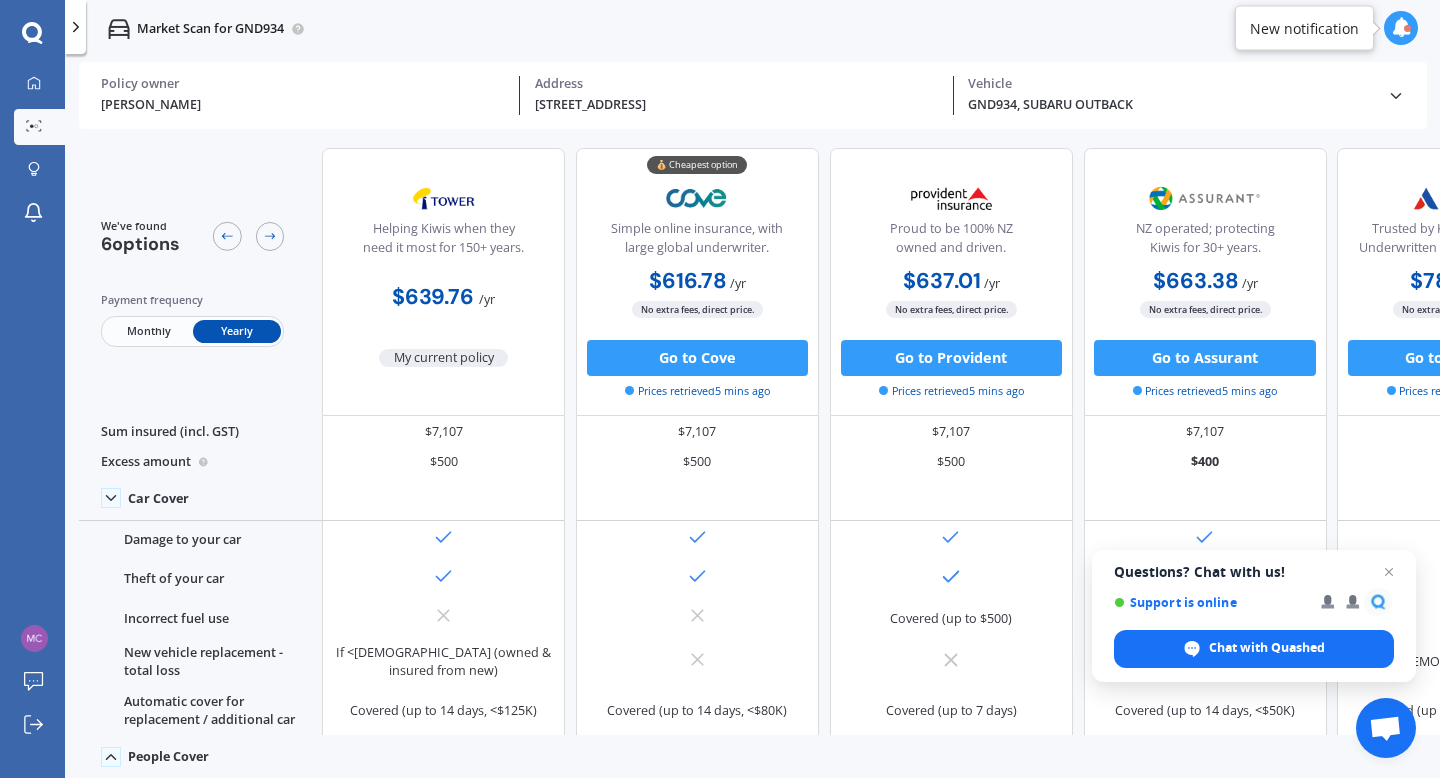 click at bounding box center [1401, 28] 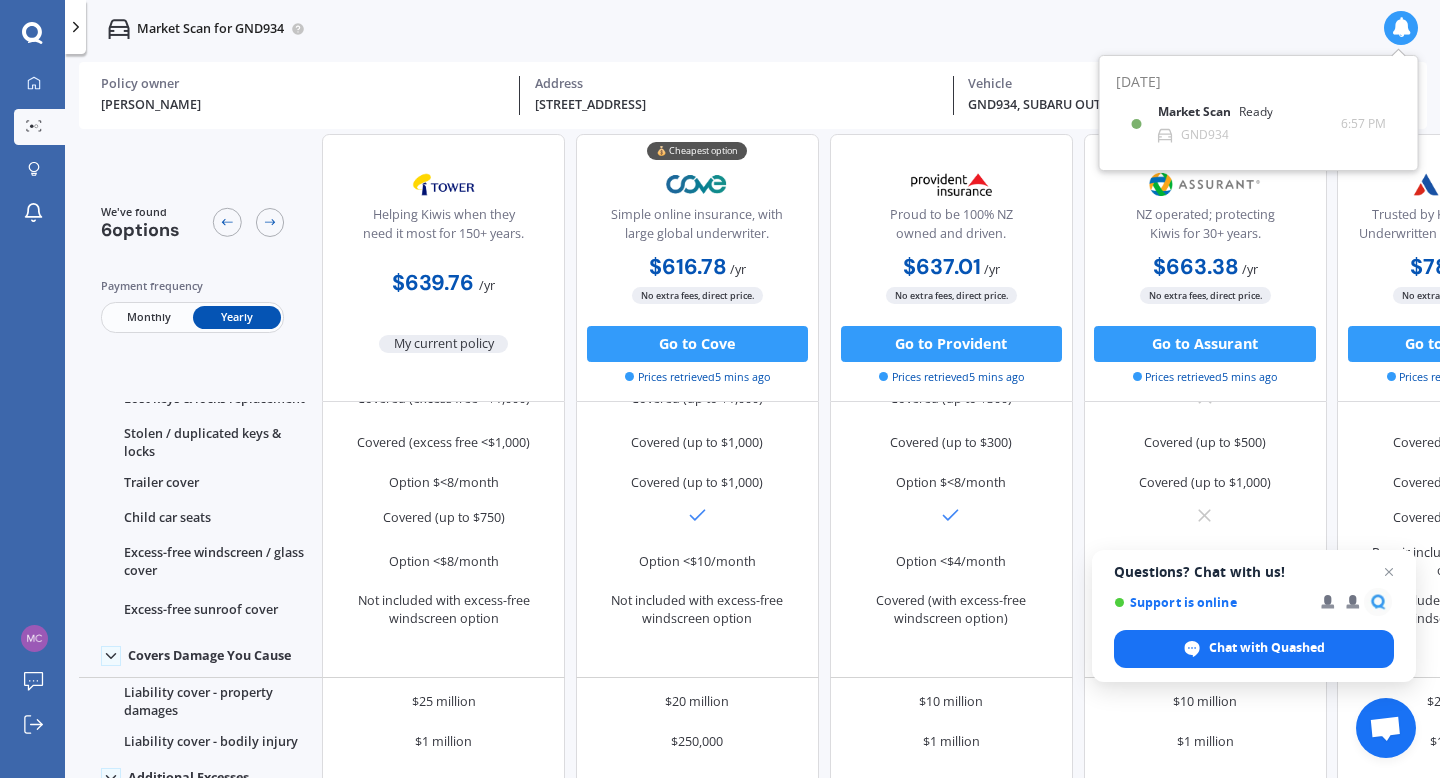 scroll, scrollTop: 561, scrollLeft: 0, axis: vertical 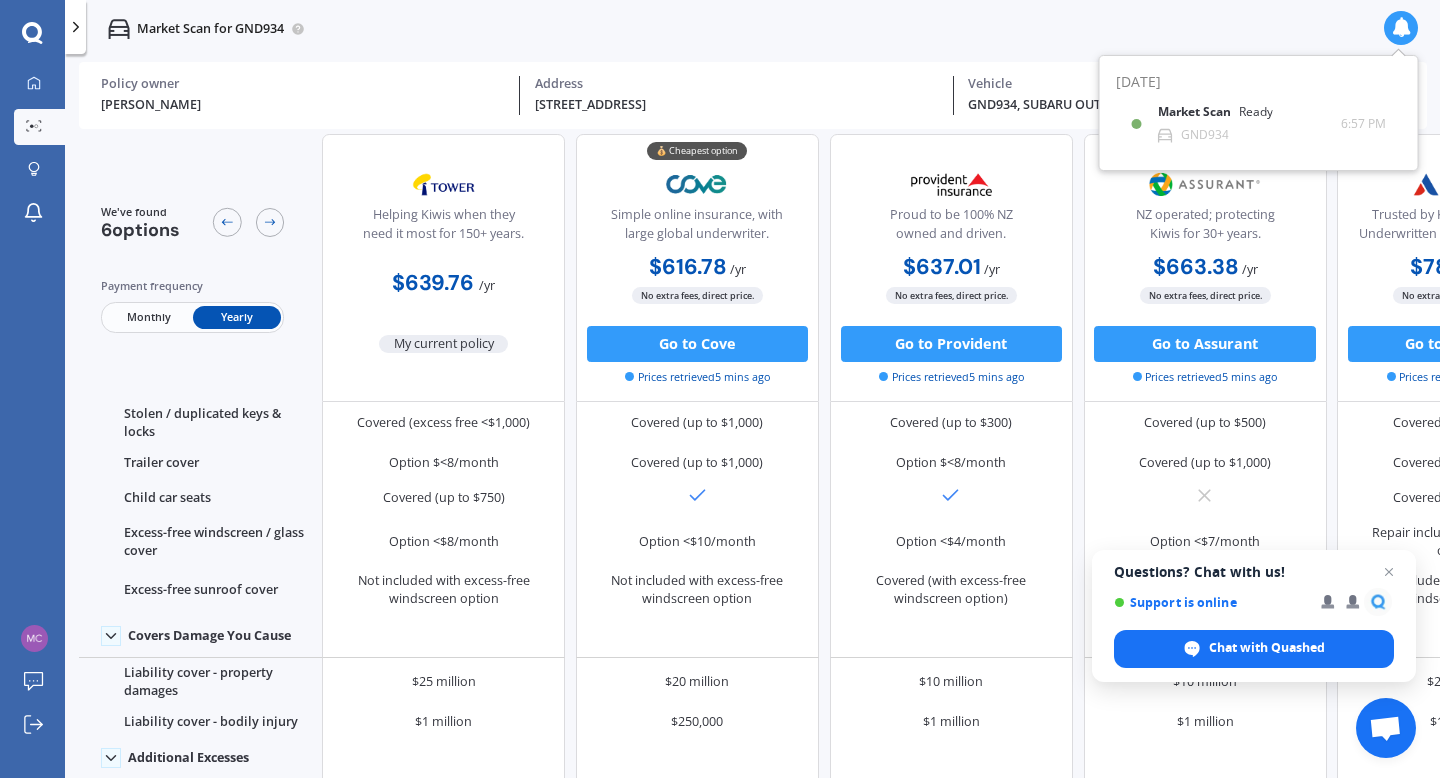 click 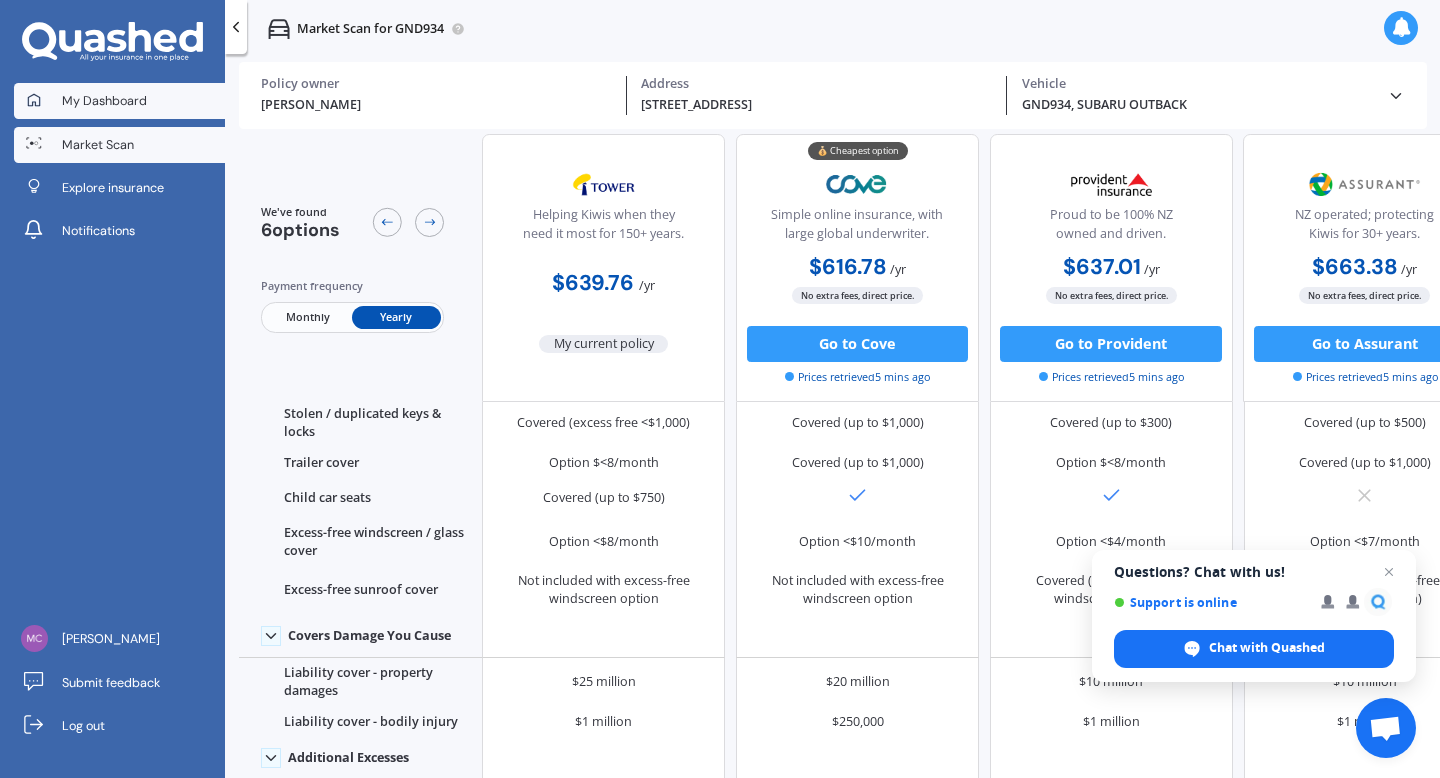 click on "My Dashboard" at bounding box center (104, 101) 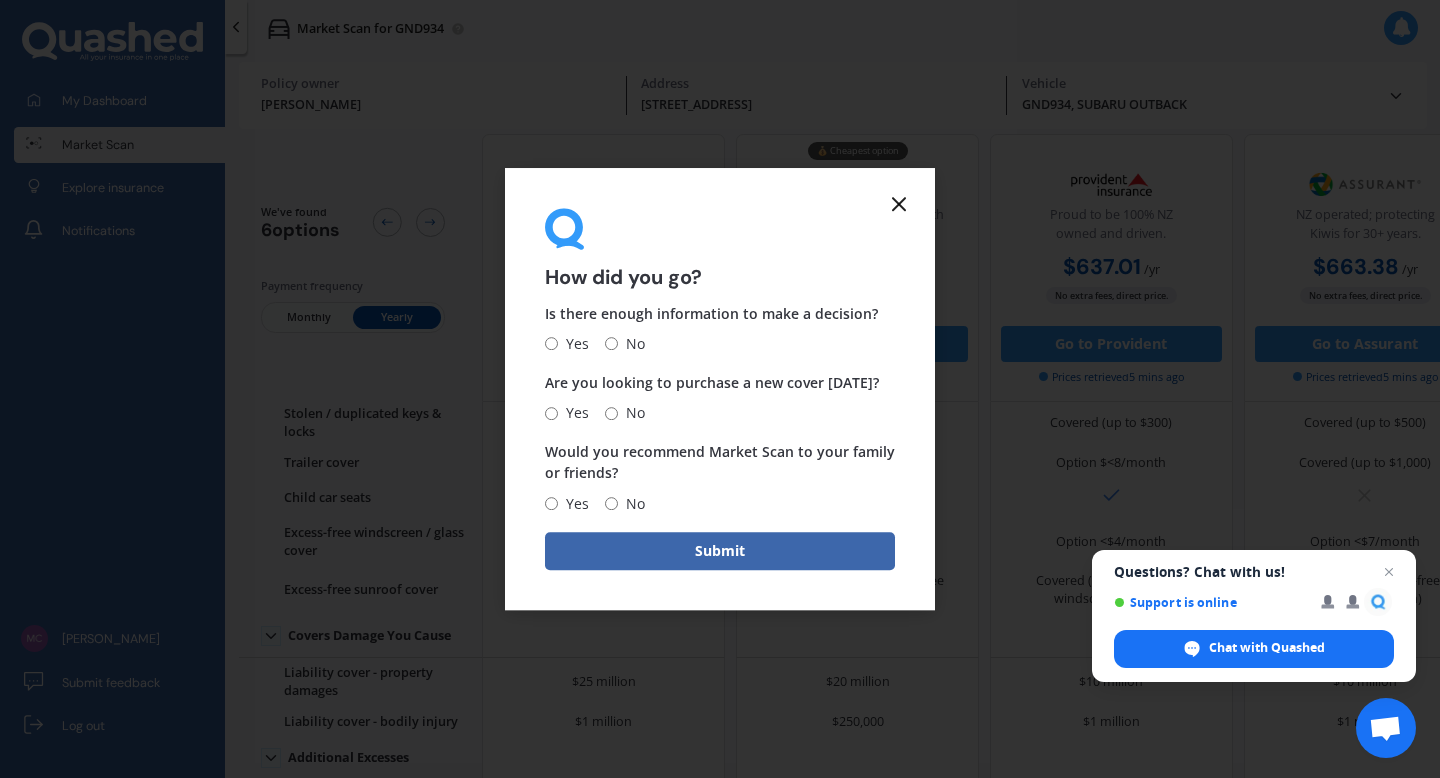 click on "How did you go? Is there enough information to make a decision? Yes No Are you looking to purchase a new cover [DATE]? Yes No Would you recommend Market Scan to your family or friends? Yes No Submit" at bounding box center [720, 389] 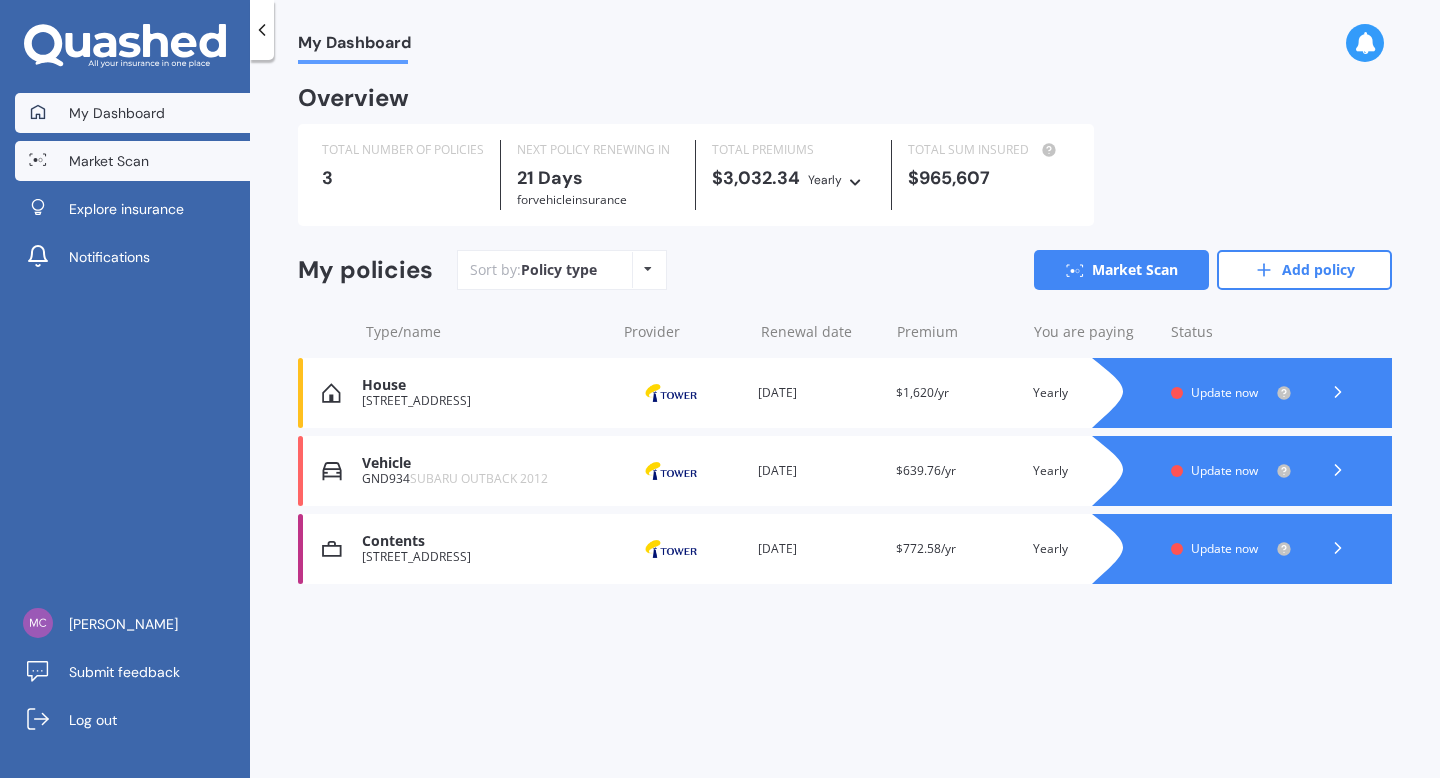 click on "Market Scan" at bounding box center (132, 161) 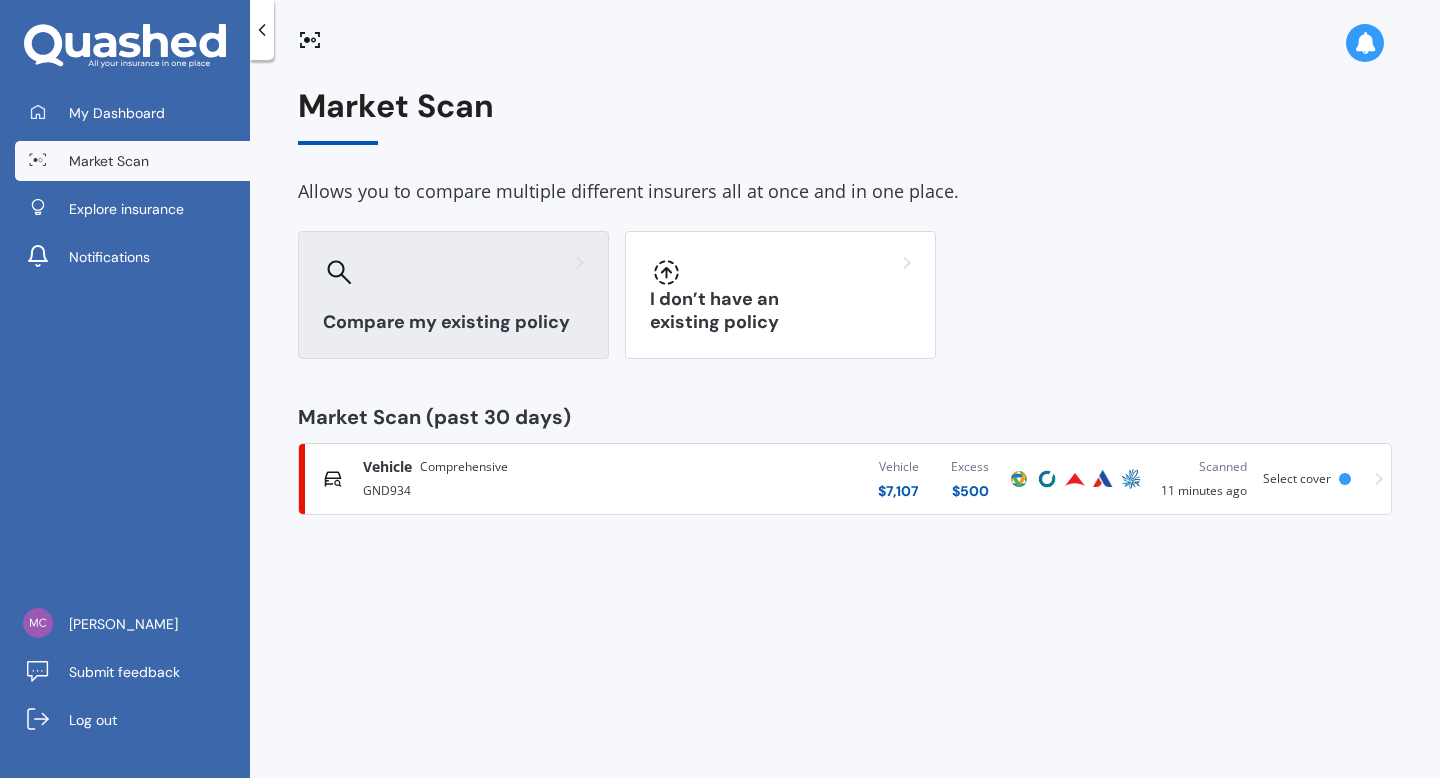 click on "Compare my existing policy" at bounding box center (453, 322) 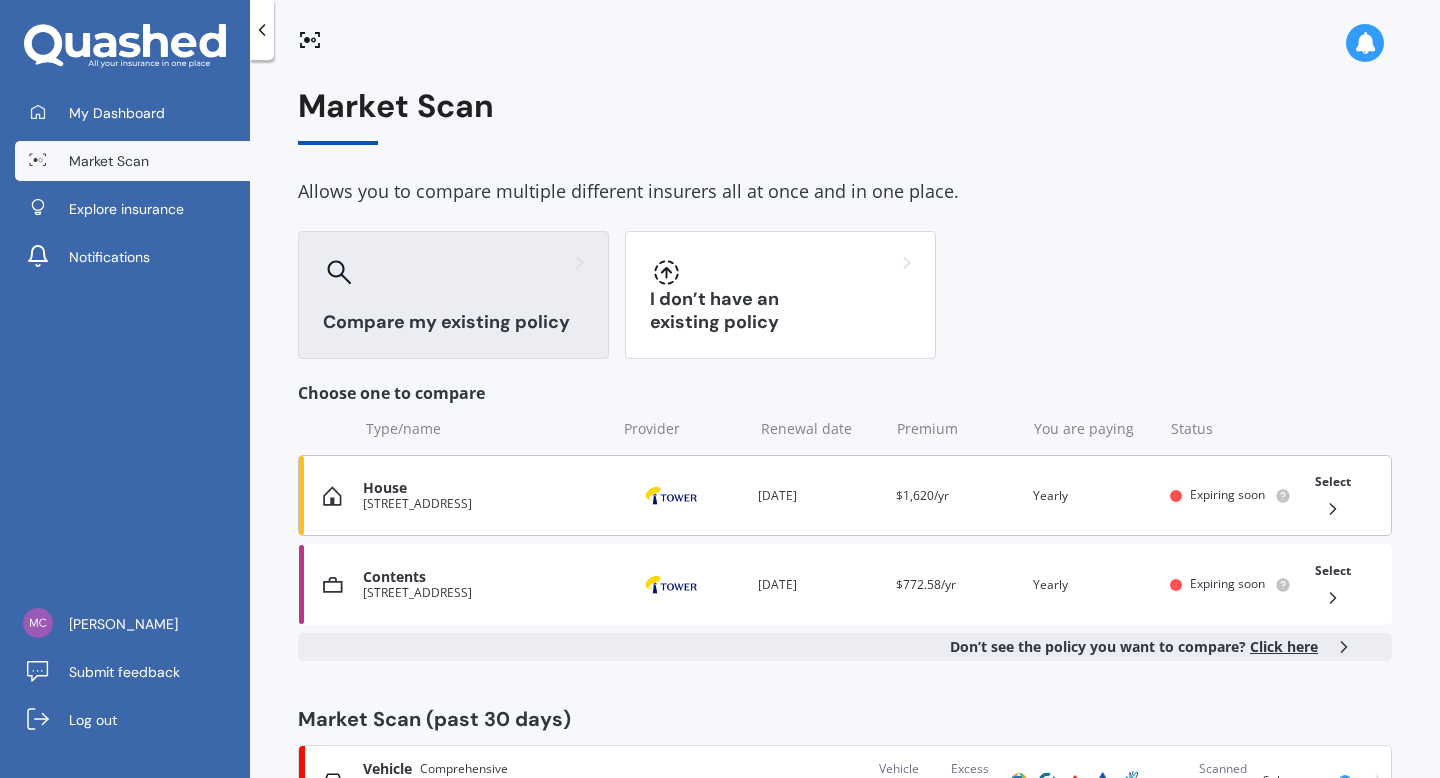 click 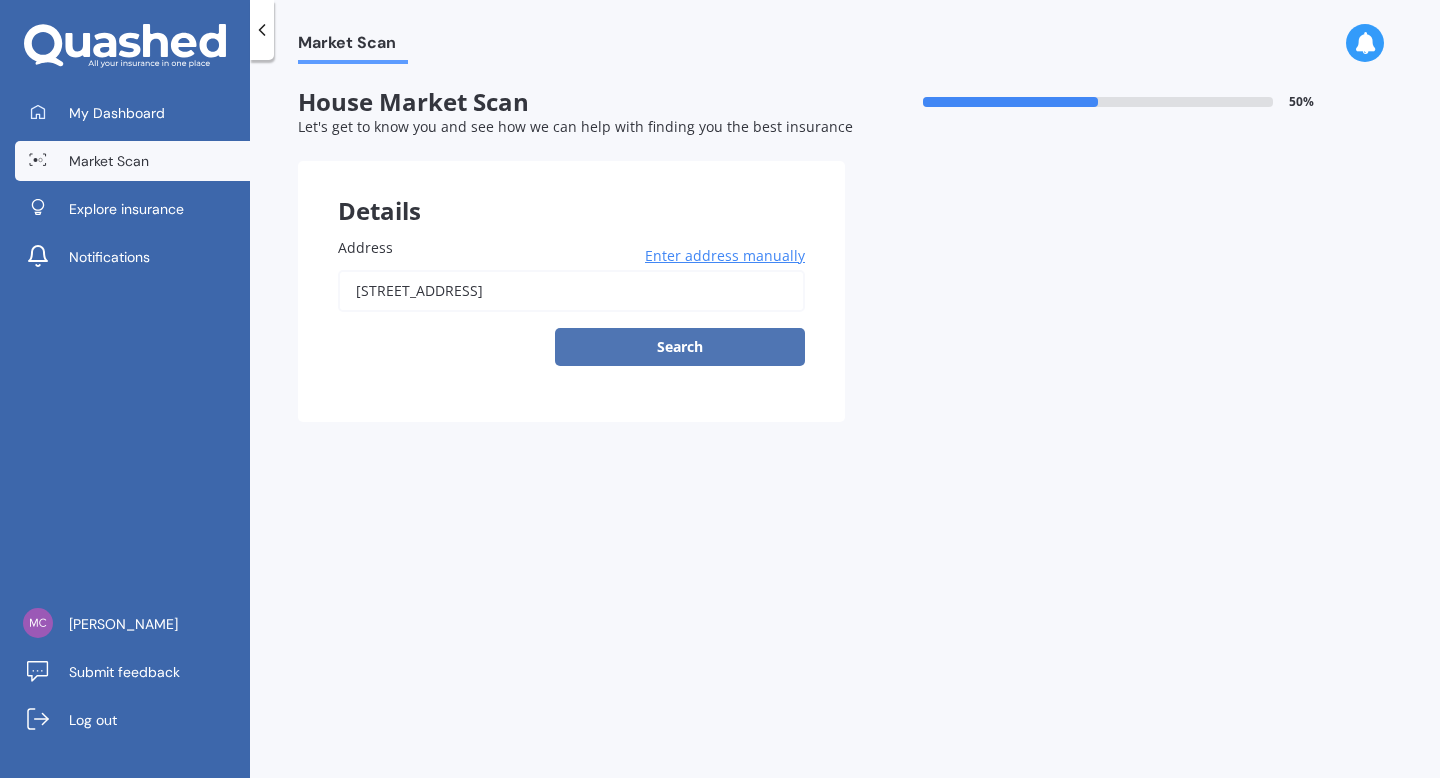 click on "Search" at bounding box center (680, 347) 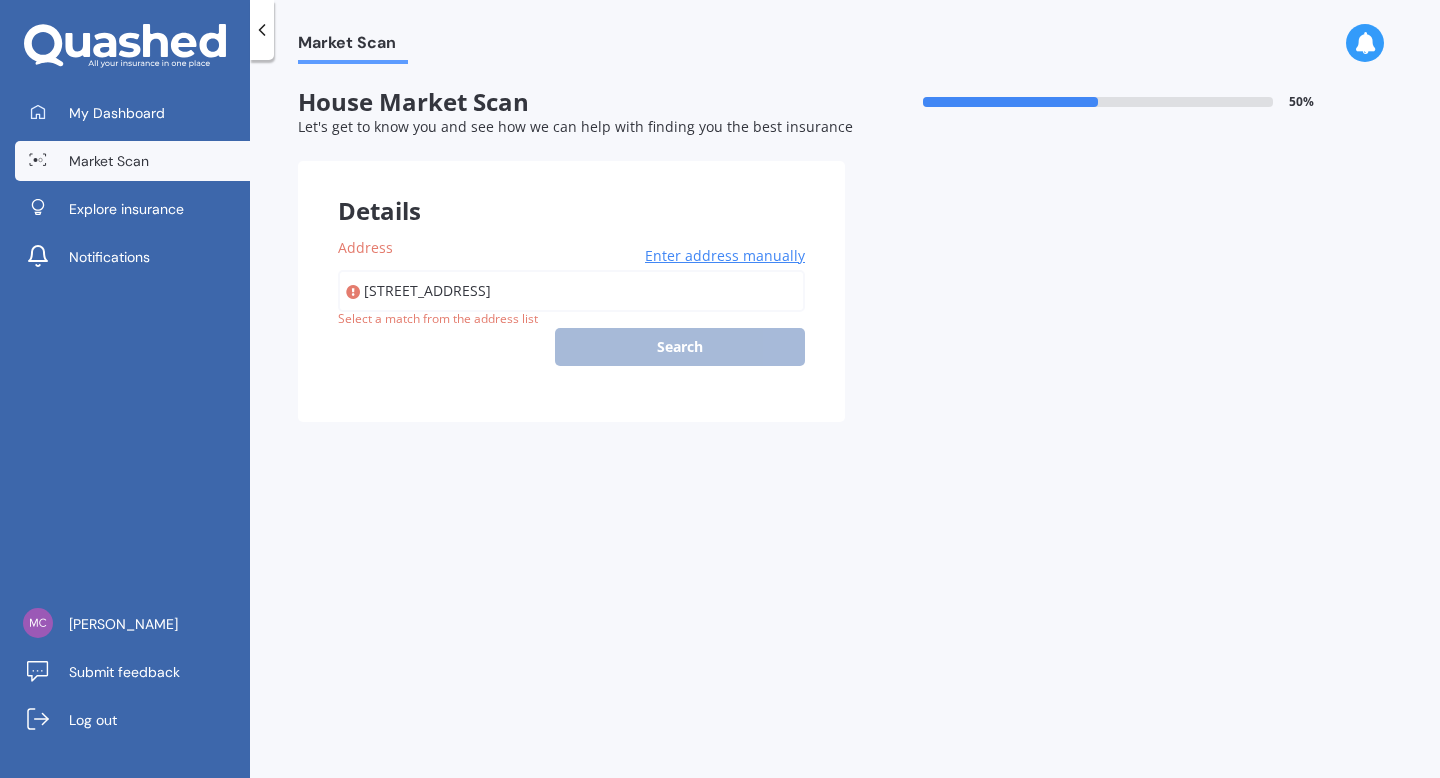 type on "[STREET_ADDRESS]" 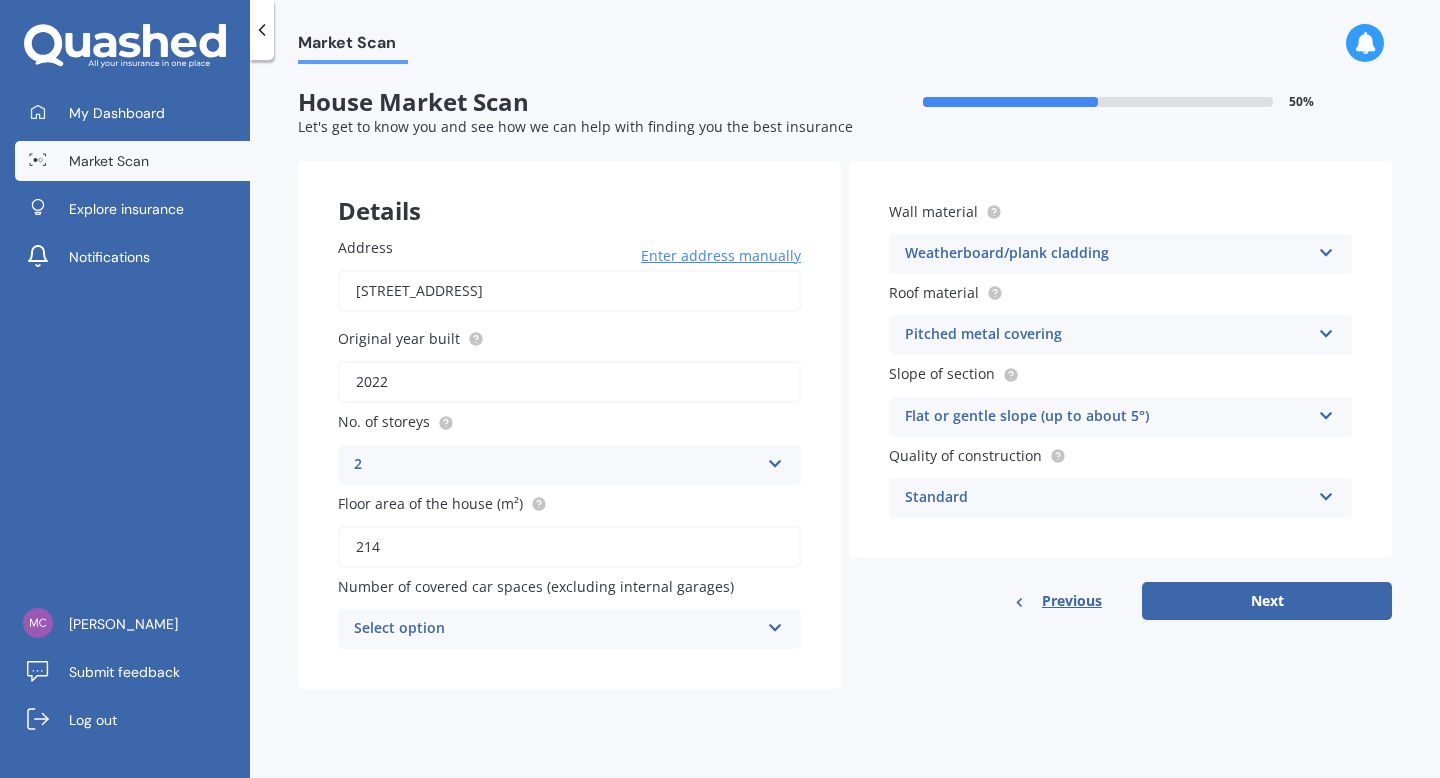 click on "No. of storeys 2 1 2 3 4 5+" at bounding box center [569, 447] 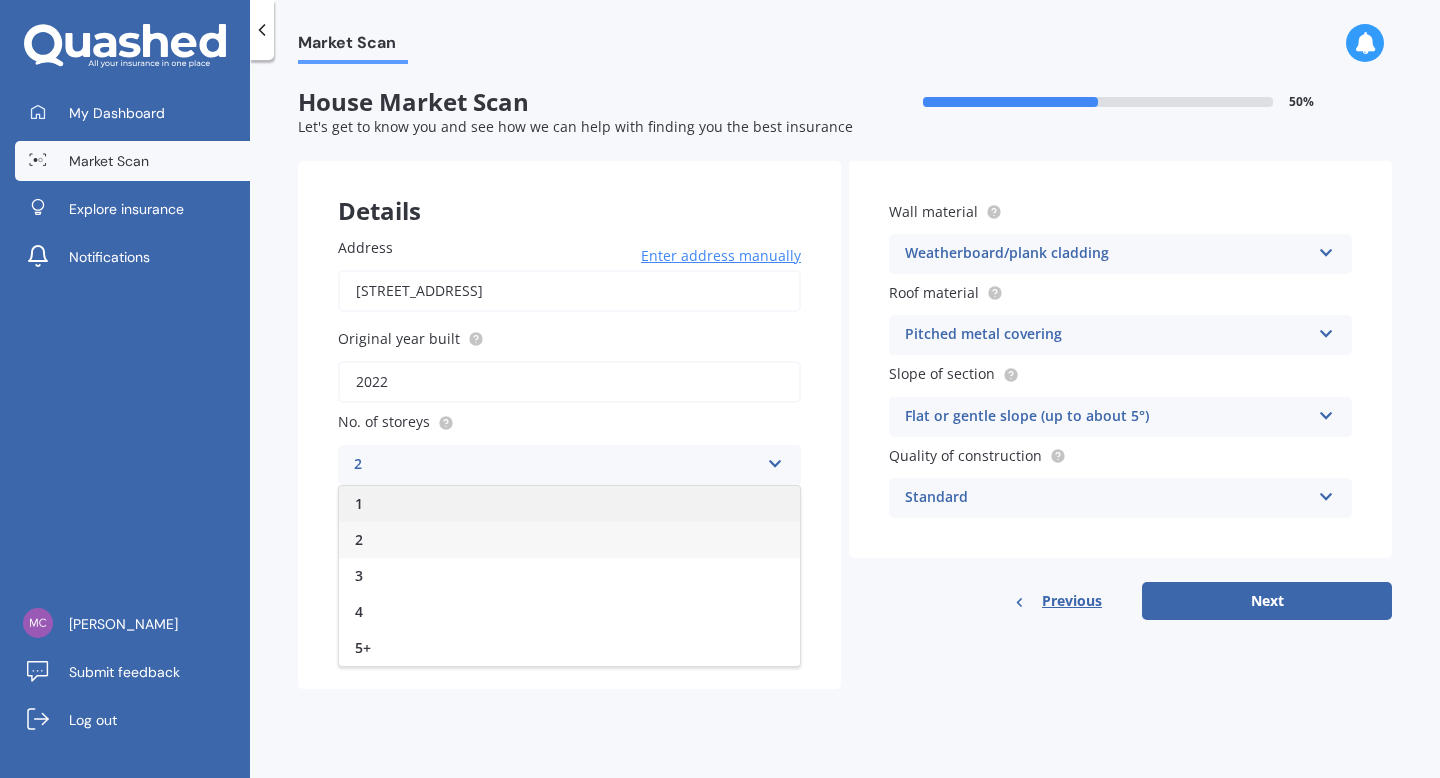 click on "1" at bounding box center [569, 504] 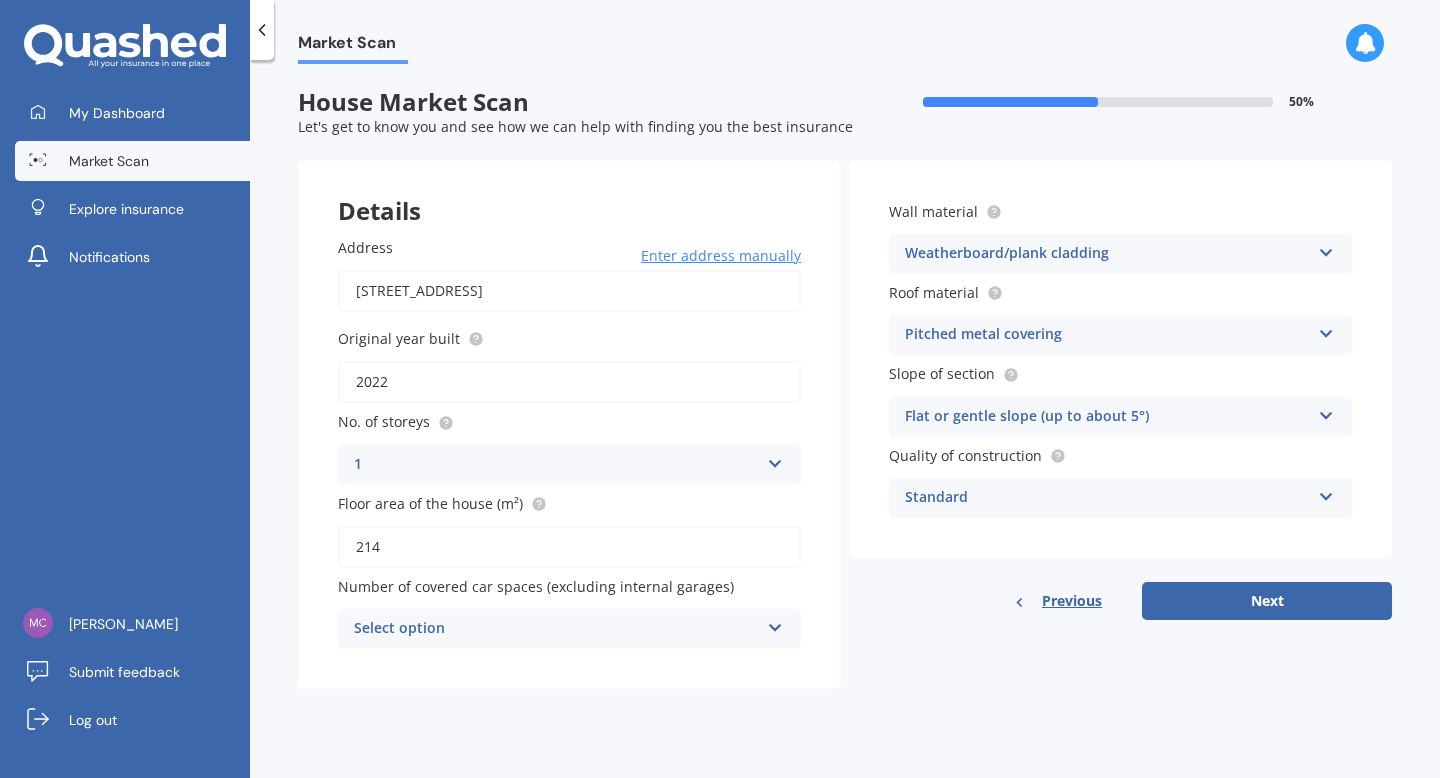 click on "Select option" at bounding box center [556, 629] 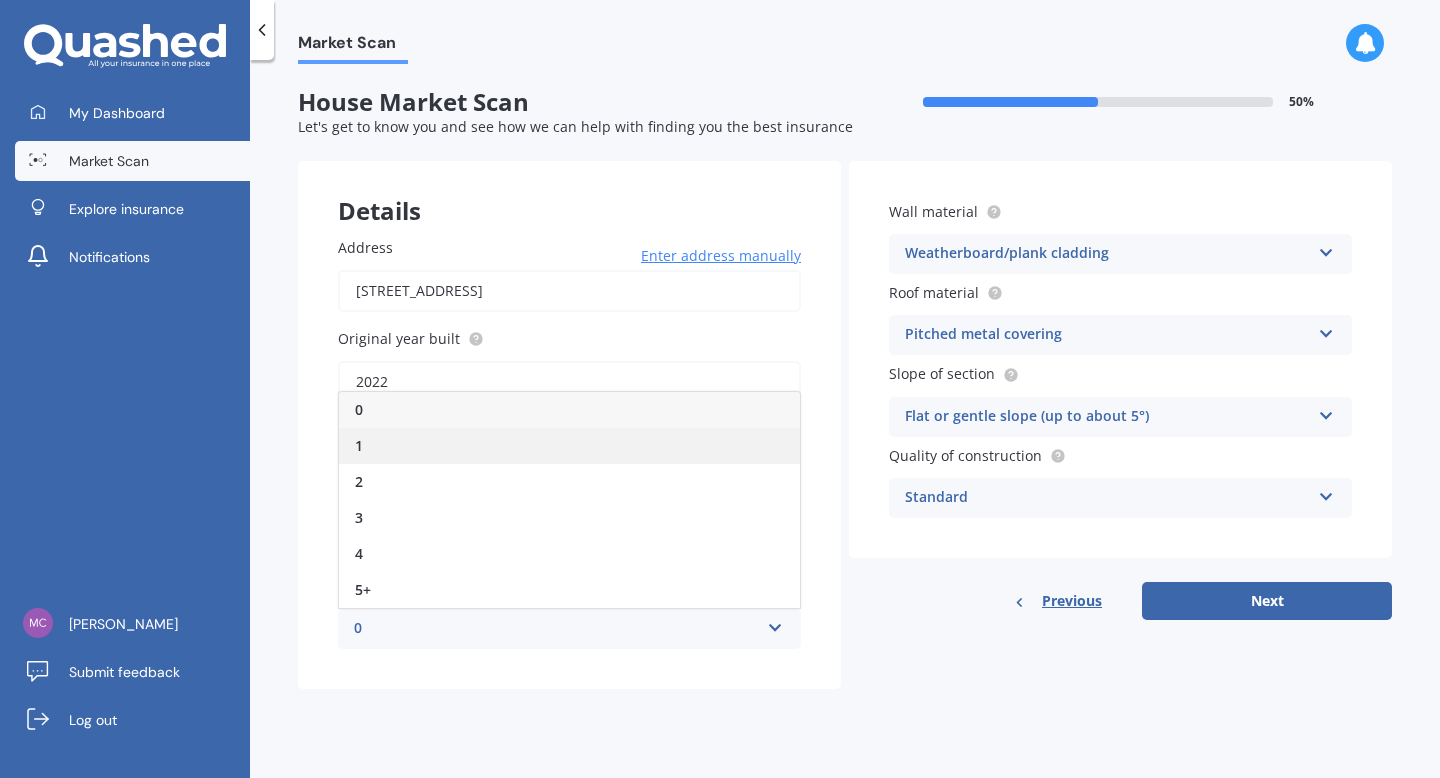 click on "1" at bounding box center (569, 446) 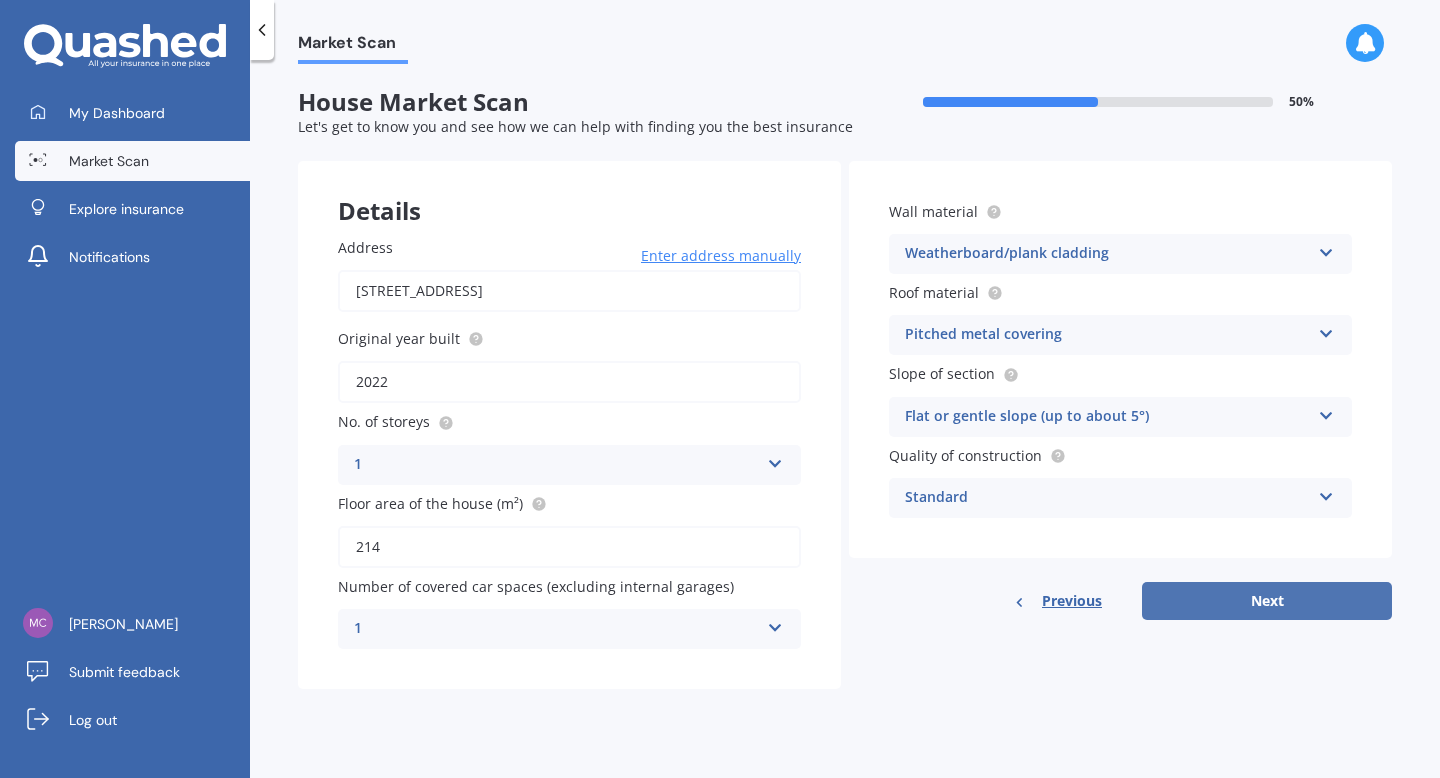 click on "Next" at bounding box center (1267, 601) 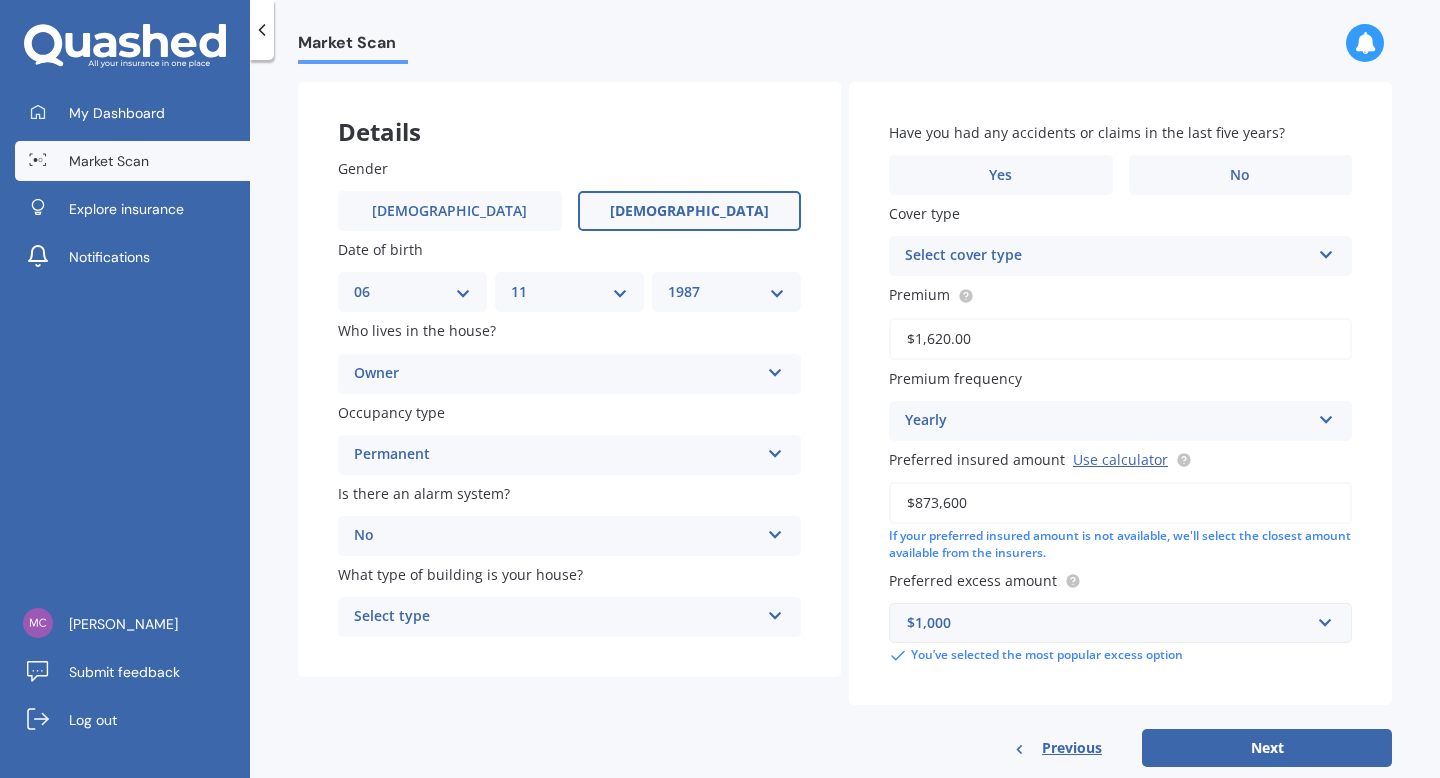 scroll, scrollTop: 81, scrollLeft: 0, axis: vertical 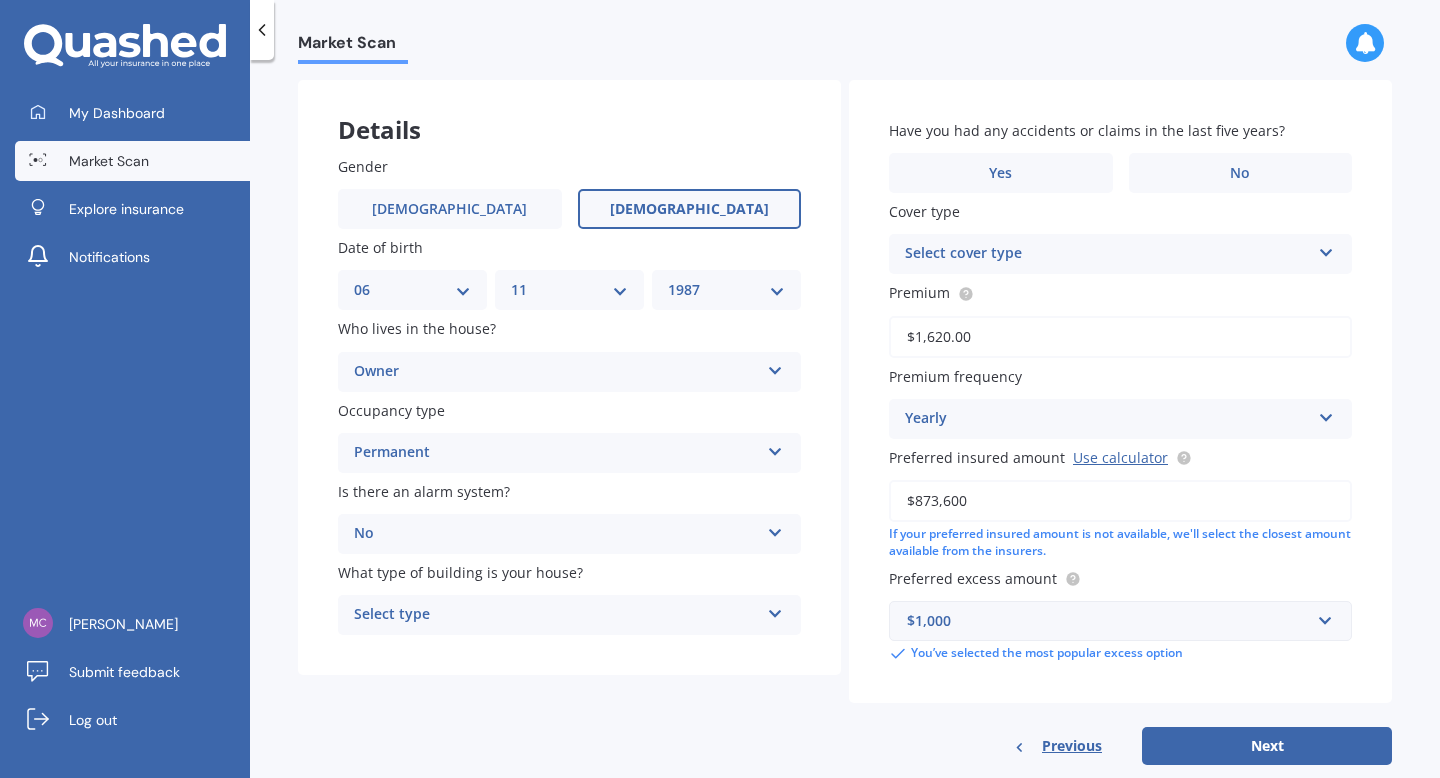 click on "Select type" at bounding box center [556, 615] 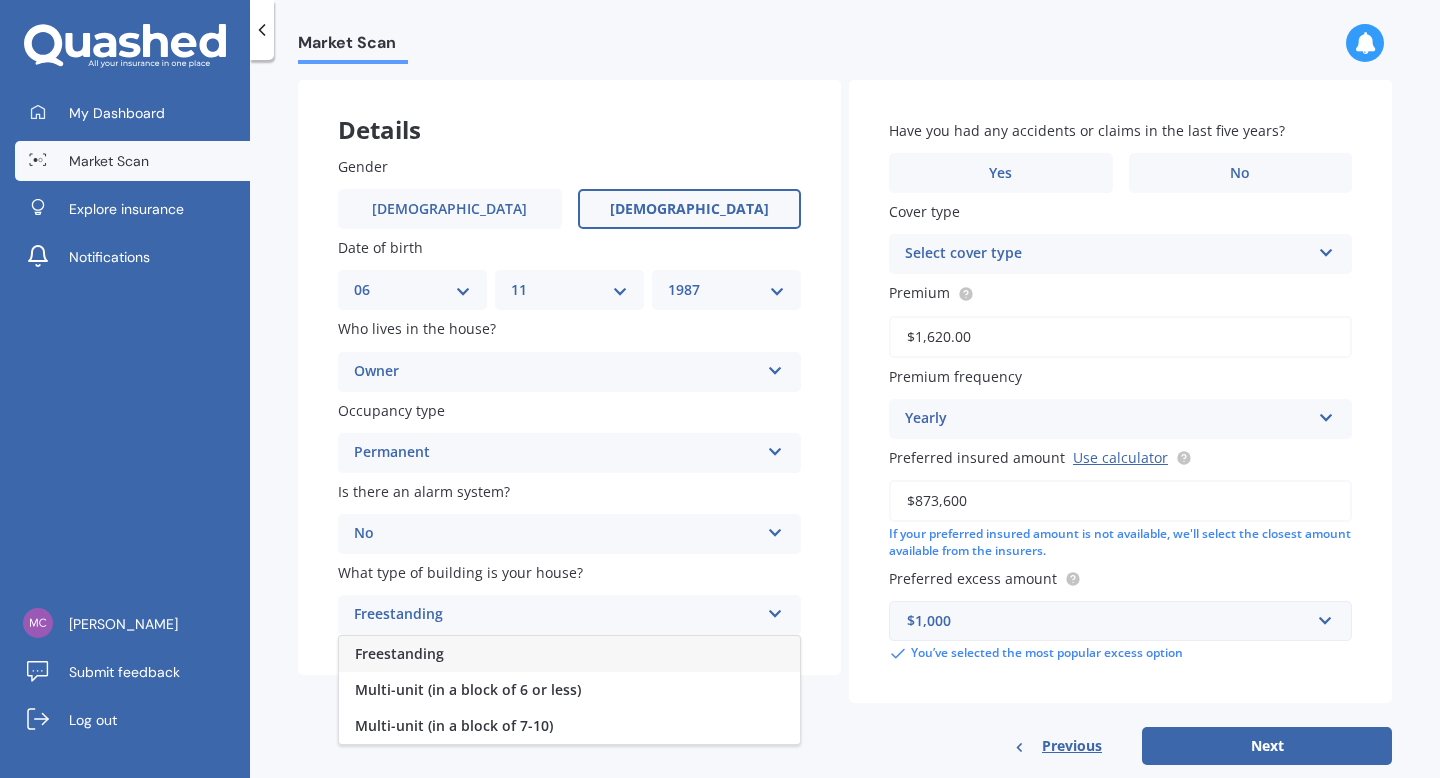 click on "Freestanding" at bounding box center [569, 654] 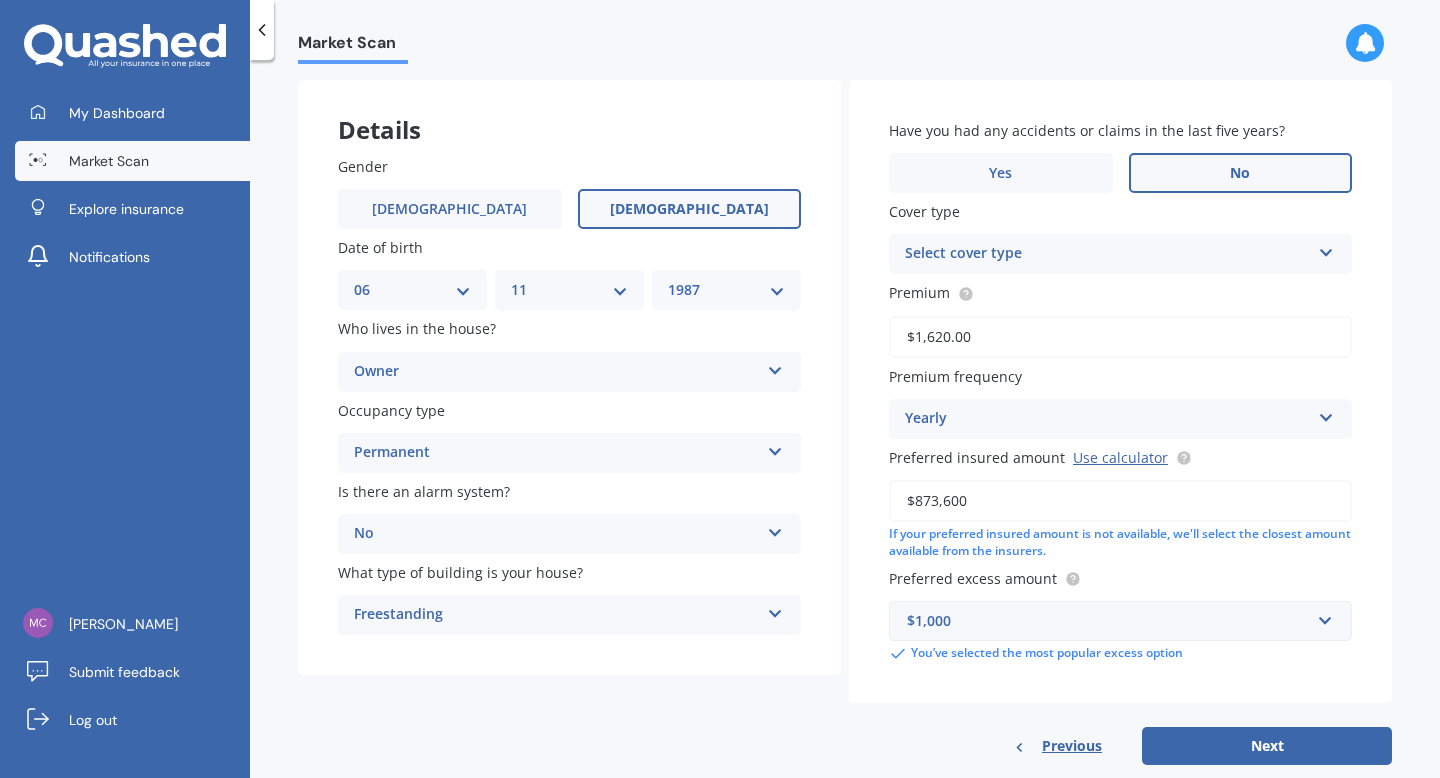 click on "No" at bounding box center [1241, 173] 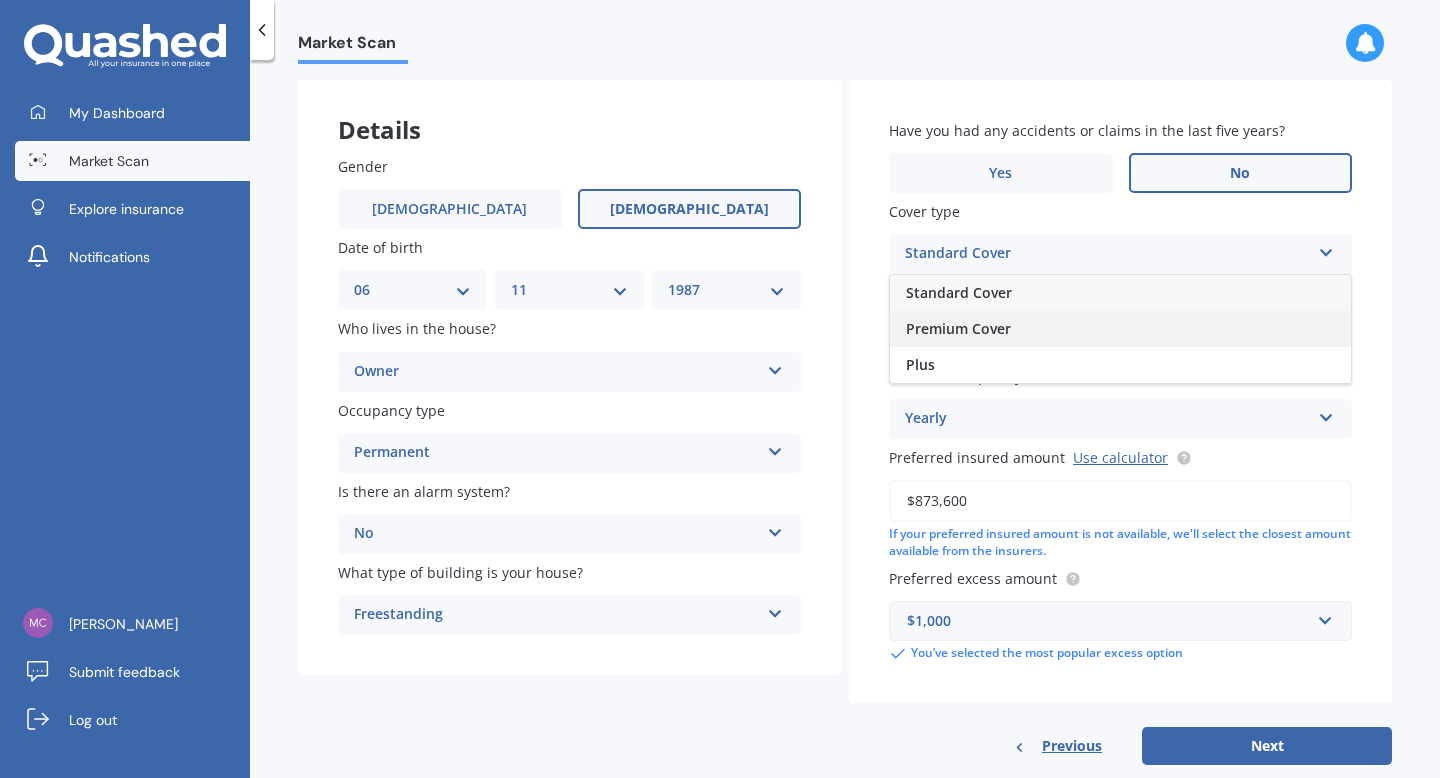 click on "Premium Cover" at bounding box center [1120, 329] 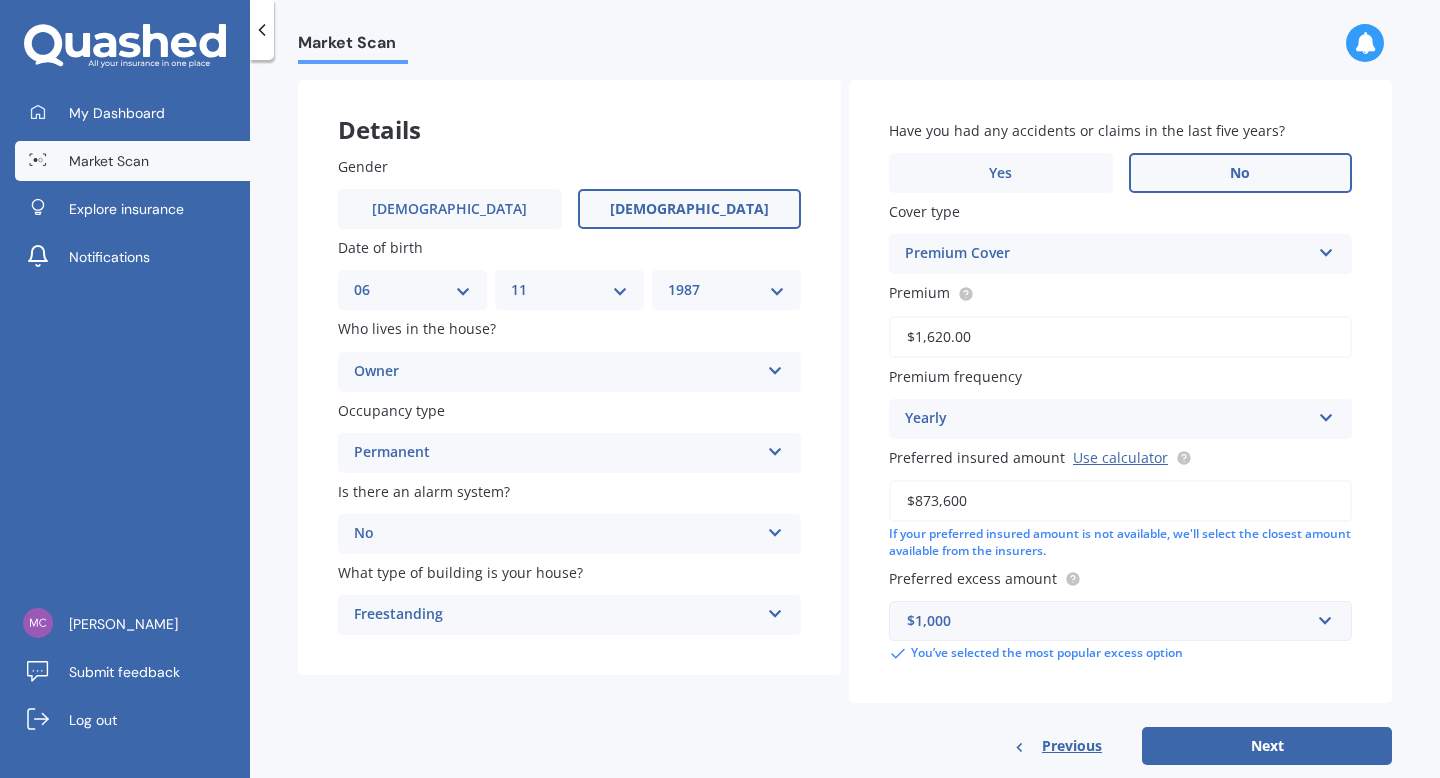 scroll, scrollTop: 123, scrollLeft: 0, axis: vertical 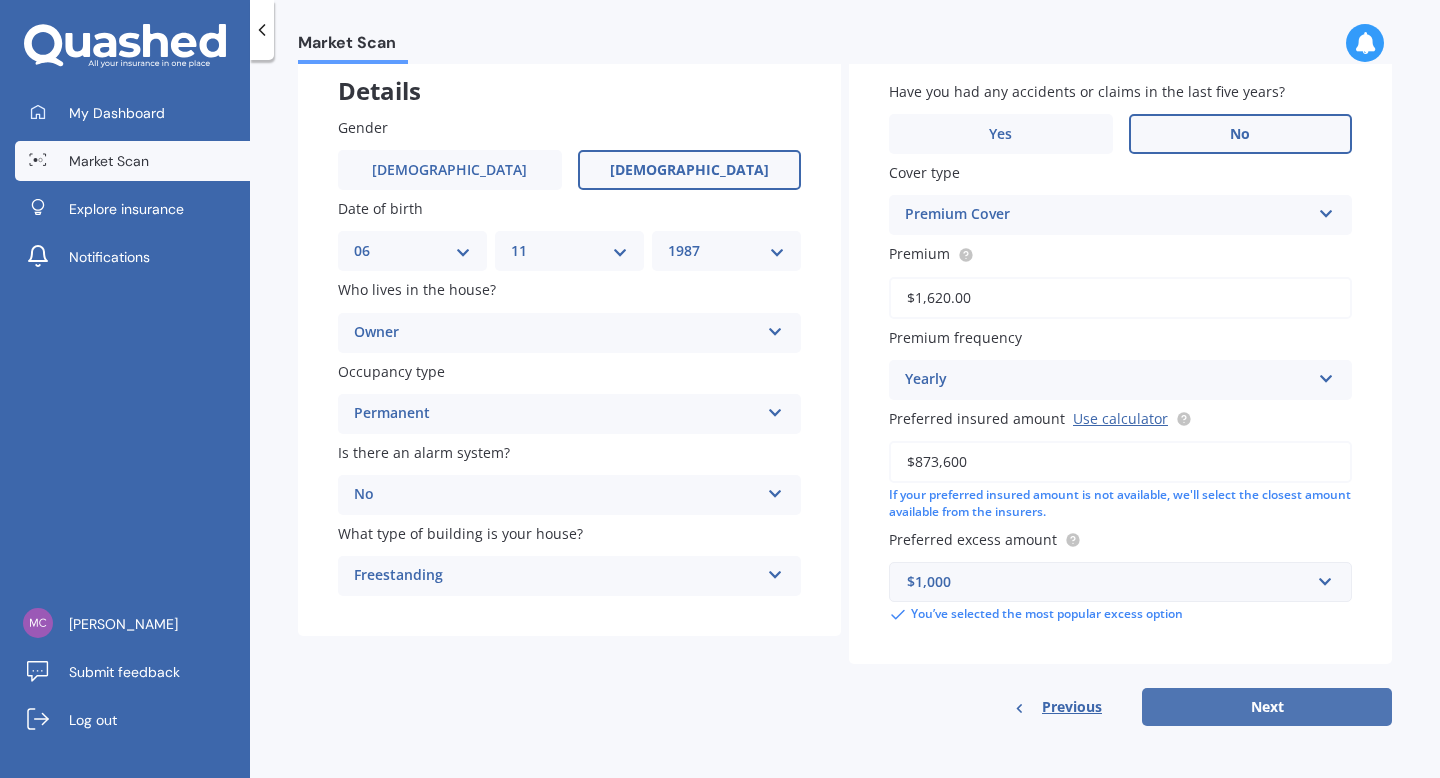 click on "Next" at bounding box center [1267, 707] 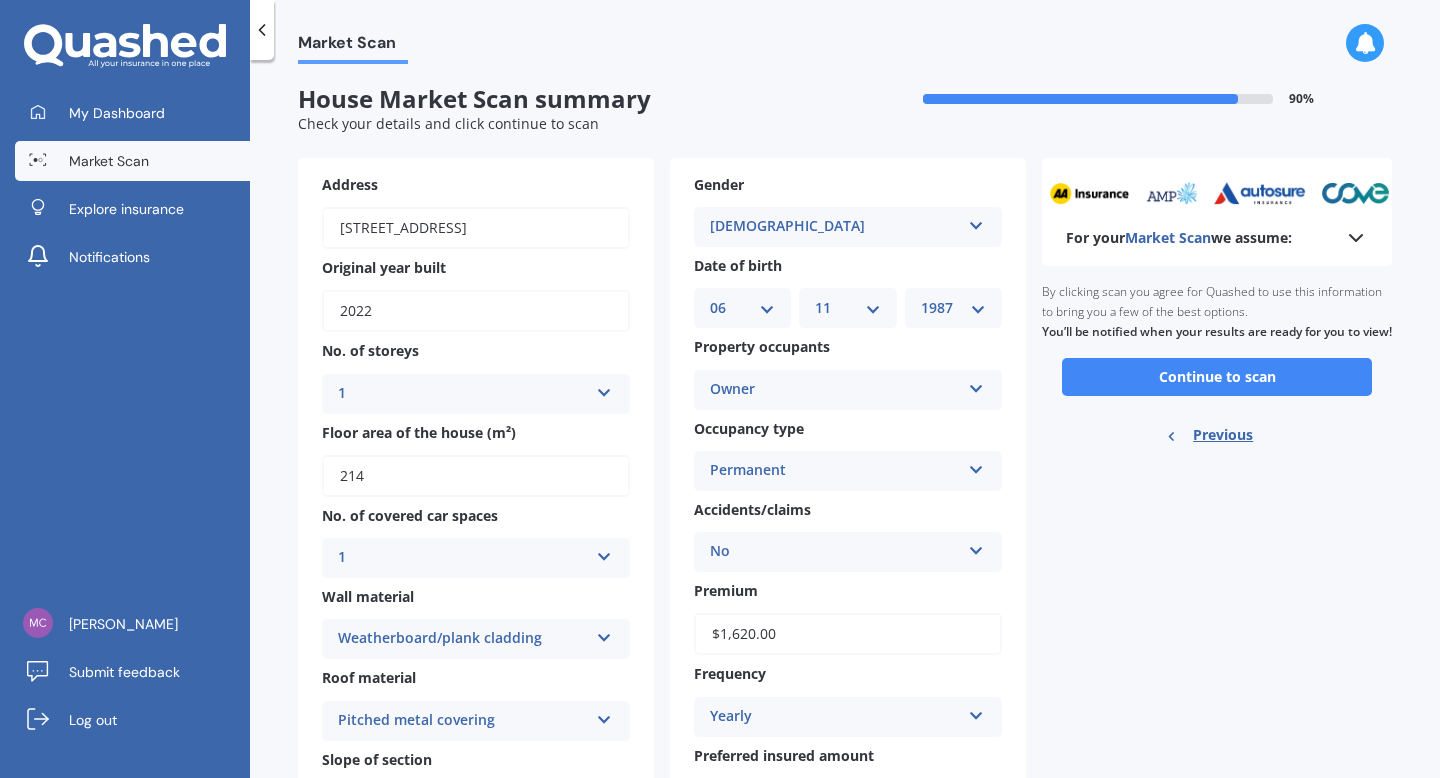 scroll, scrollTop: 0, scrollLeft: 0, axis: both 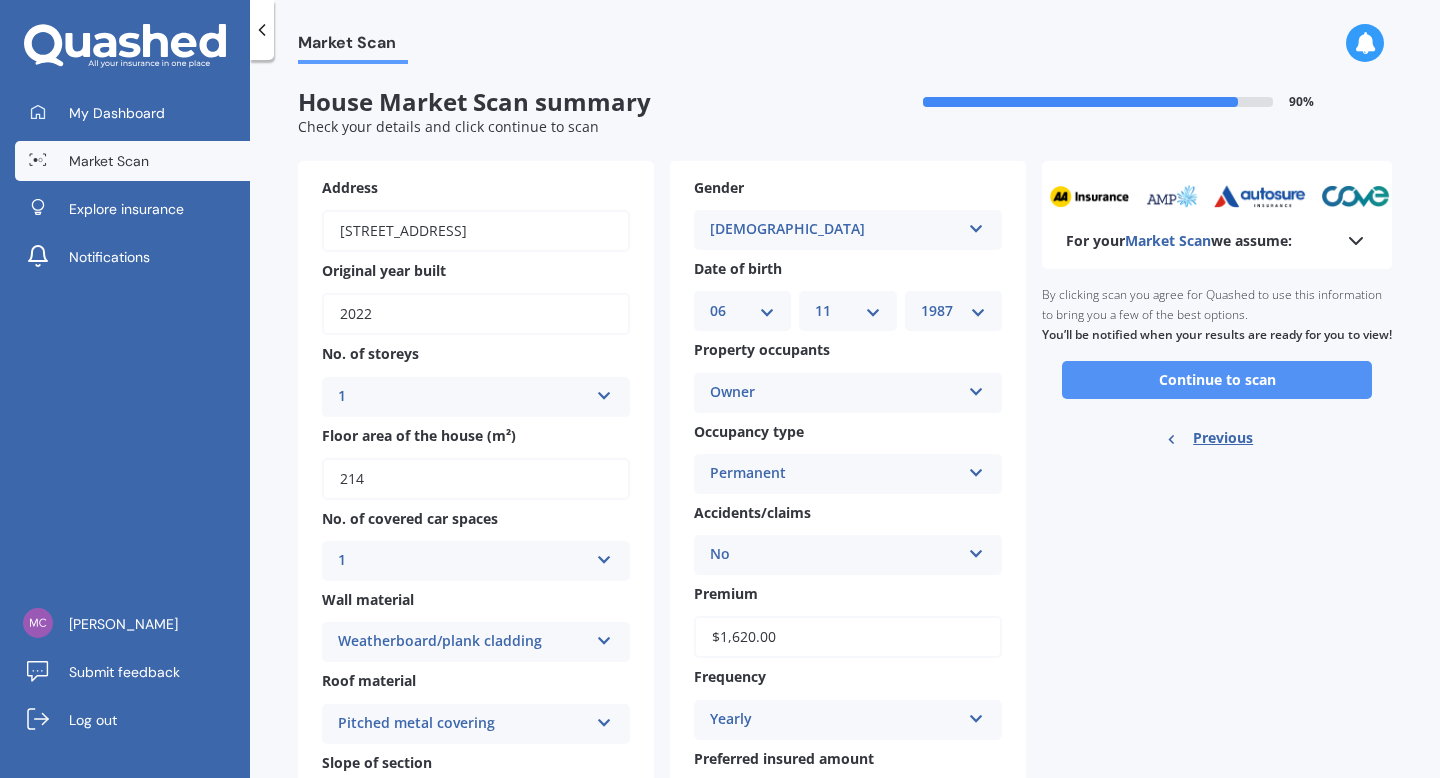 click on "Continue to scan" at bounding box center [1217, 380] 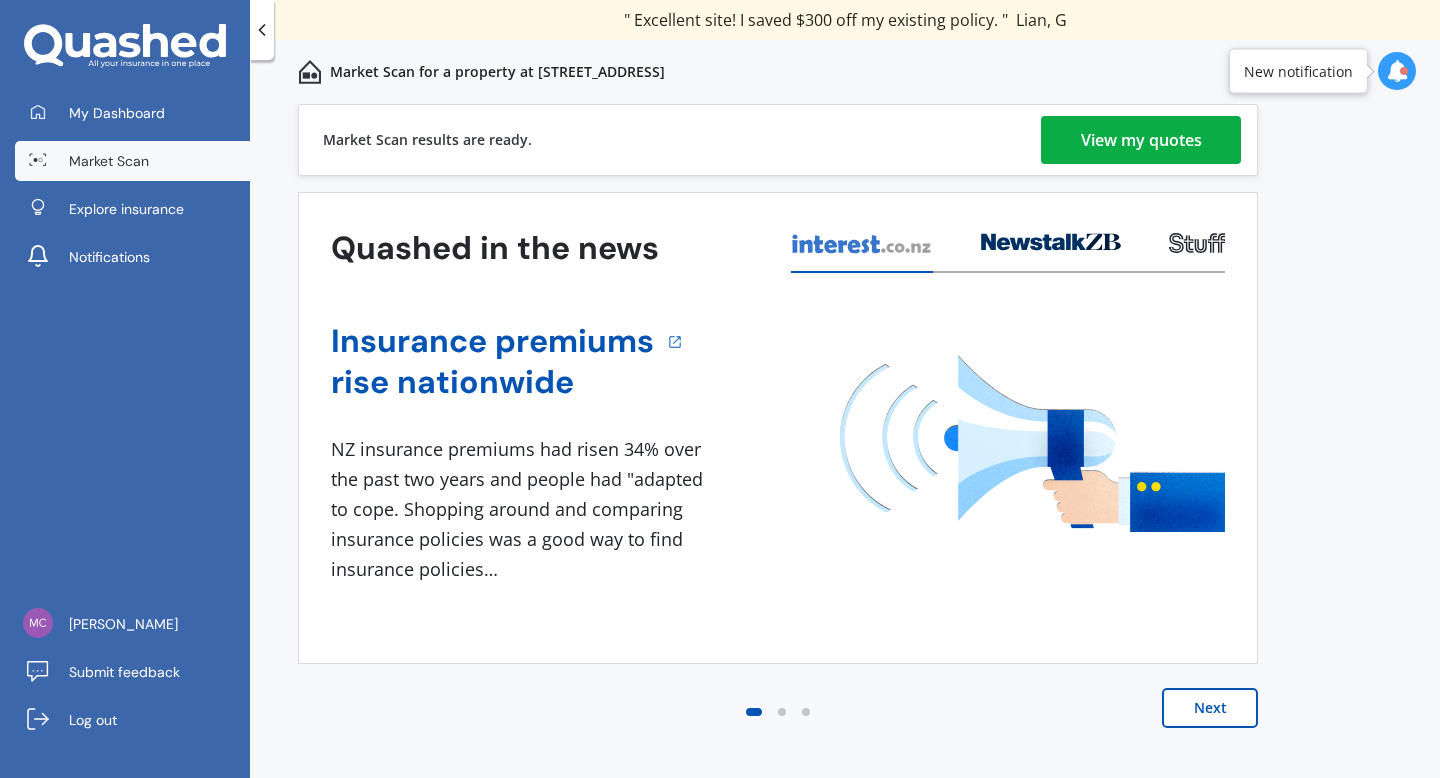 click on "View my quotes" at bounding box center (1141, 140) 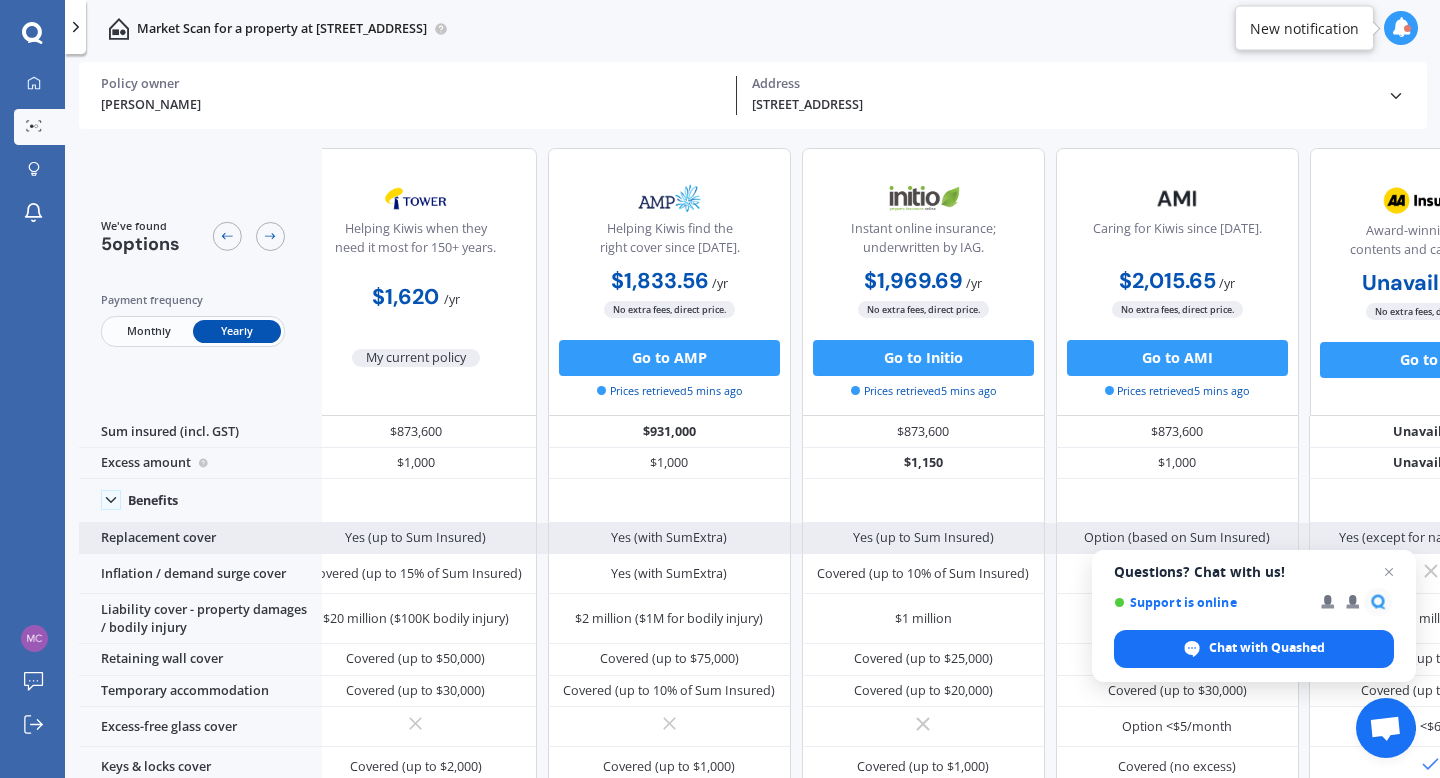 scroll, scrollTop: 0, scrollLeft: 165, axis: horizontal 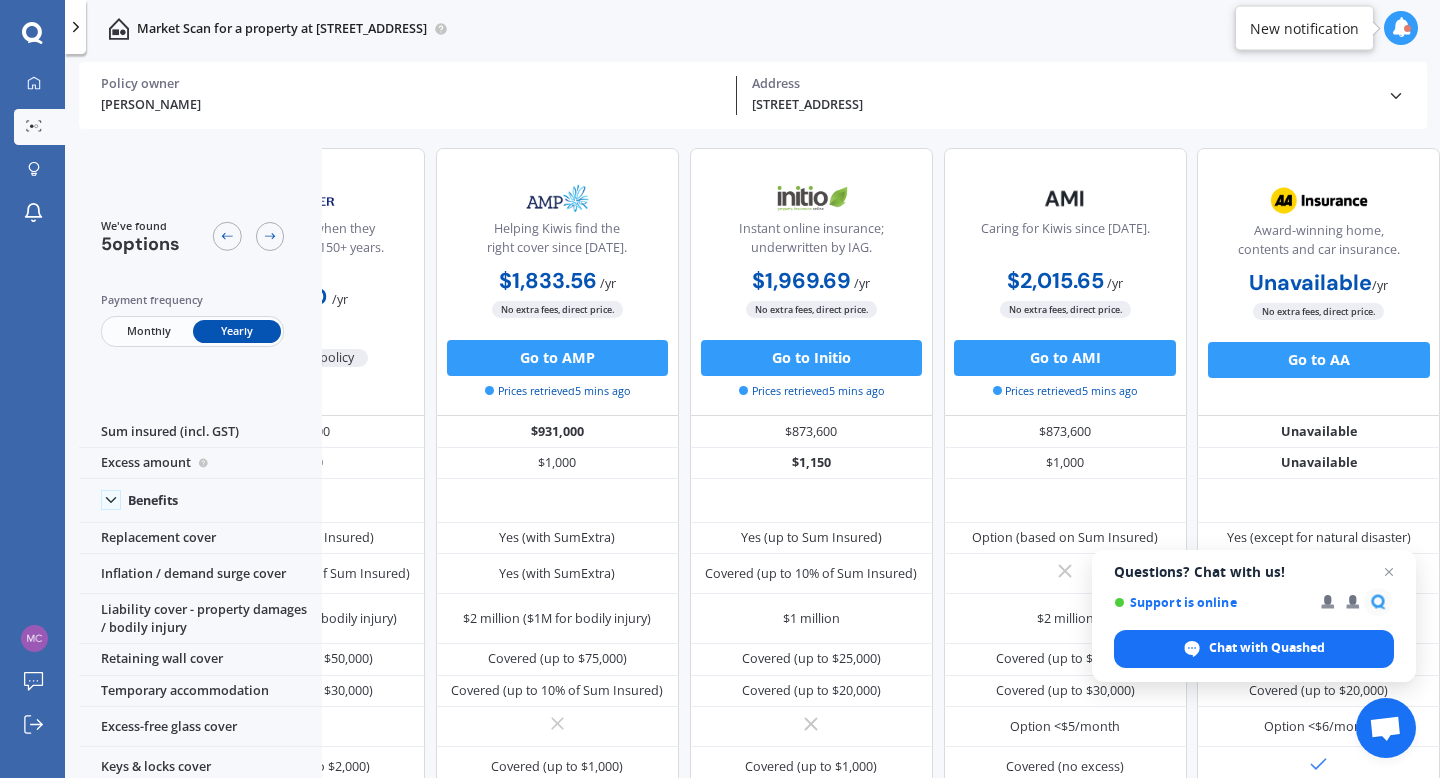 click at bounding box center (1401, 28) 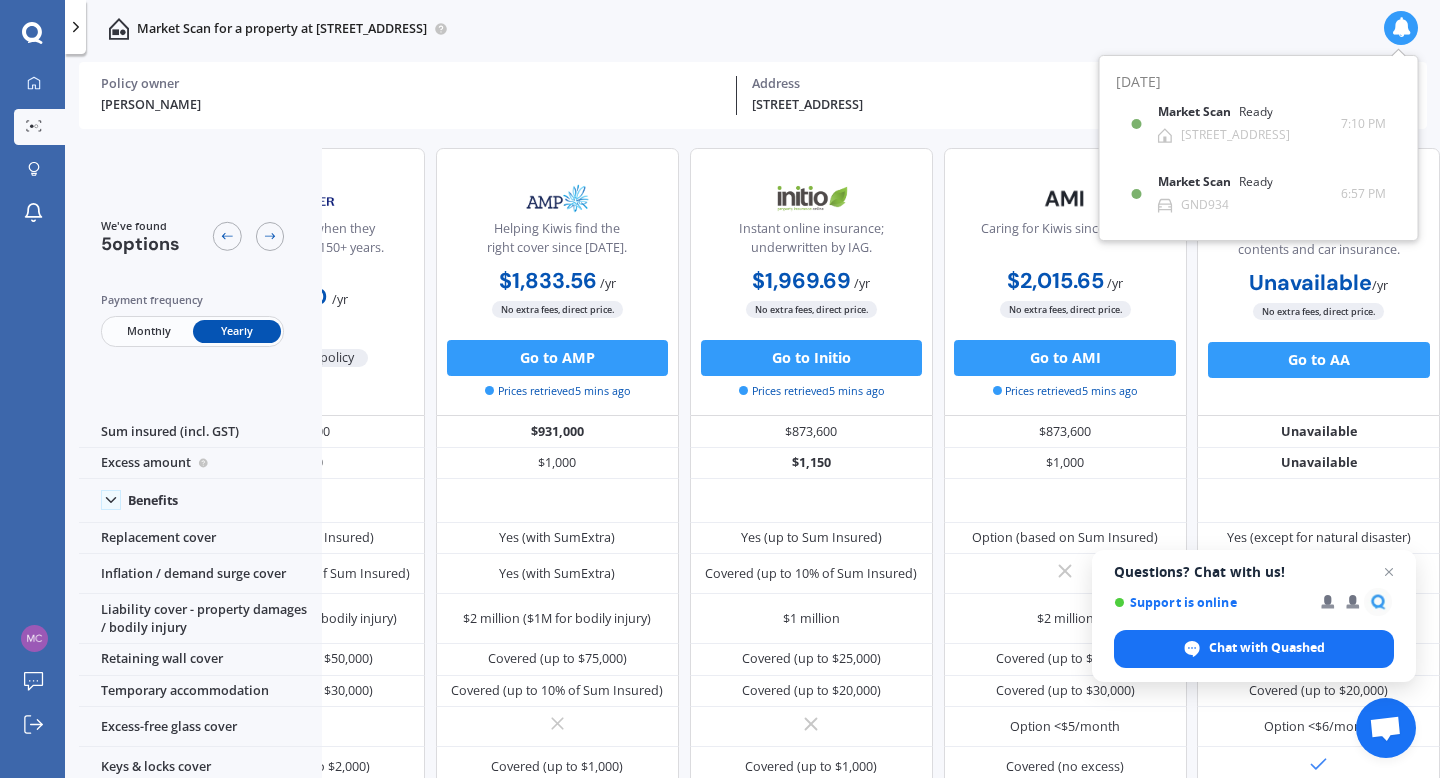 click on "Market Scan for a property at [STREET_ADDRESS]" at bounding box center [752, 29] 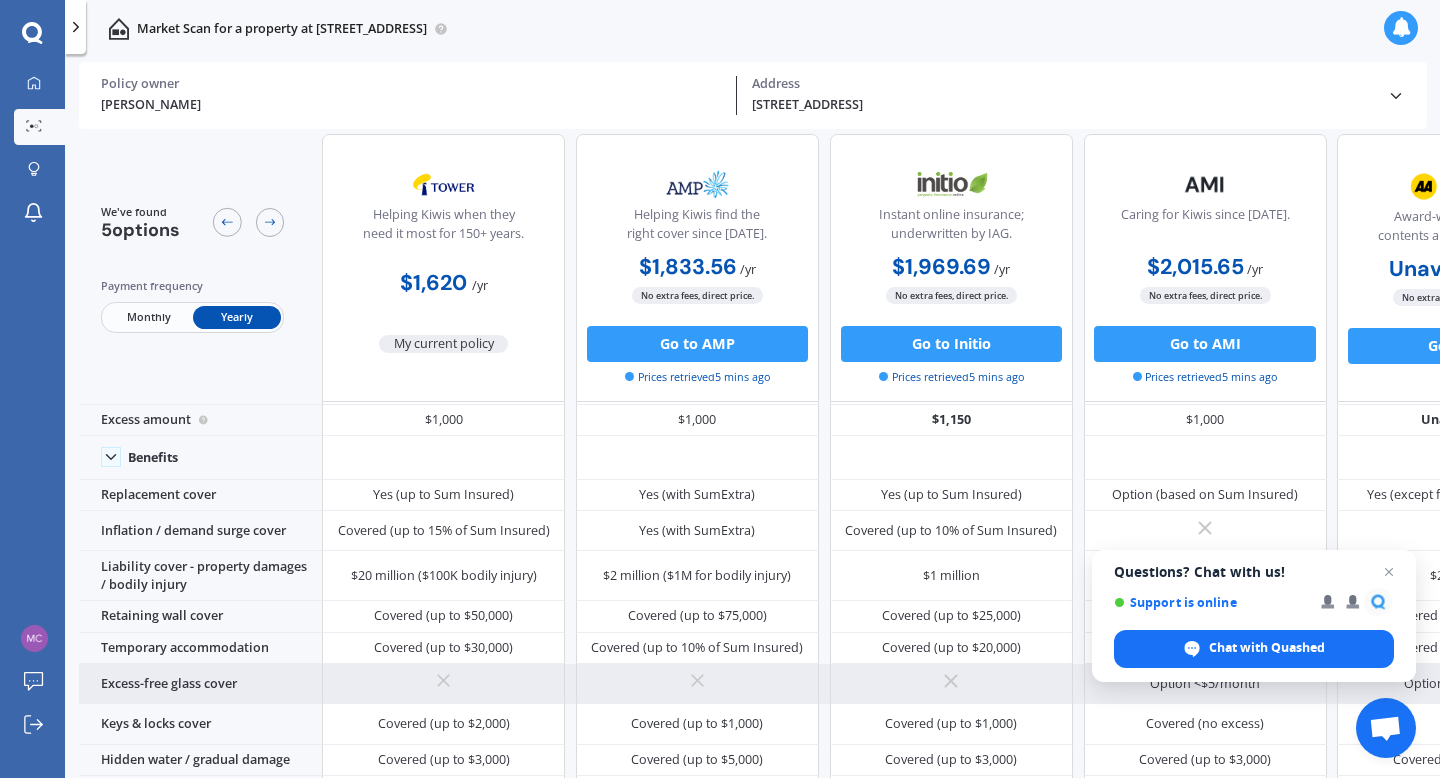 scroll, scrollTop: 7, scrollLeft: 0, axis: vertical 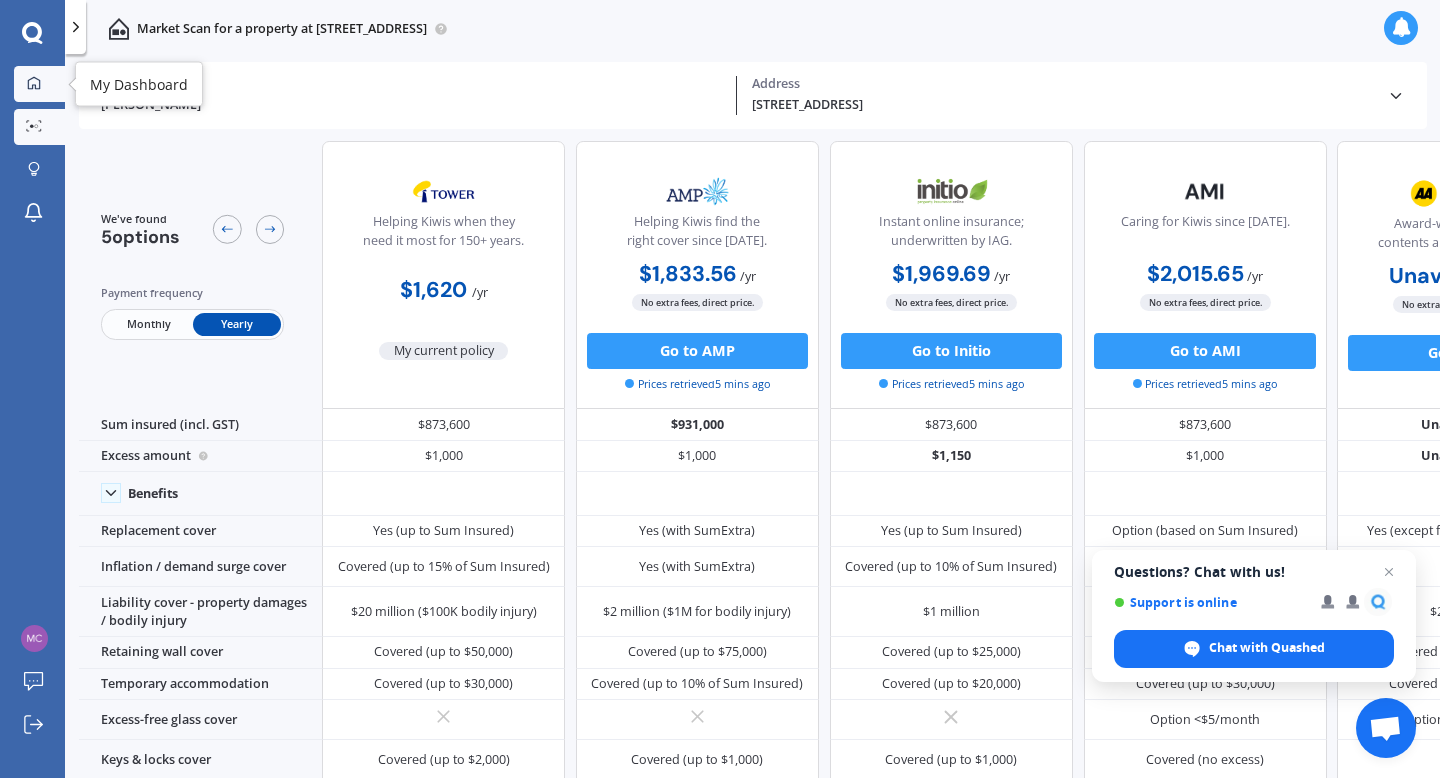 click on "My Dashboard" at bounding box center (39, 84) 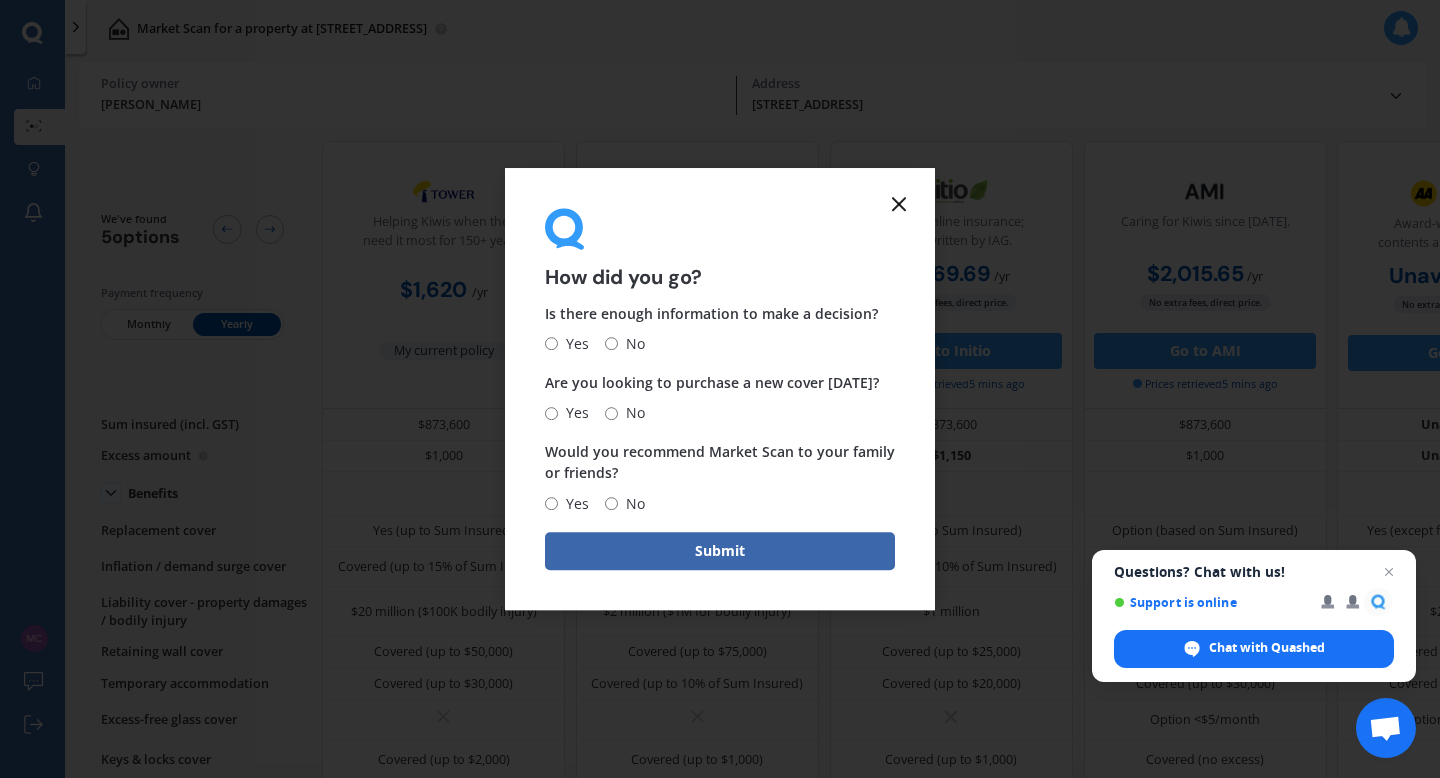 click 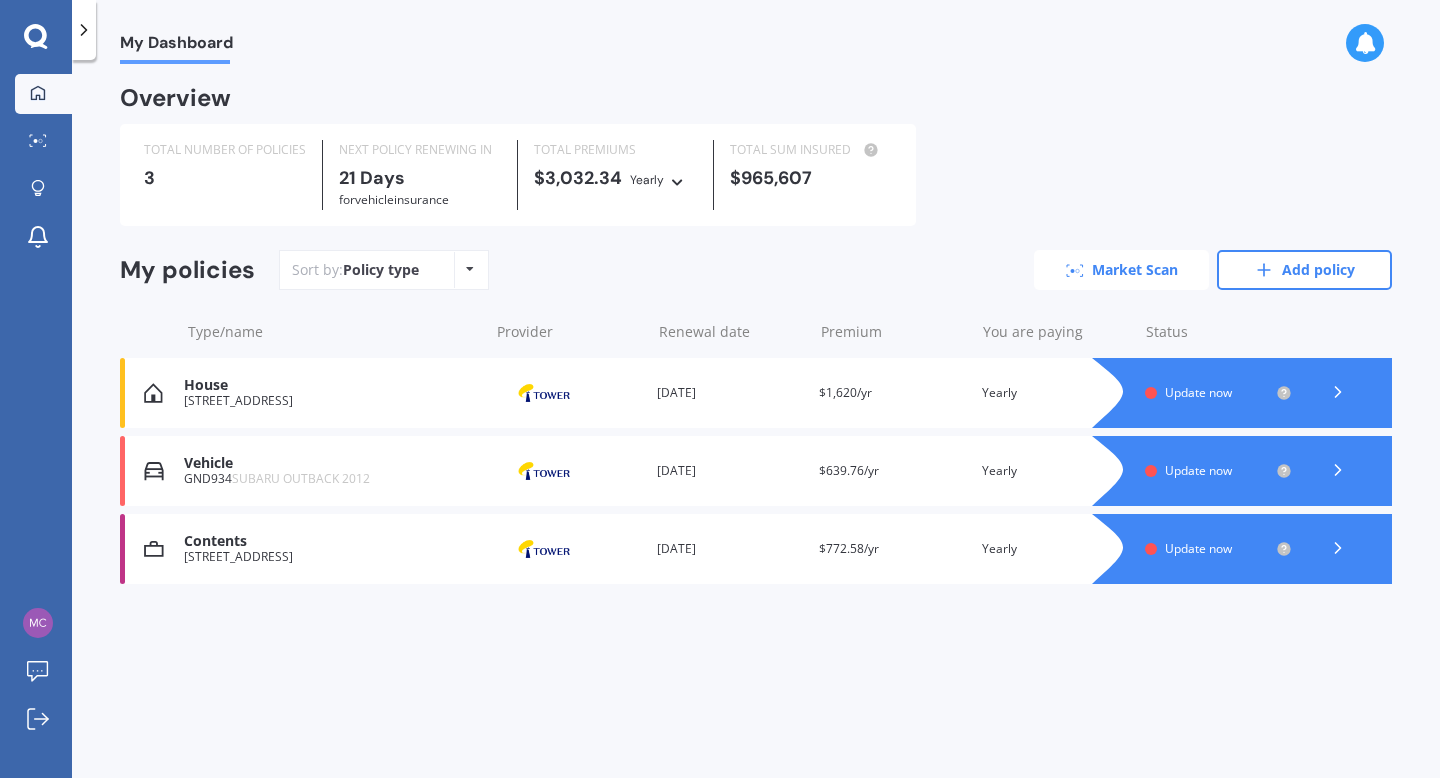 click on "Market Scan" at bounding box center (1121, 270) 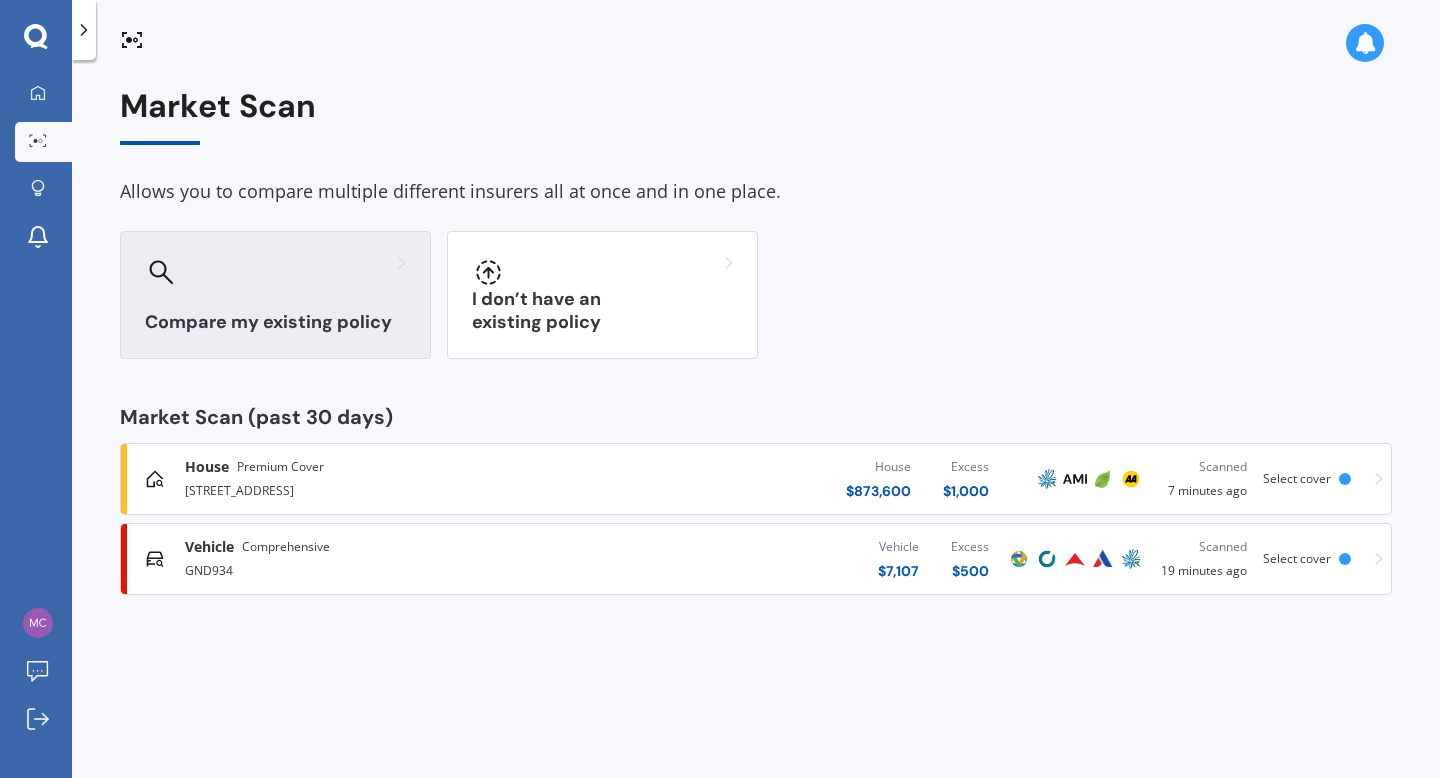 click at bounding box center (275, 272) 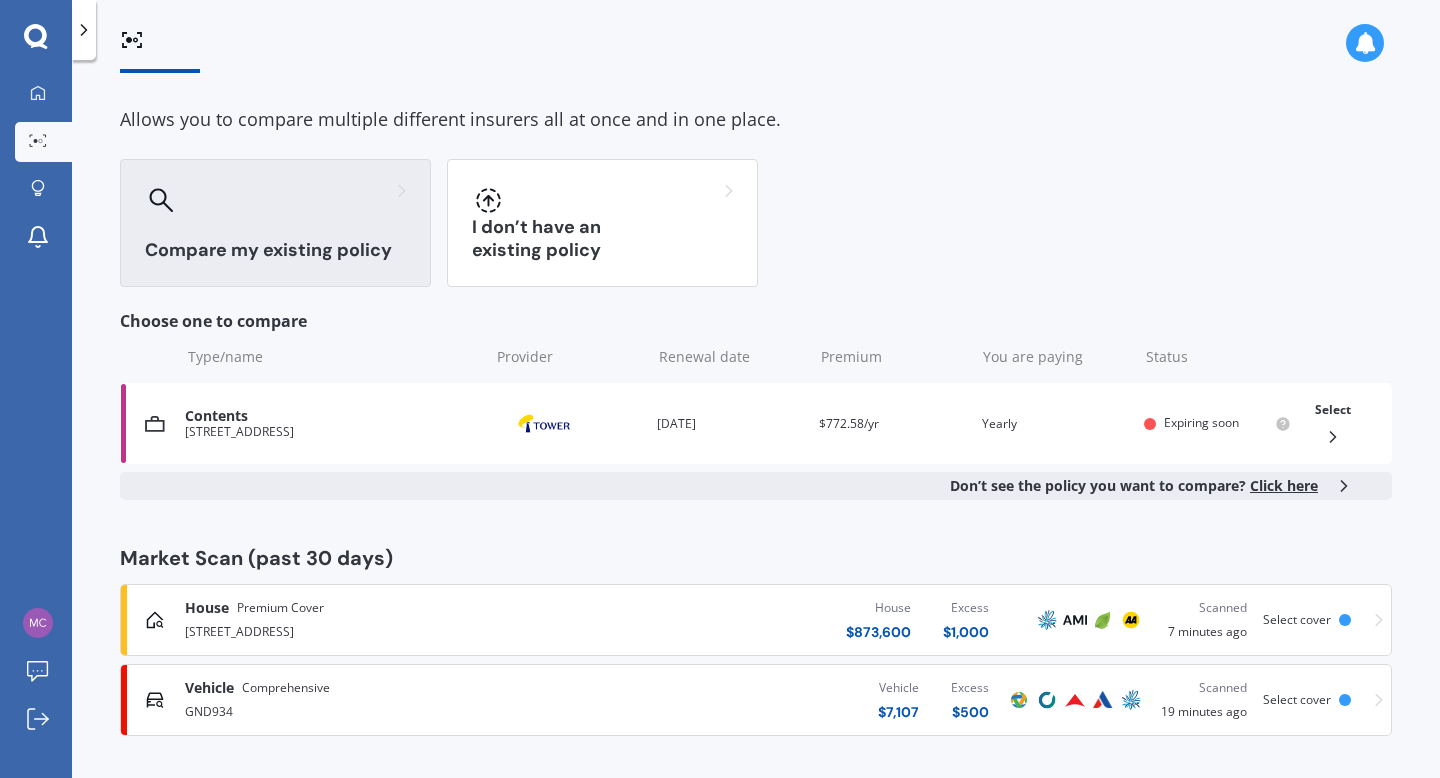 scroll, scrollTop: 73, scrollLeft: 0, axis: vertical 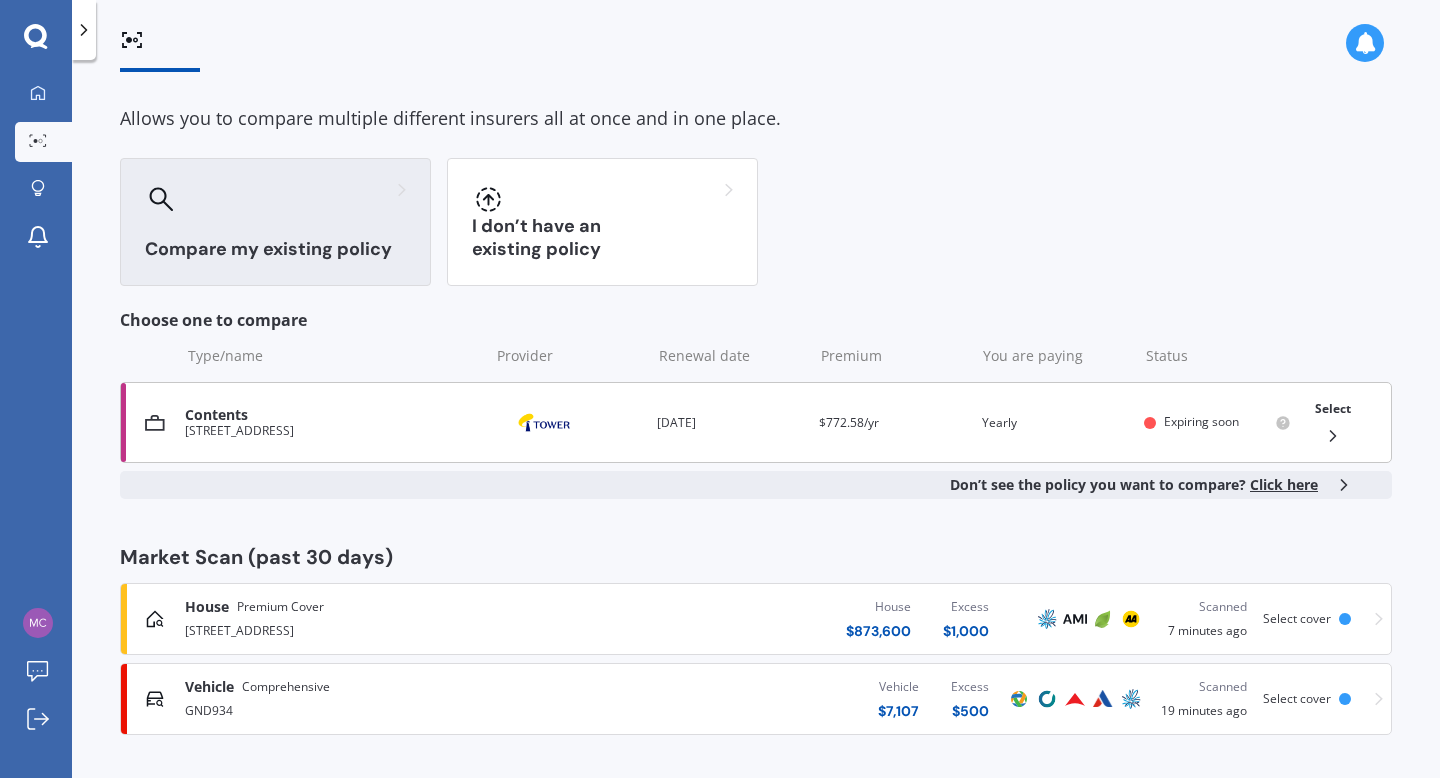 click on "Contents [STREET_ADDRESS] Provider Renewal date [DATE] Premium $772.58/yr You are paying Yearly Status Expiring soon Select" at bounding box center (756, 422) 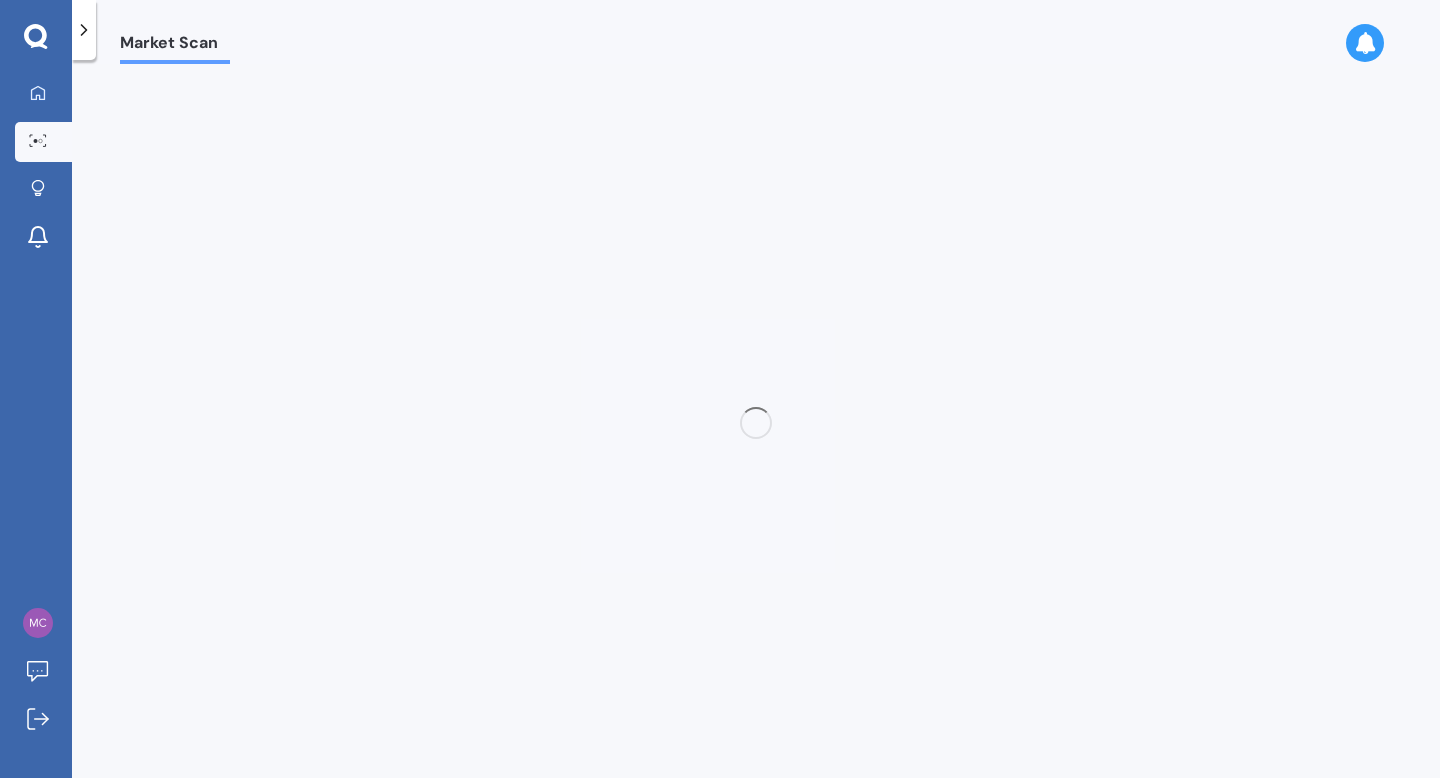 scroll, scrollTop: 0, scrollLeft: 0, axis: both 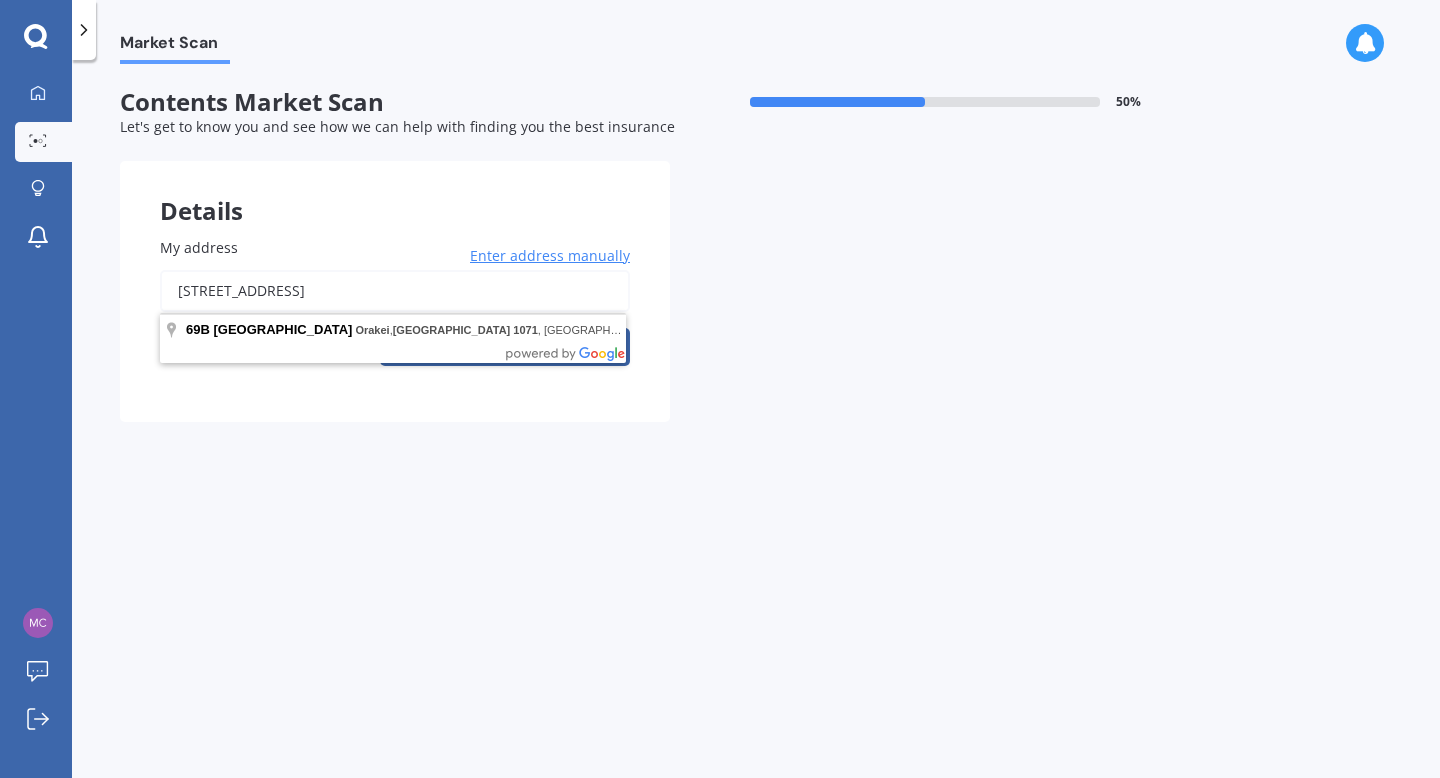 drag, startPoint x: 485, startPoint y: 306, endPoint x: 157, endPoint y: 300, distance: 328.05487 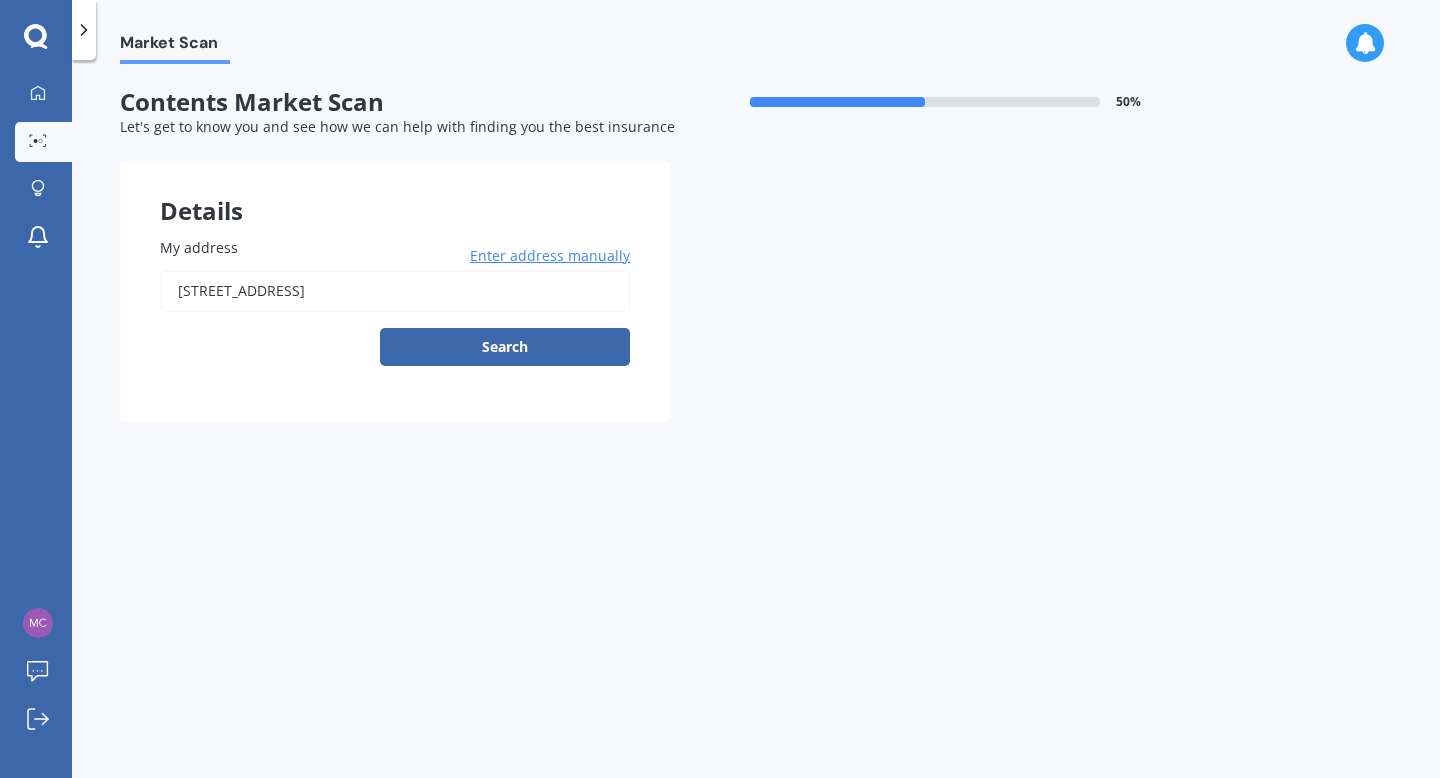 type on "[STREET_ADDRESS]" 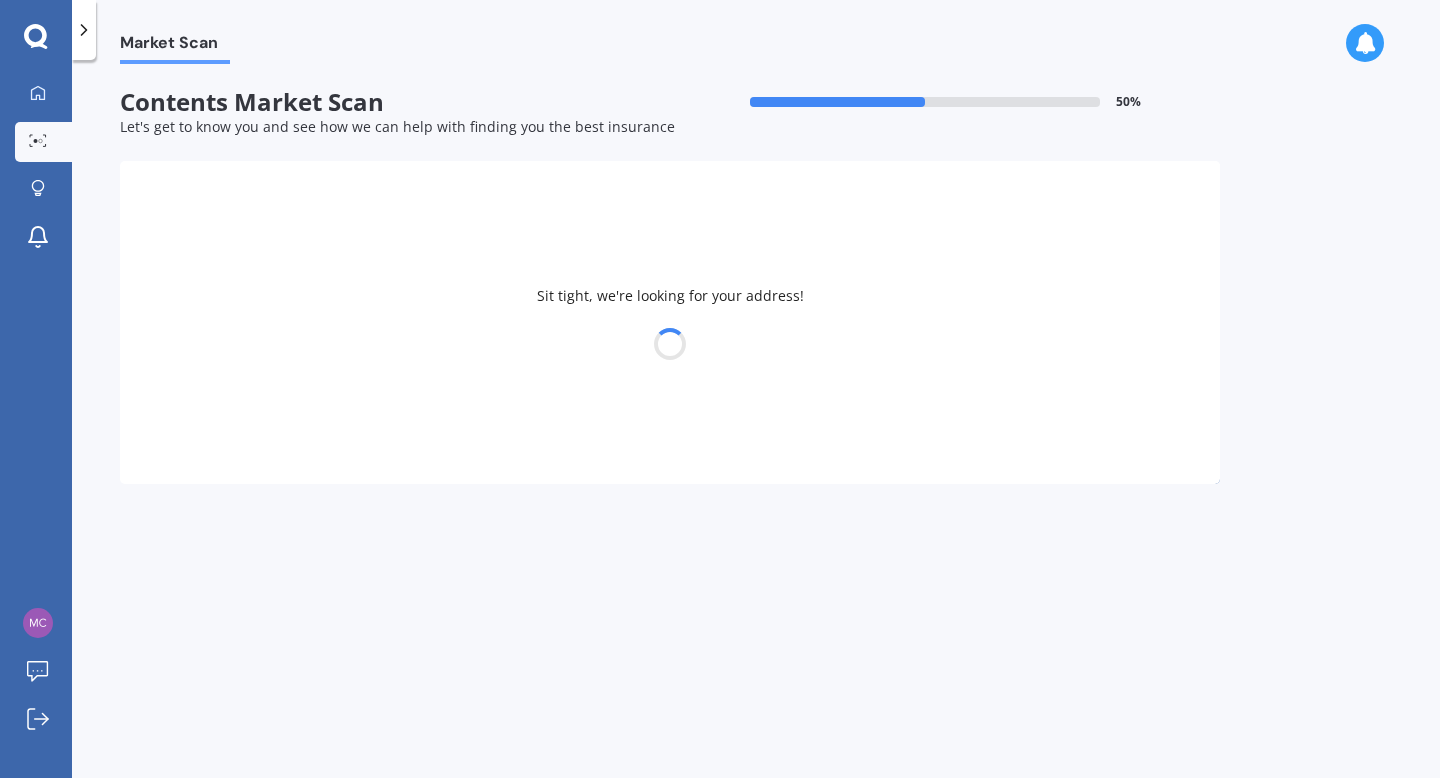 select on "06" 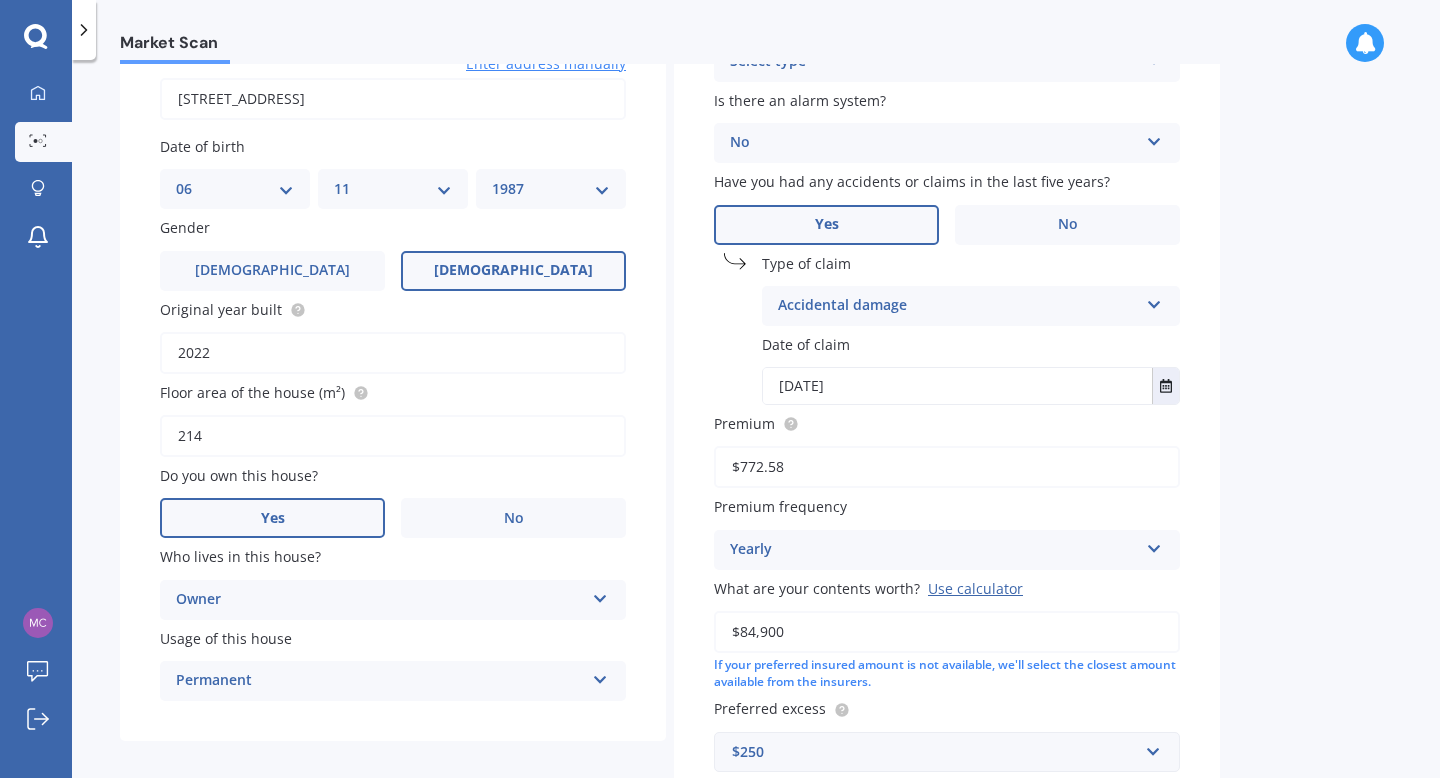 scroll, scrollTop: 143, scrollLeft: 0, axis: vertical 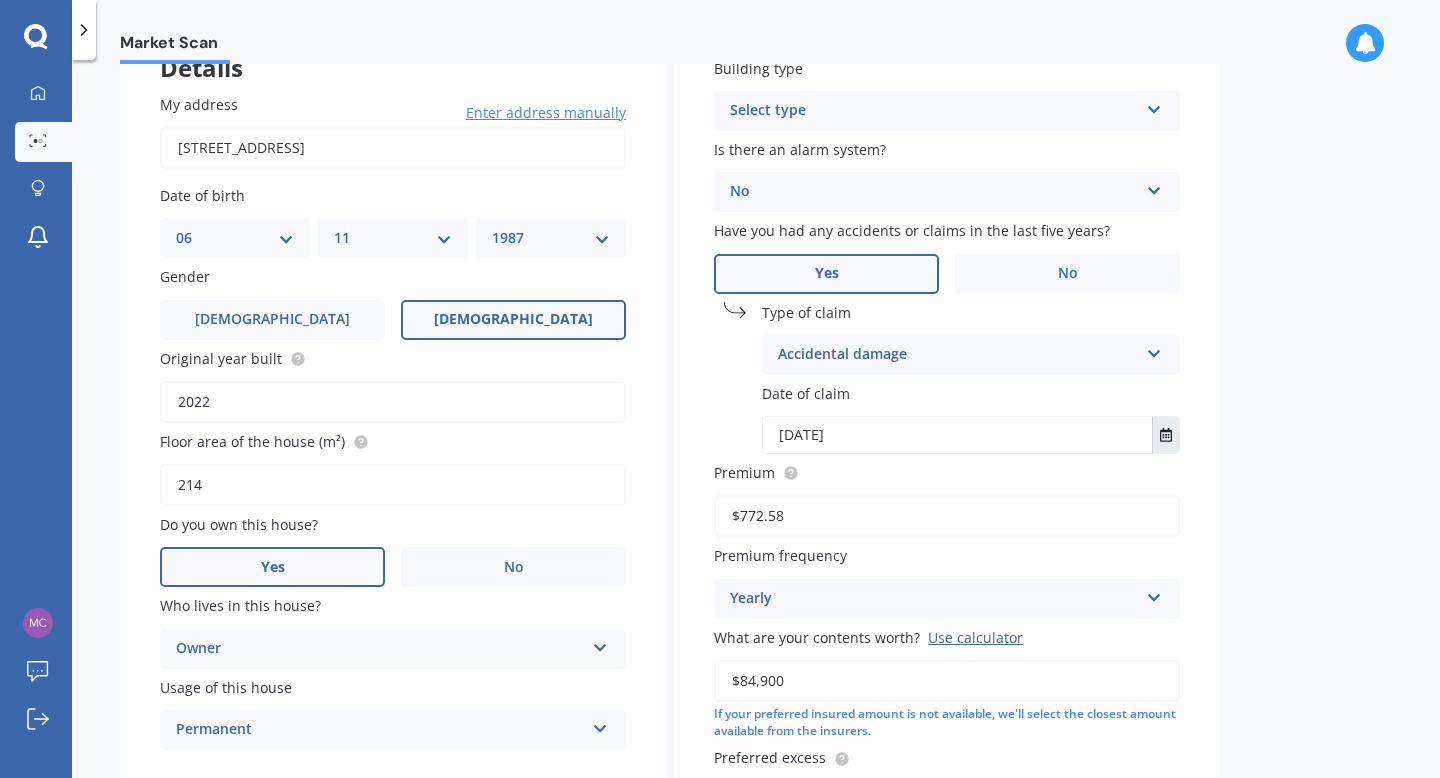 click at bounding box center [1165, 435] 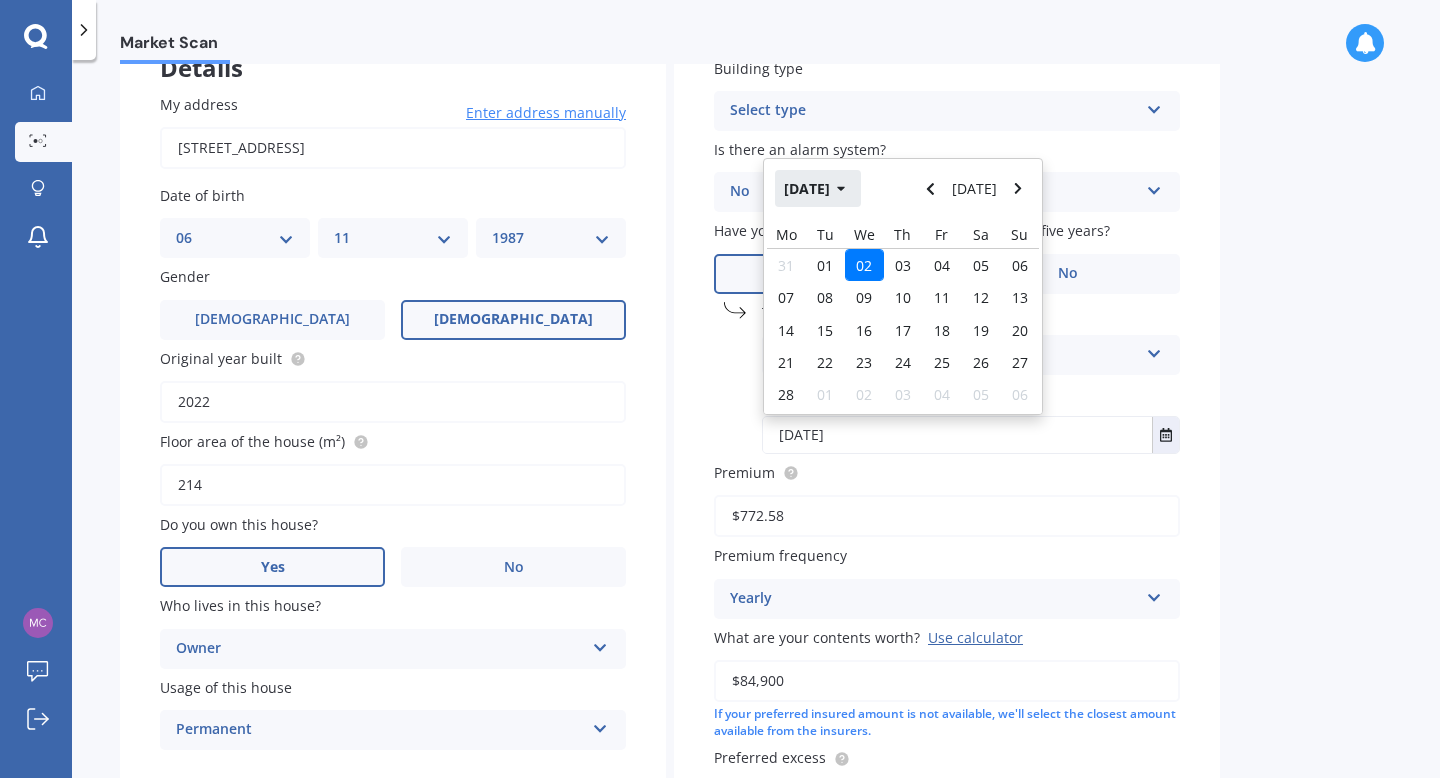 click 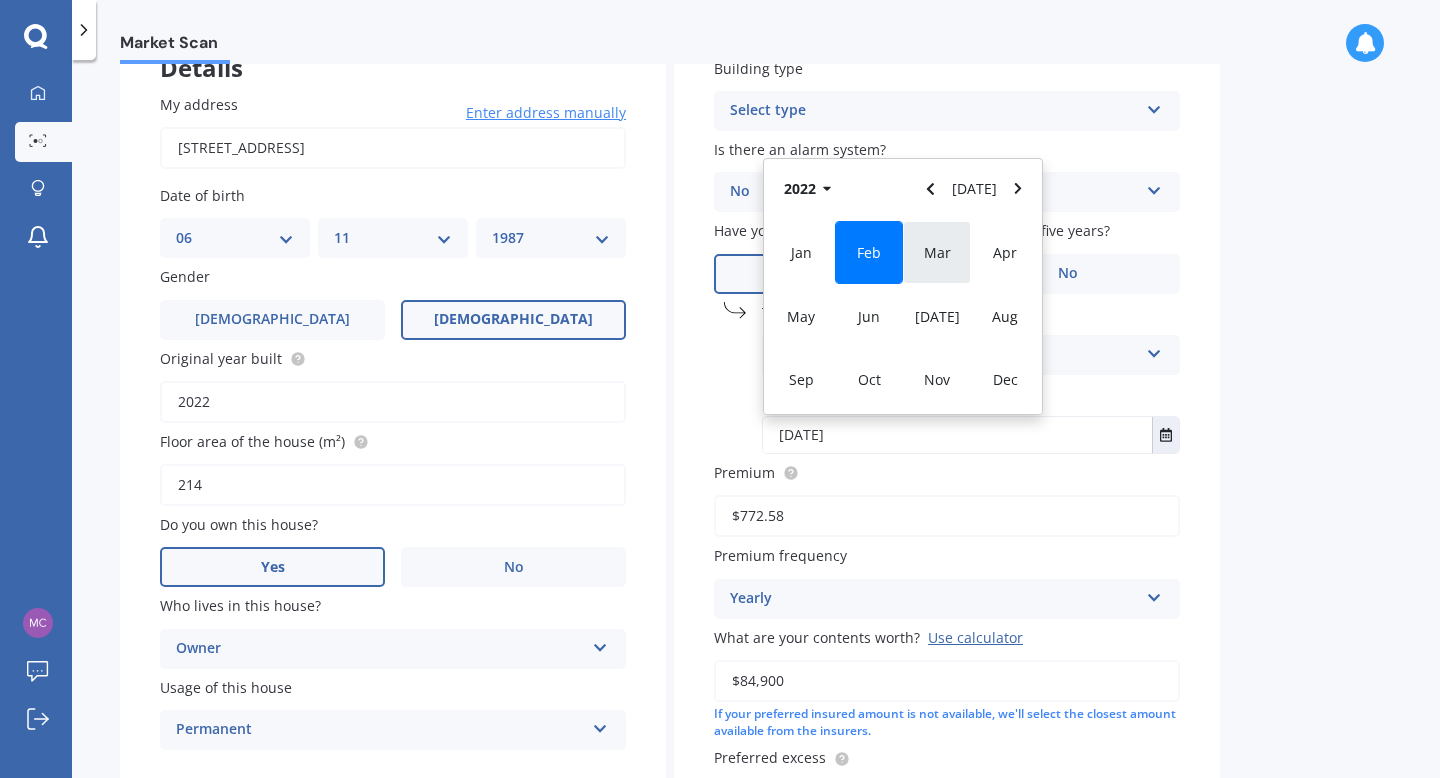 click on "Mar" at bounding box center [937, 252] 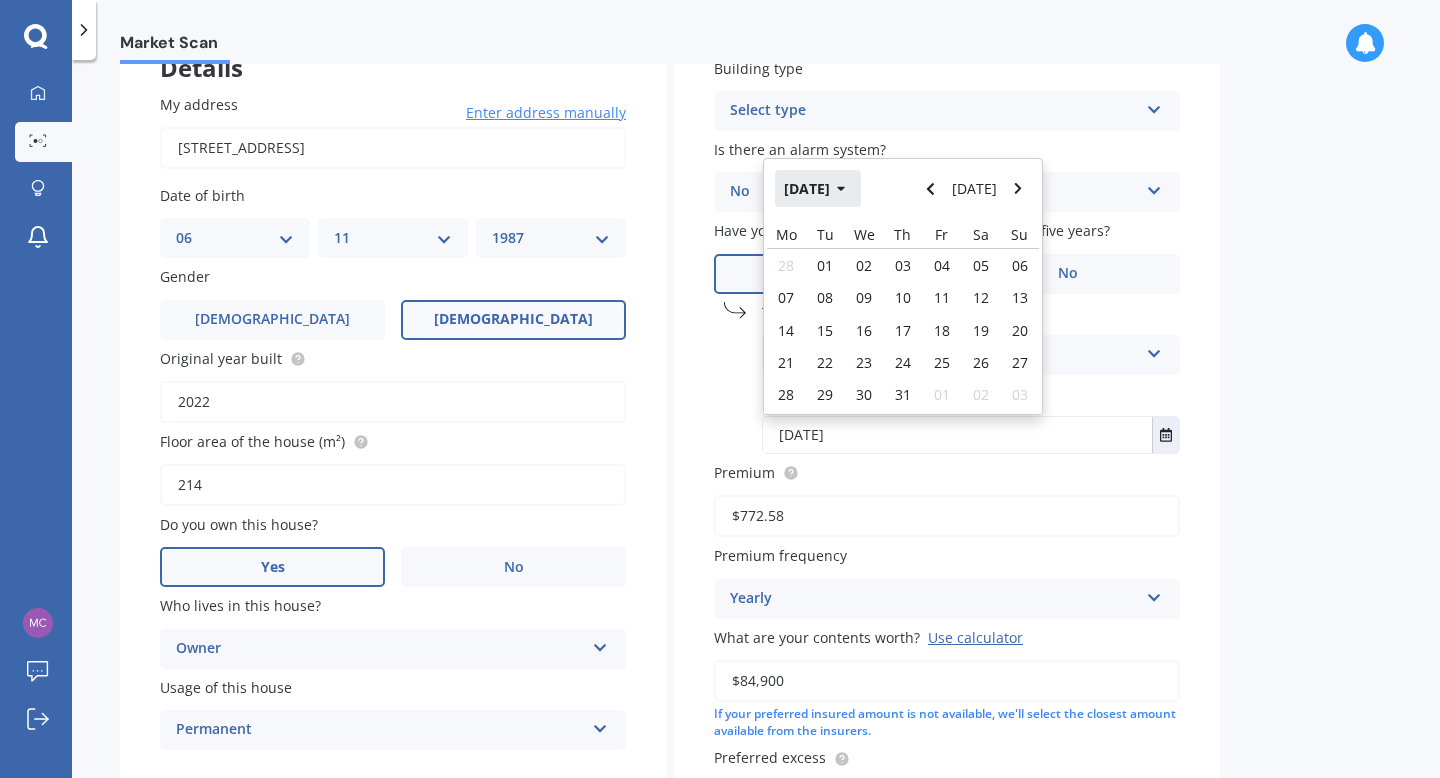 click on "[DATE]" at bounding box center (818, 188) 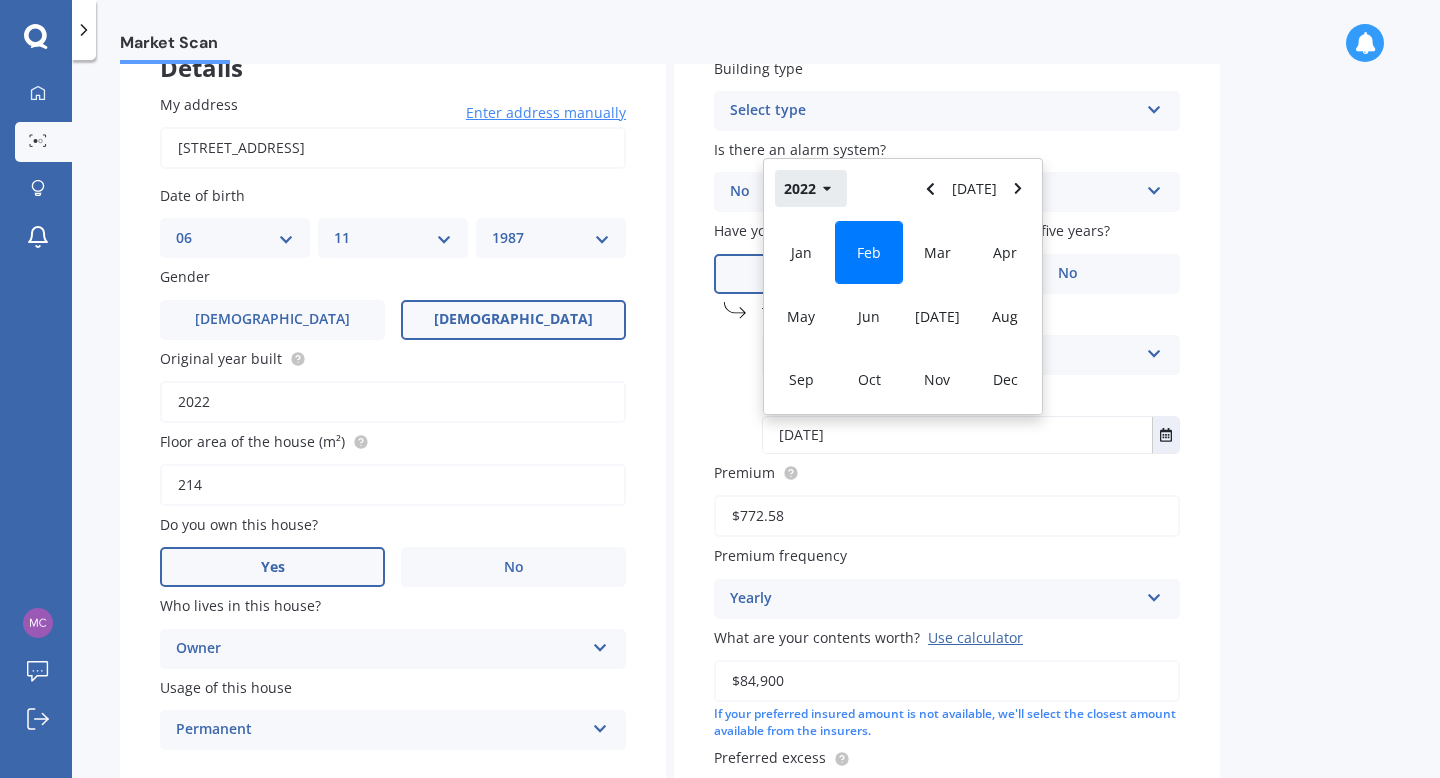 click on "2022" at bounding box center (811, 188) 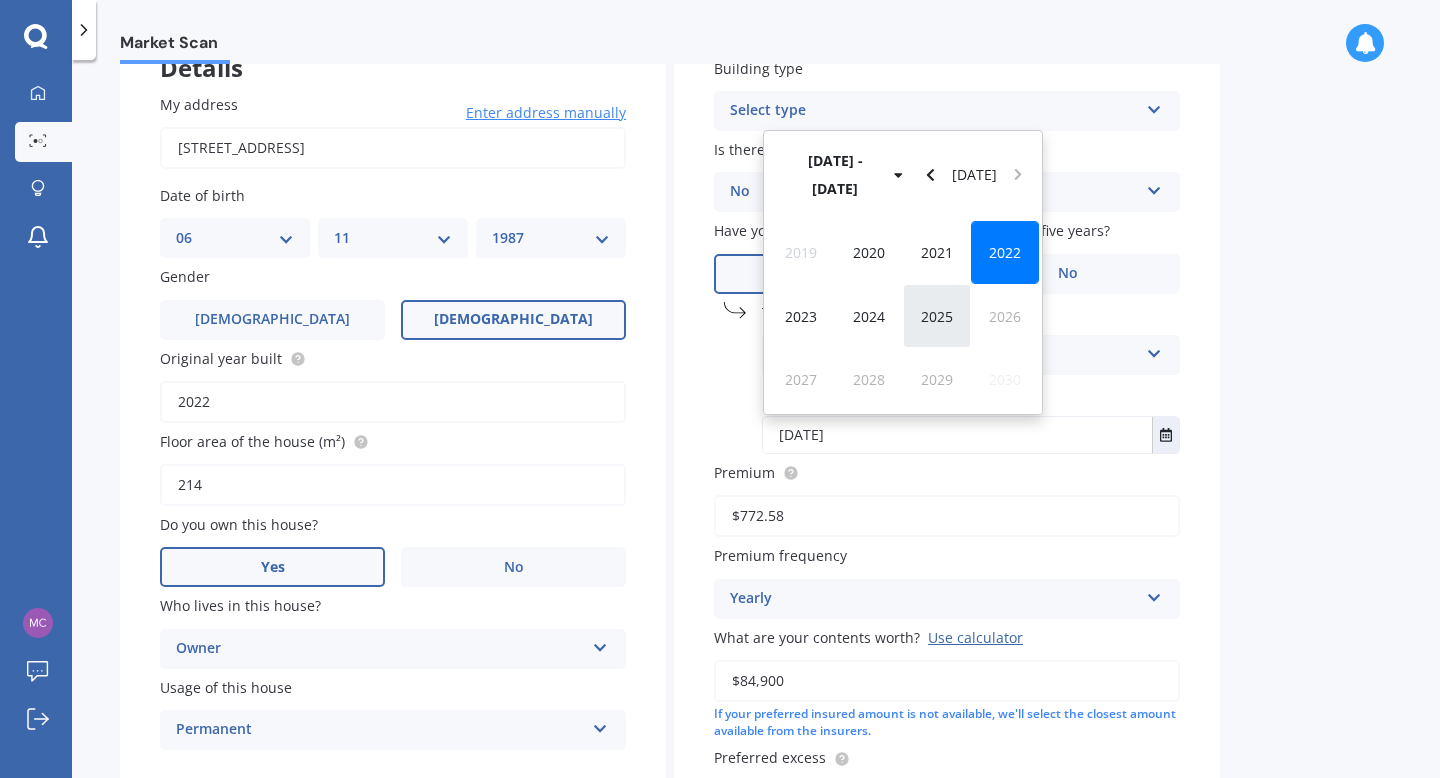 click on "2025" at bounding box center (937, 316) 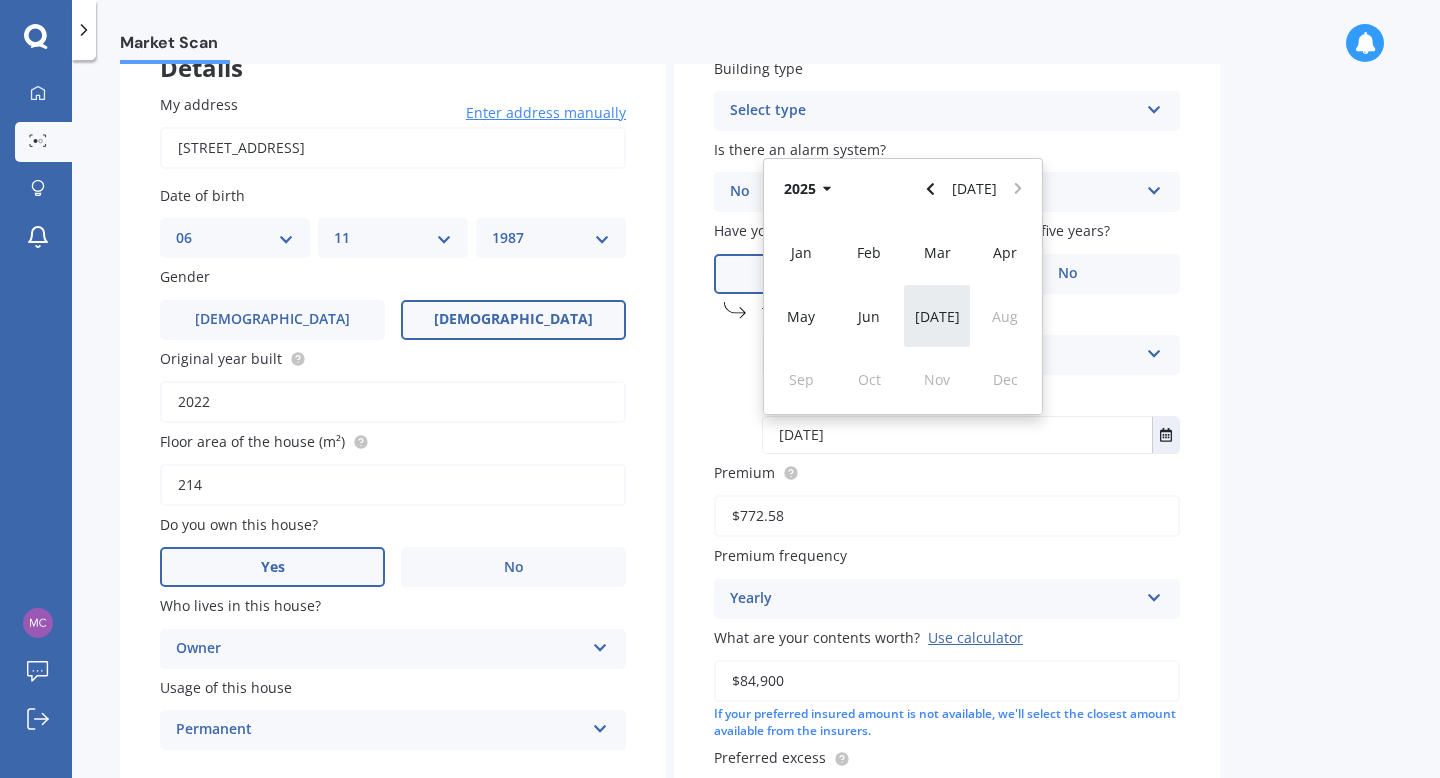 click on "[DATE]" at bounding box center (937, 315) 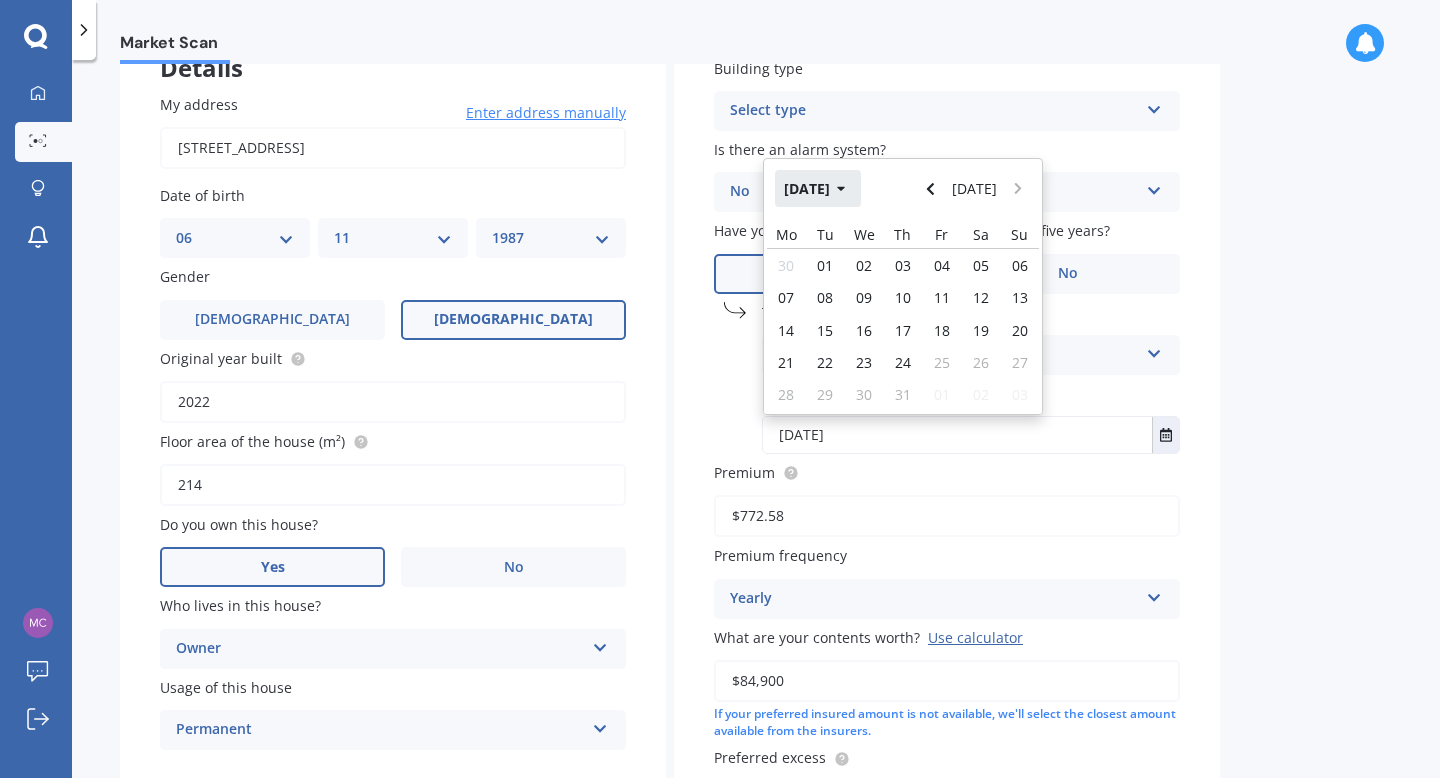 click 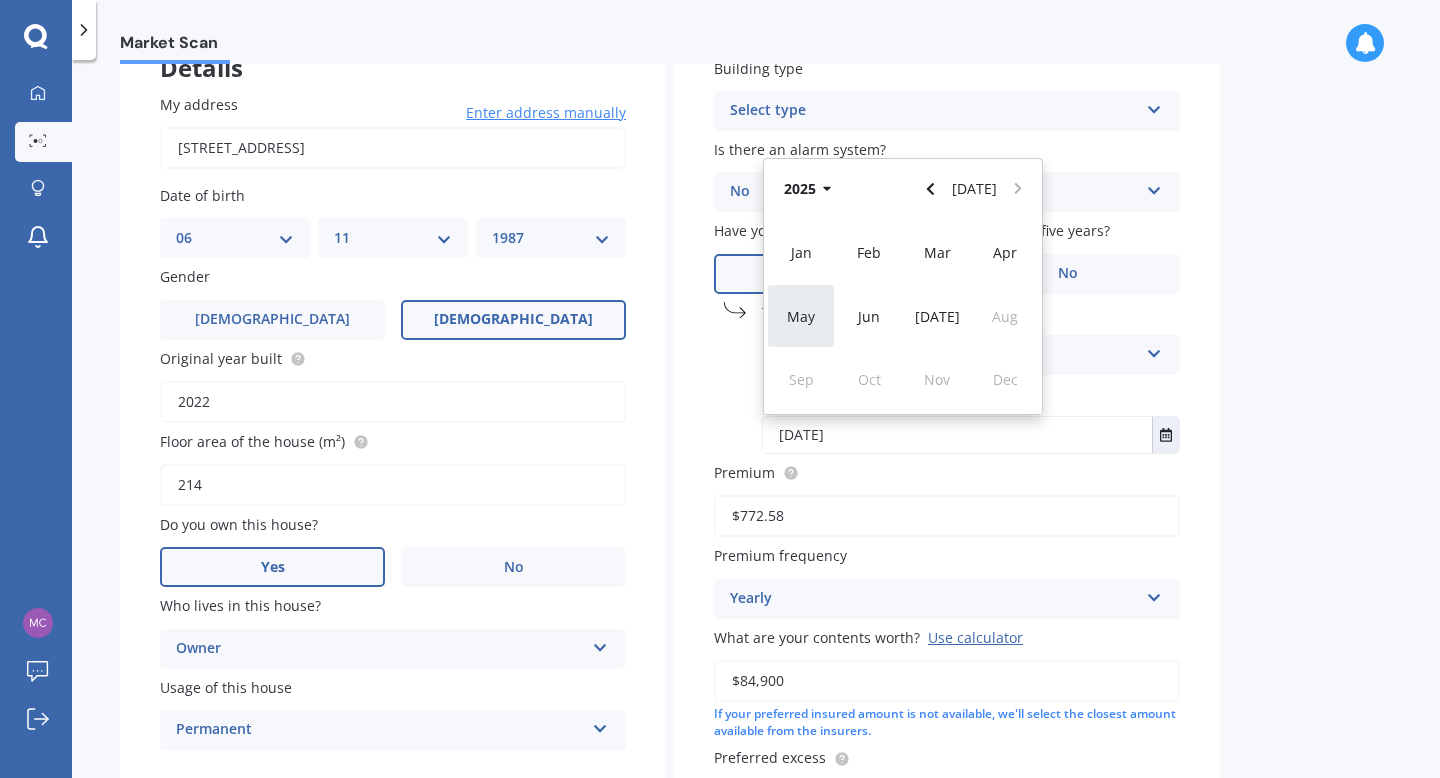 click on "May" at bounding box center [801, 315] 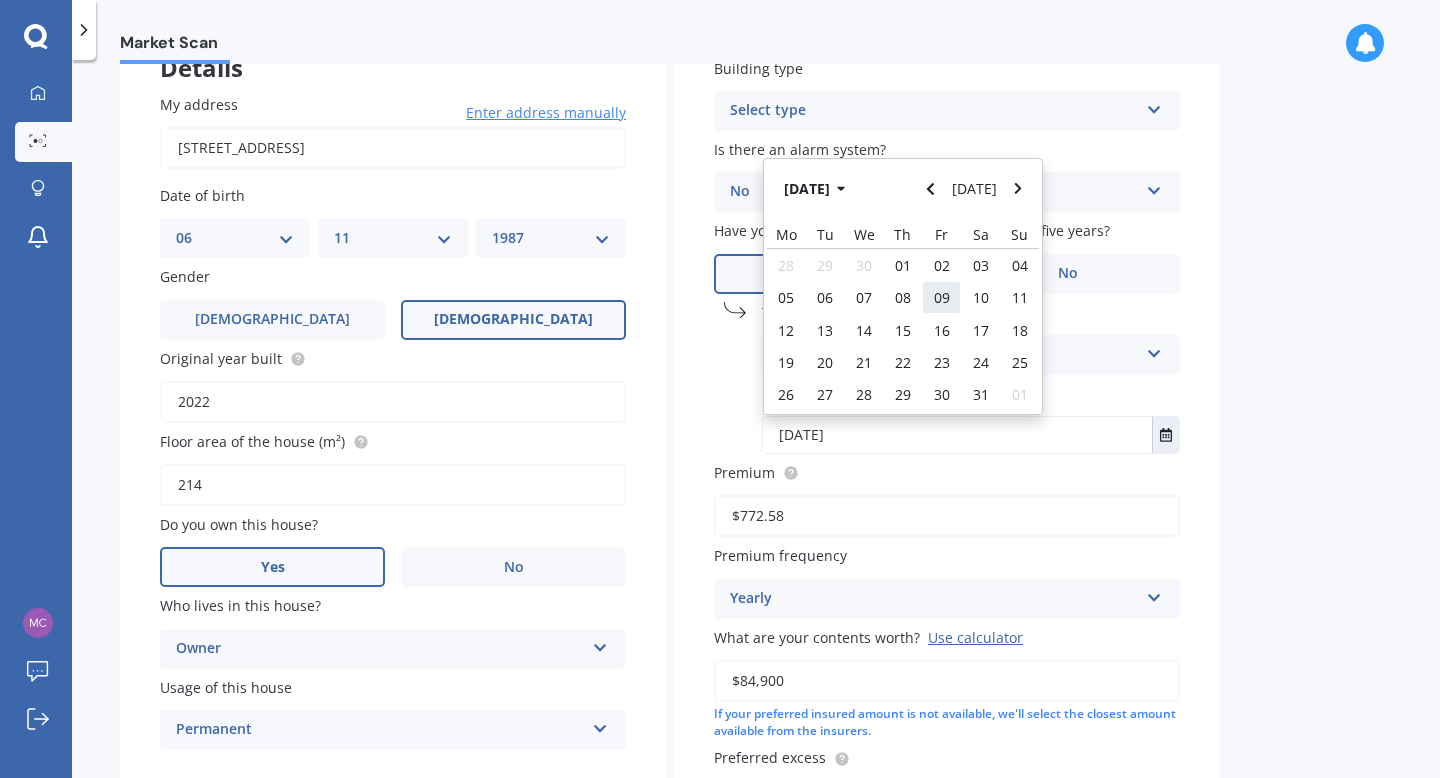 click on "09" at bounding box center (942, 297) 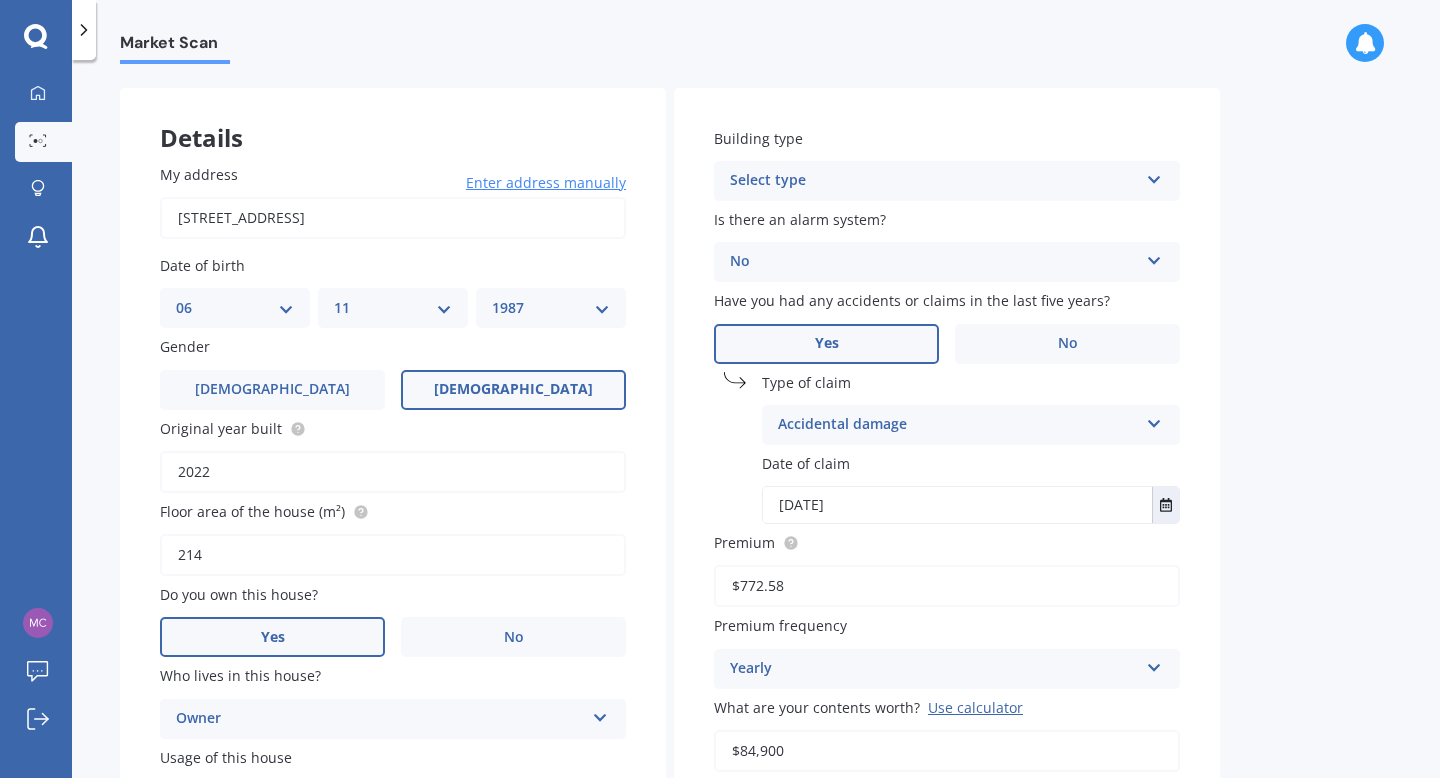 scroll, scrollTop: 69, scrollLeft: 0, axis: vertical 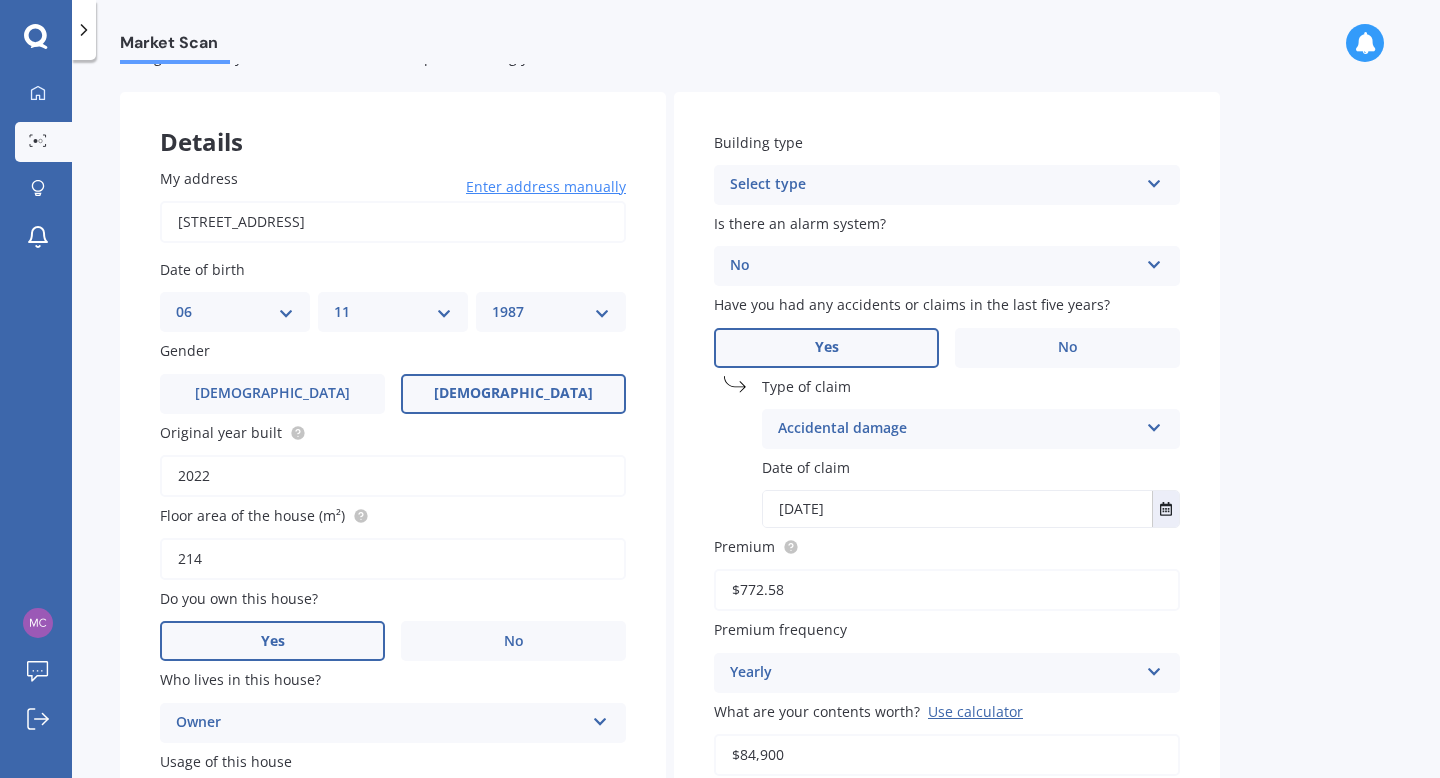 click on "Select type" at bounding box center (934, 185) 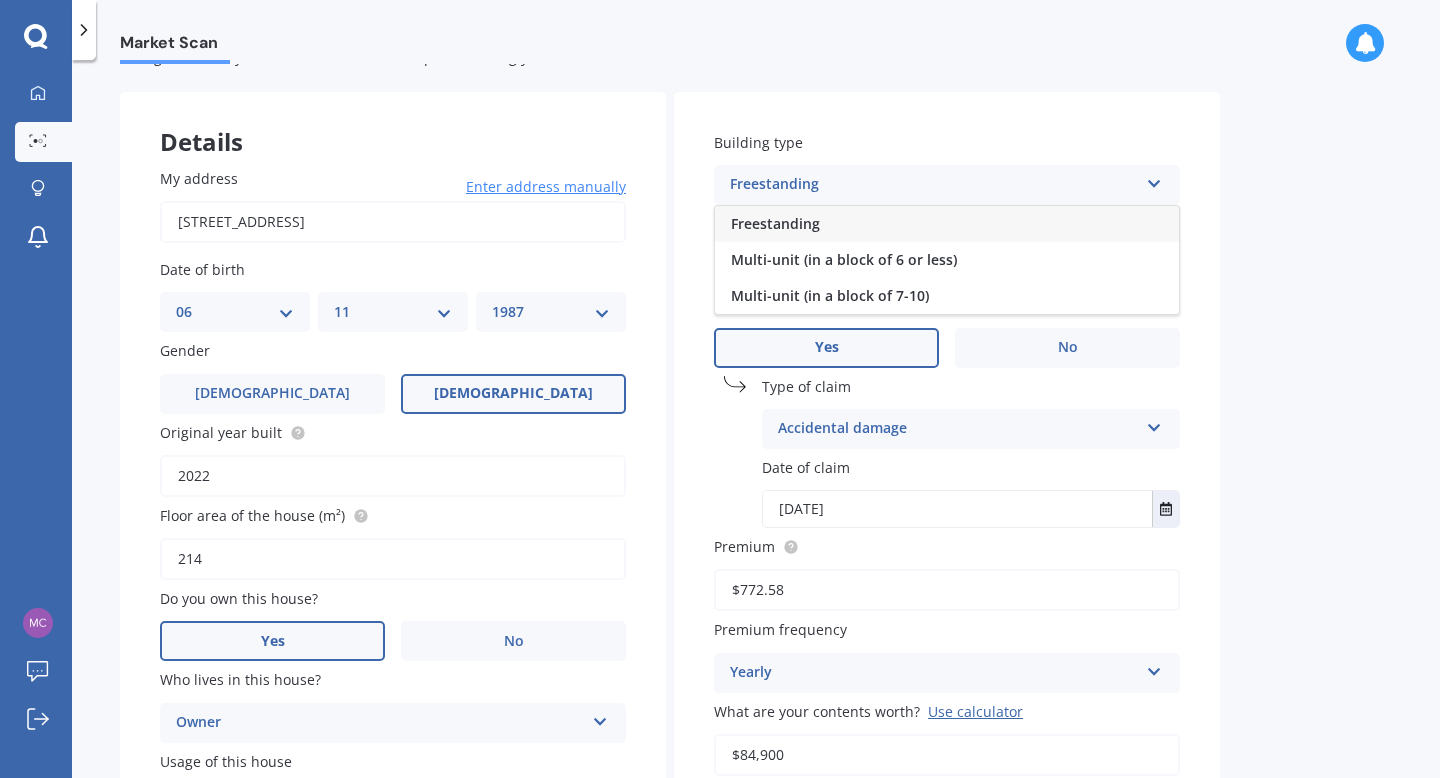 click on "Freestanding" at bounding box center (947, 224) 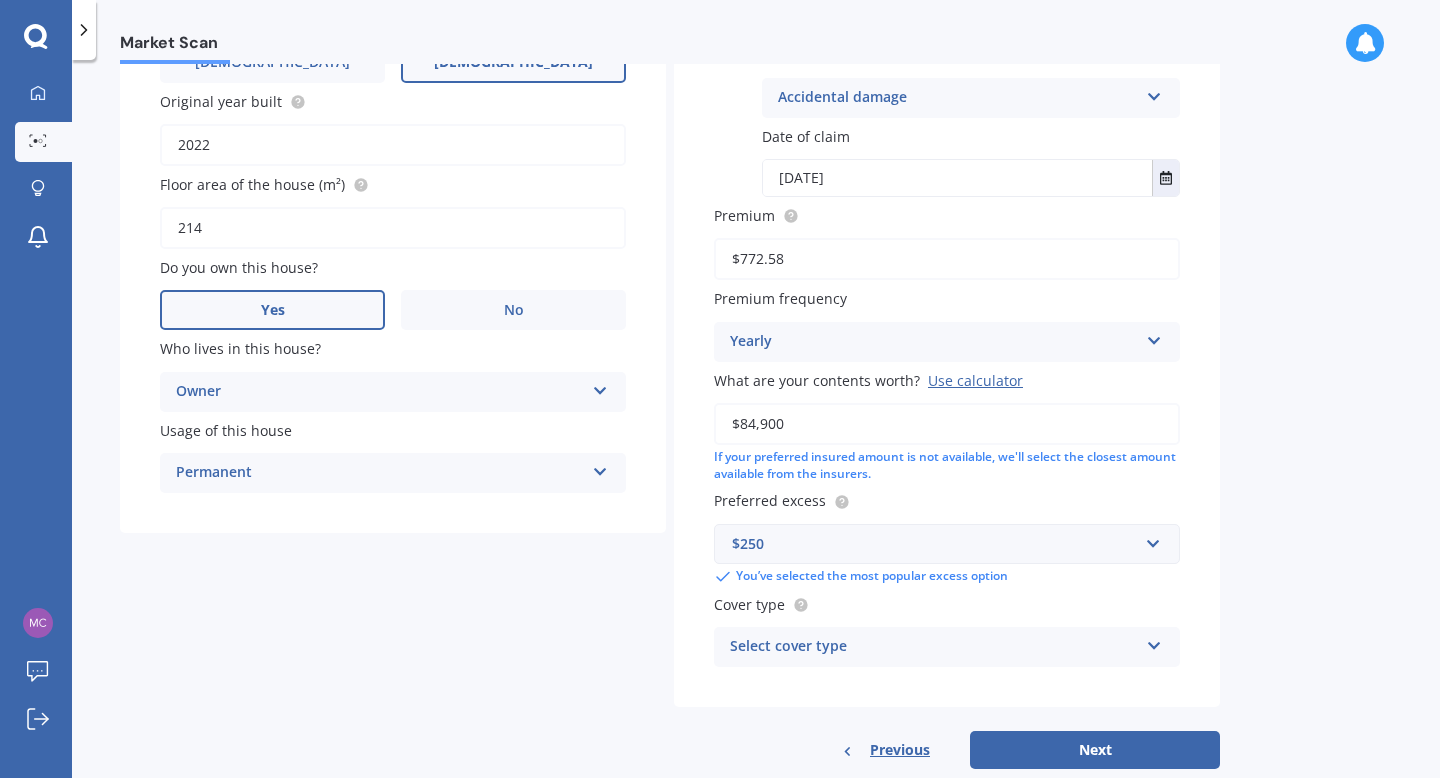 scroll, scrollTop: 448, scrollLeft: 0, axis: vertical 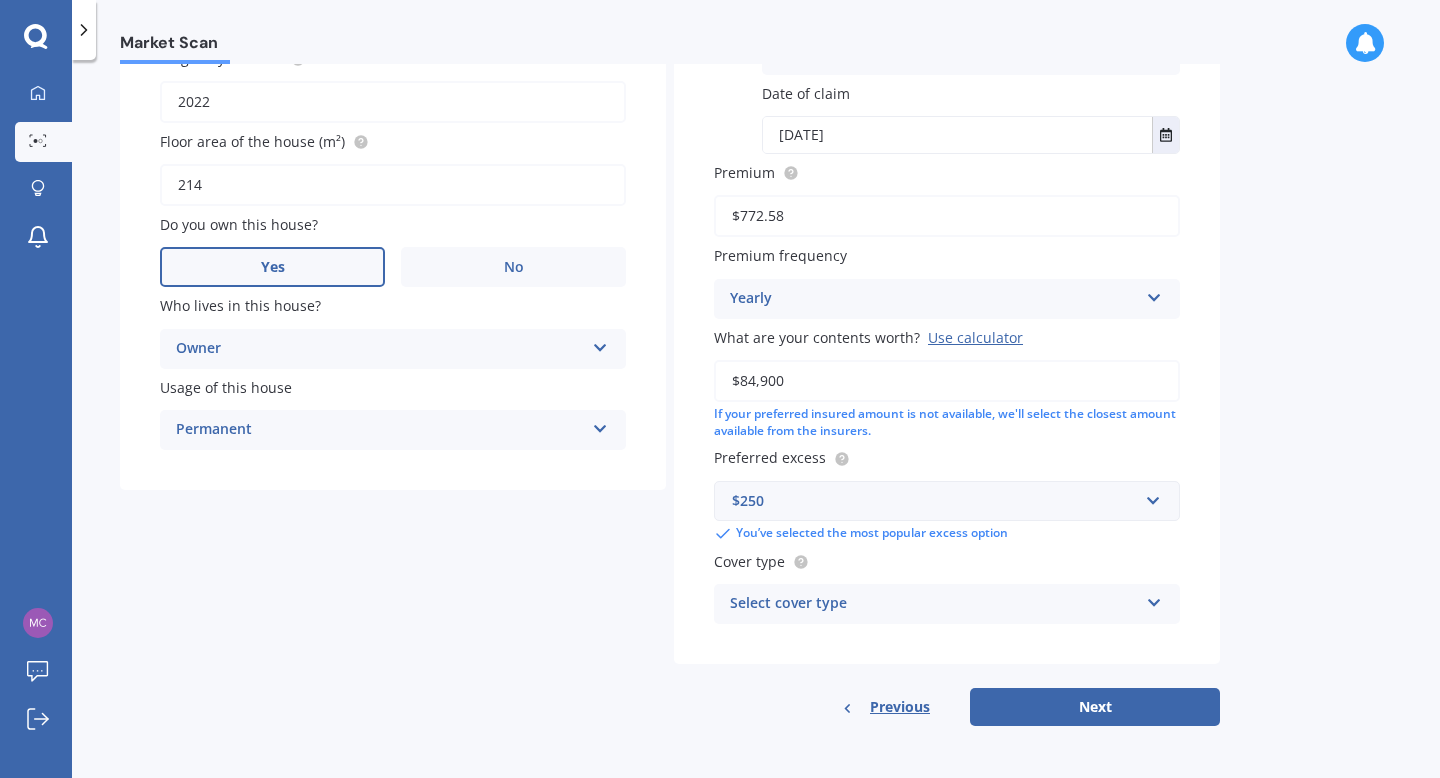 click on "Select cover type" at bounding box center (934, 604) 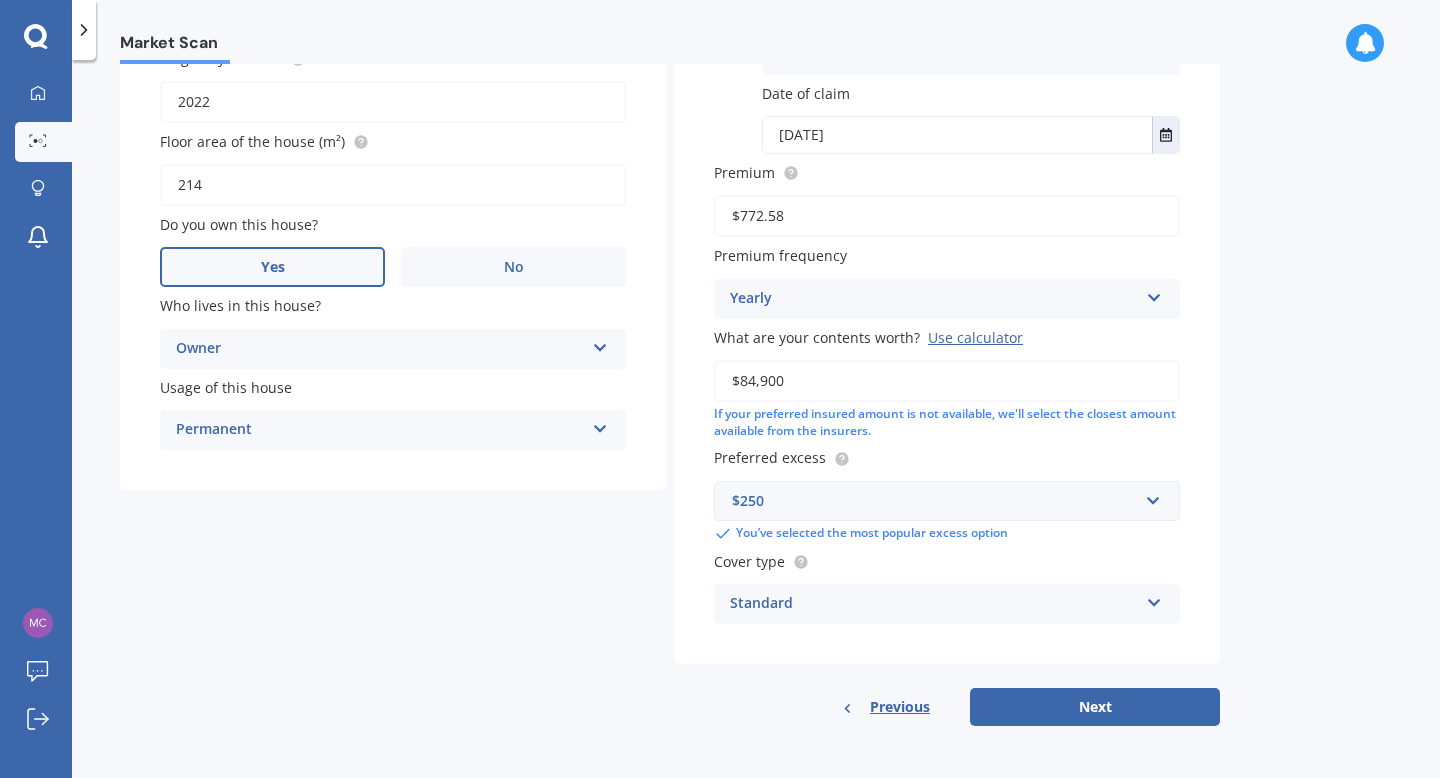 click on "Building type Freestanding Freestanding Multi-unit (in a block of 6 or less) Multi-unit (in a block of 7-10) Is there an alarm system? No Yes, monitored Yes, not monitored No Have you had any accidents or claims in the last five years? Yes No Type of claim Accidental damage Accidental damage Broken glass Earthquake Fire Flood Fusion Gradual damage Lost or misplaced Malicious damage Storm damage Water damage Other Date of claim [DATE] [DATE]   [DATE] Mo Tu We Th Fr Sa Su 28 29 30 01 02 03 04 05 06 07 08 09 10 11 12 13 14 15 16 17 18 19 20 21 22 23 24 25 26 27 28 29 30 31 01 Premium $772.58 Premium frequency Yearly Yearly Six-Monthly Quarterly Monthly Fortnightly Weekly What are your contents worth? Use calculator $84,900 If your preferred insured amount is not available, we'll select the closest amount available from the insurers. Preferred excess $250 $250 $300 $400 $500 $750 $1,000 $2,000 You’ve selected the most popular excess option Cover type Standard Standard Plus Premium" at bounding box center (947, 191) 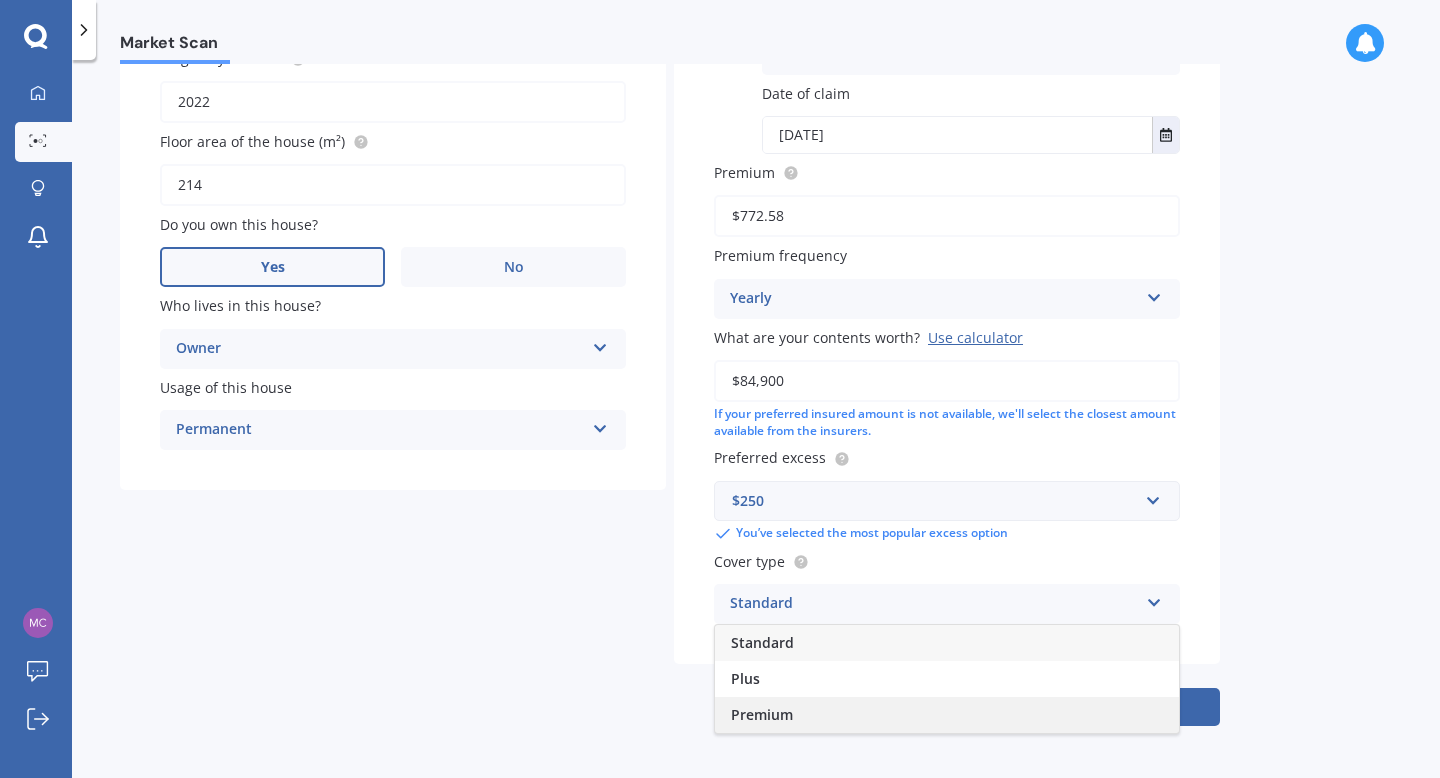 click on "Premium" at bounding box center [762, 714] 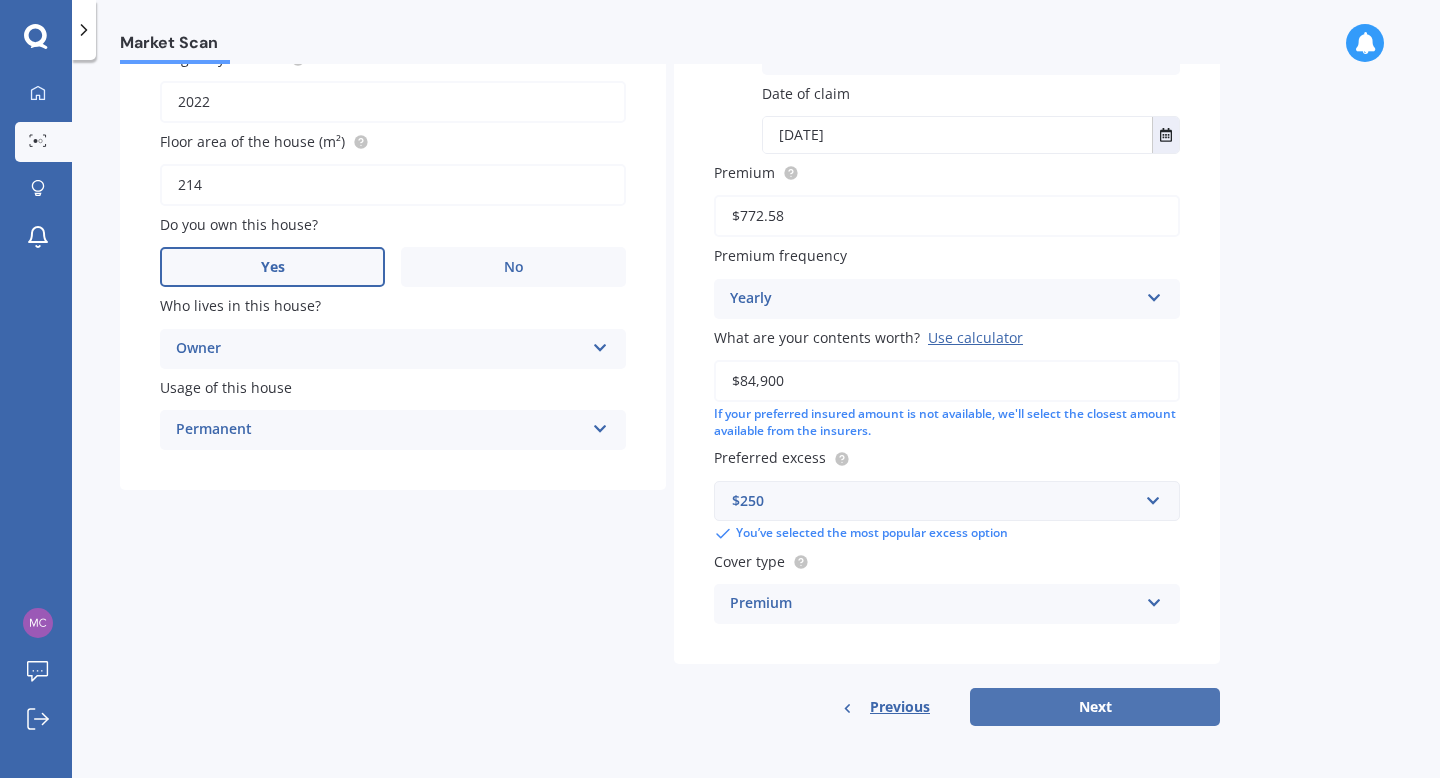 click on "Next" at bounding box center (1095, 707) 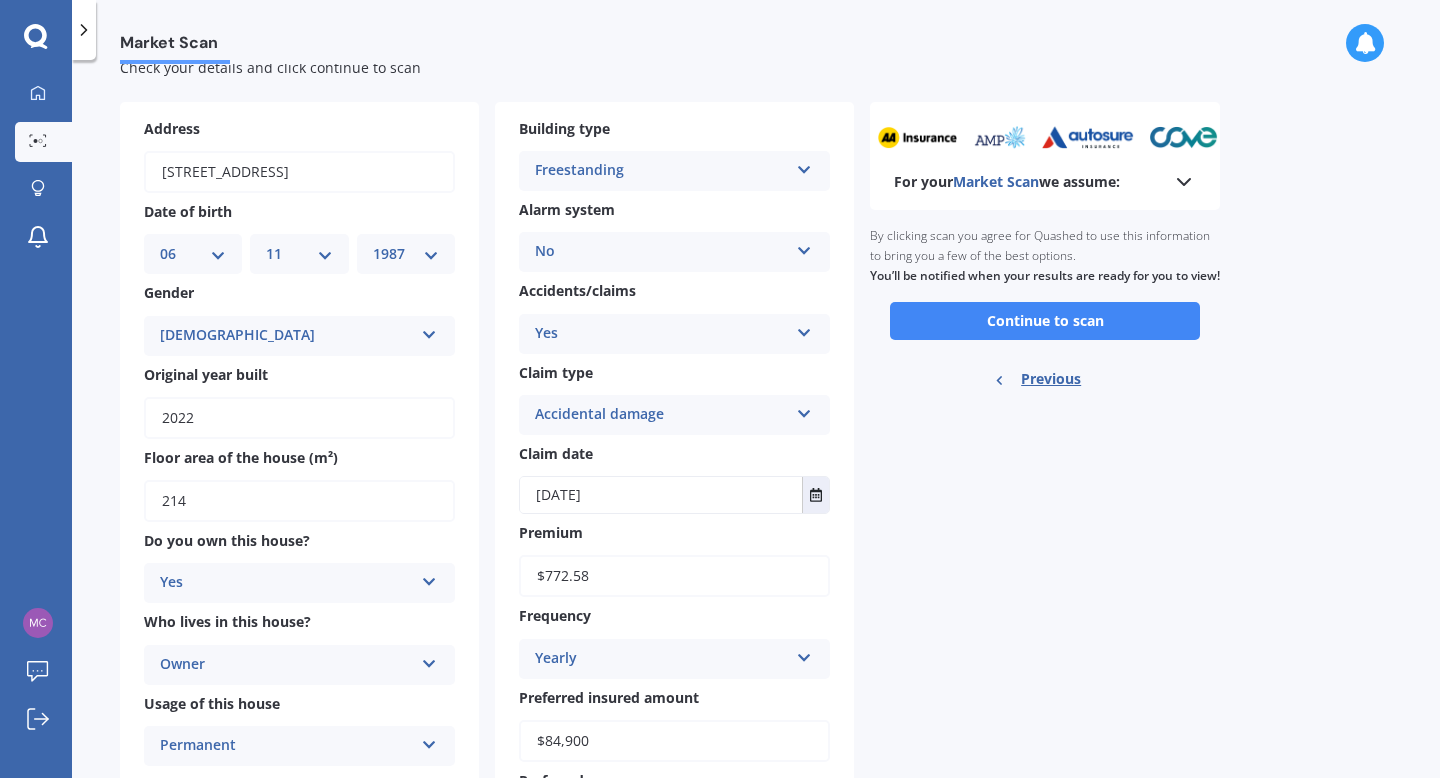 scroll, scrollTop: 0, scrollLeft: 0, axis: both 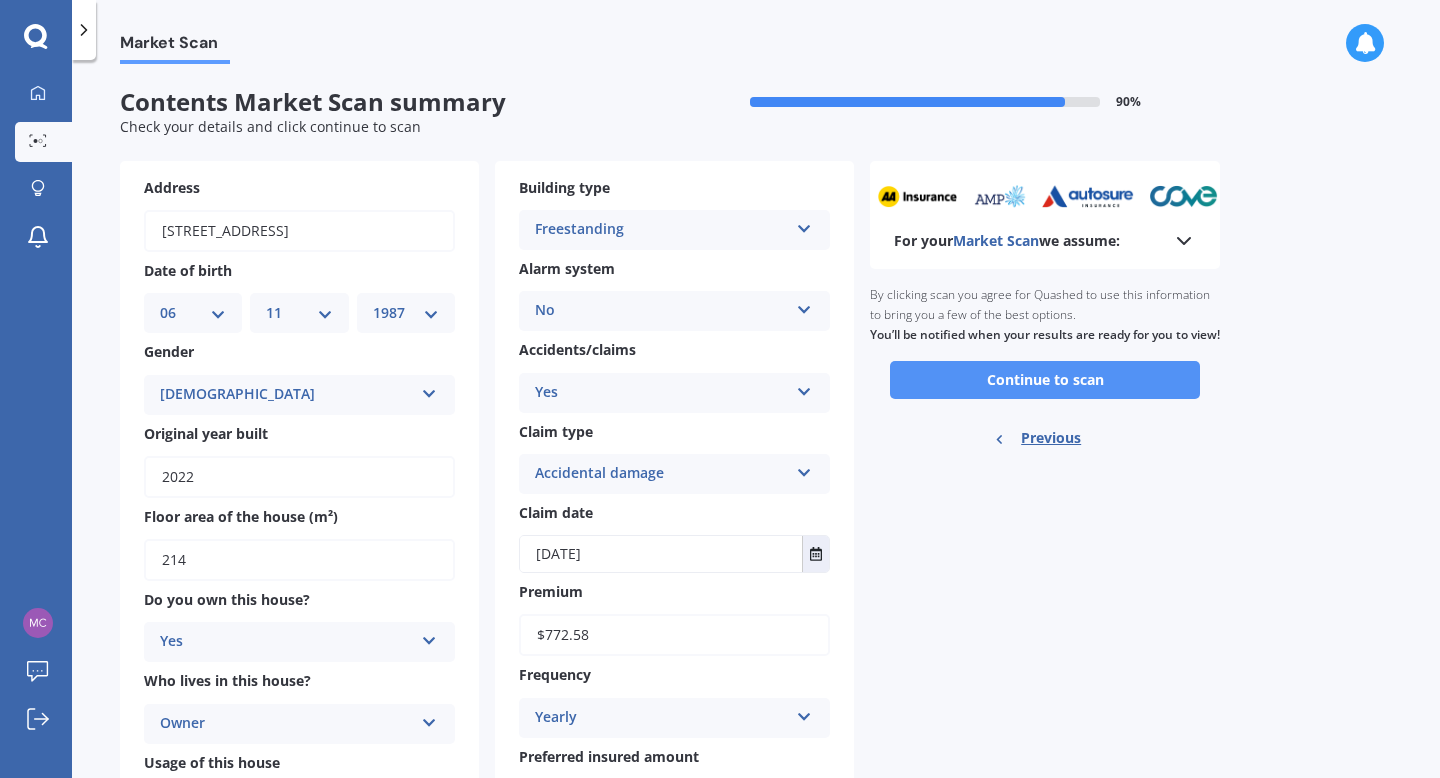 click on "Continue to scan" at bounding box center [1045, 380] 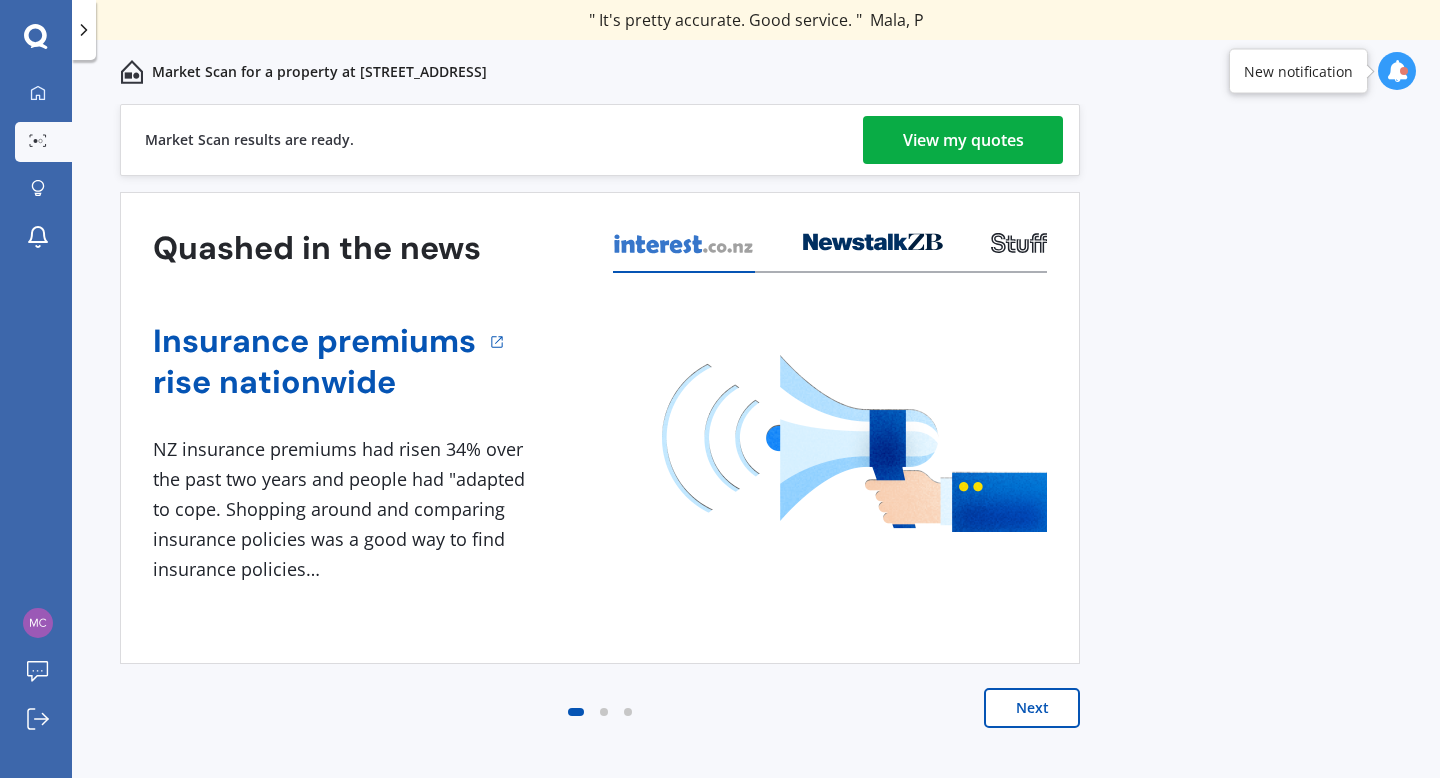 click on "View my quotes" at bounding box center (963, 140) 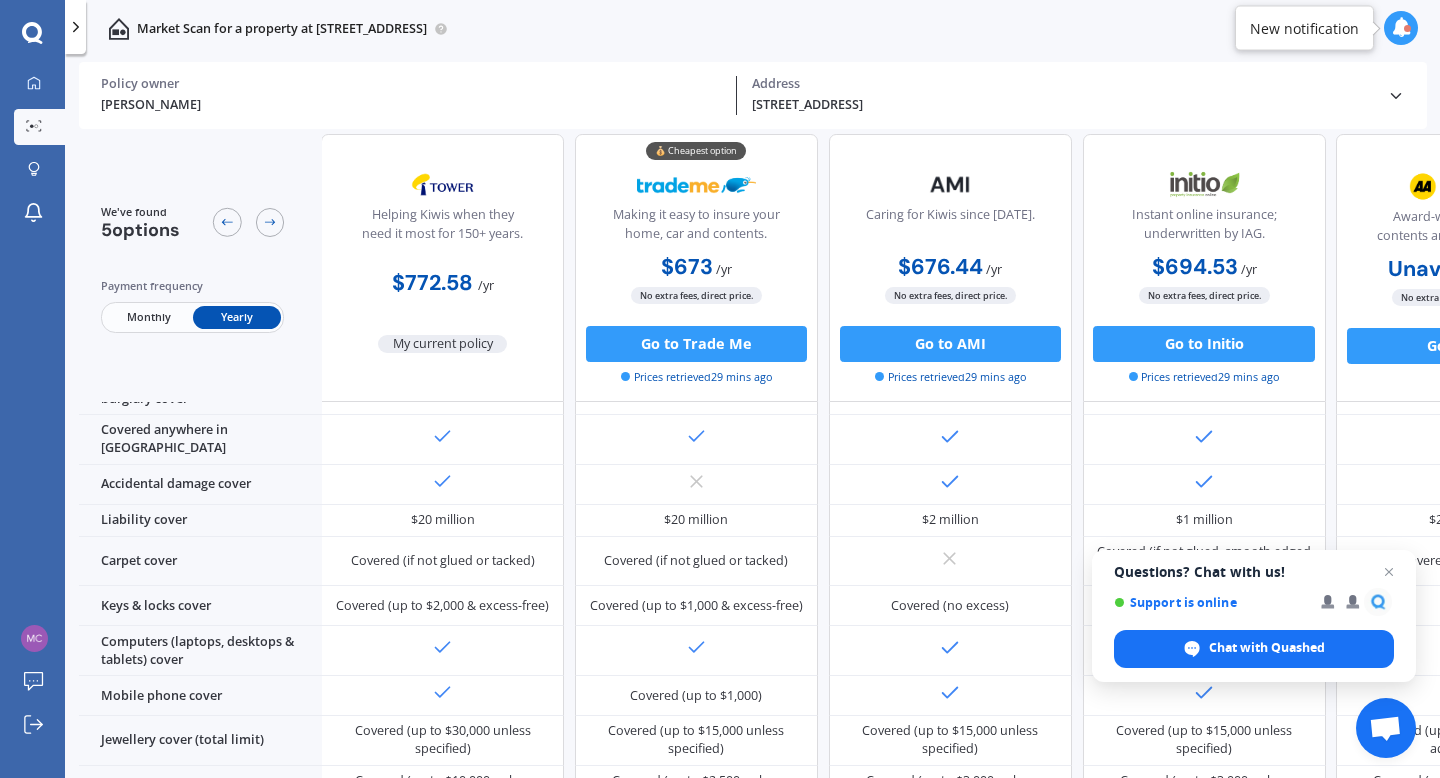 scroll, scrollTop: 172, scrollLeft: 1, axis: both 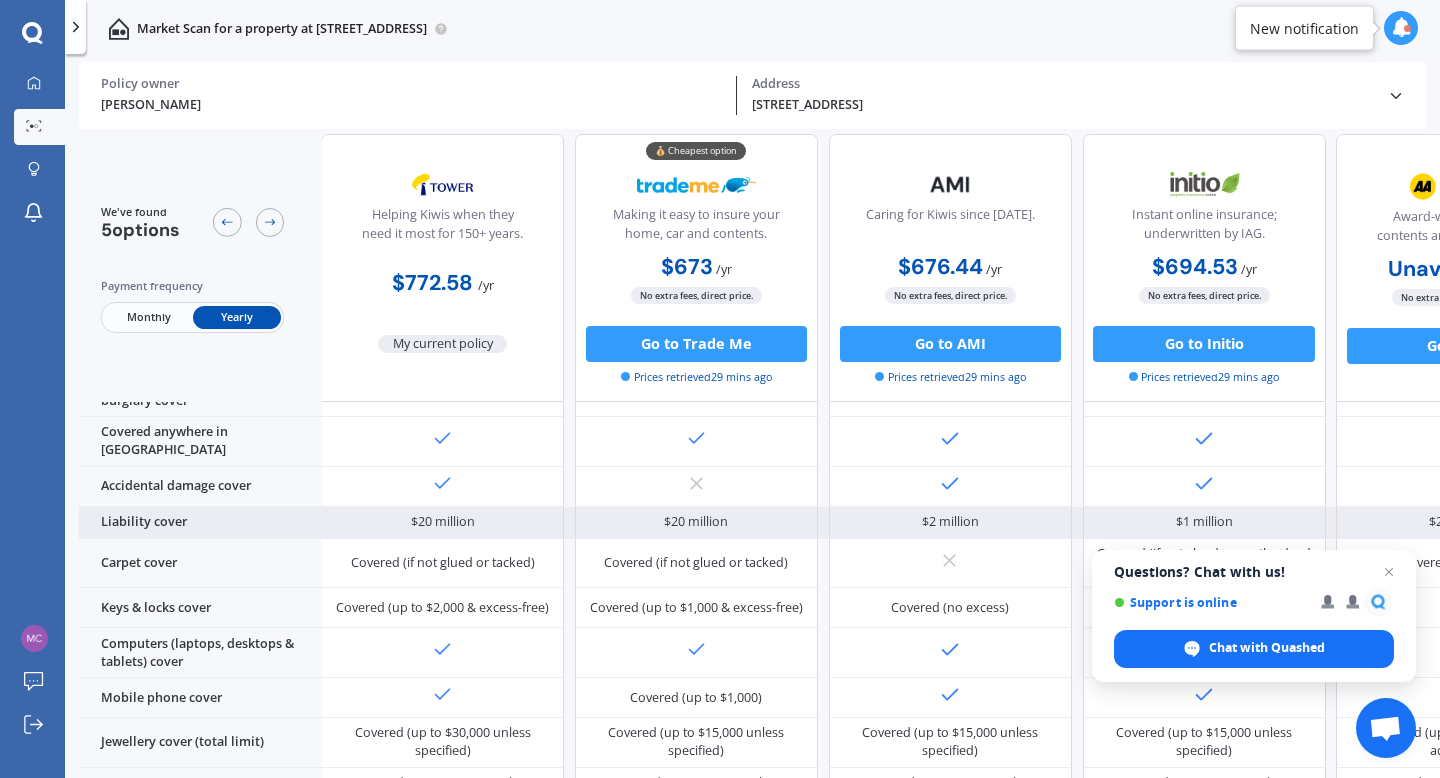 click on "Liability cover" at bounding box center [200, 523] 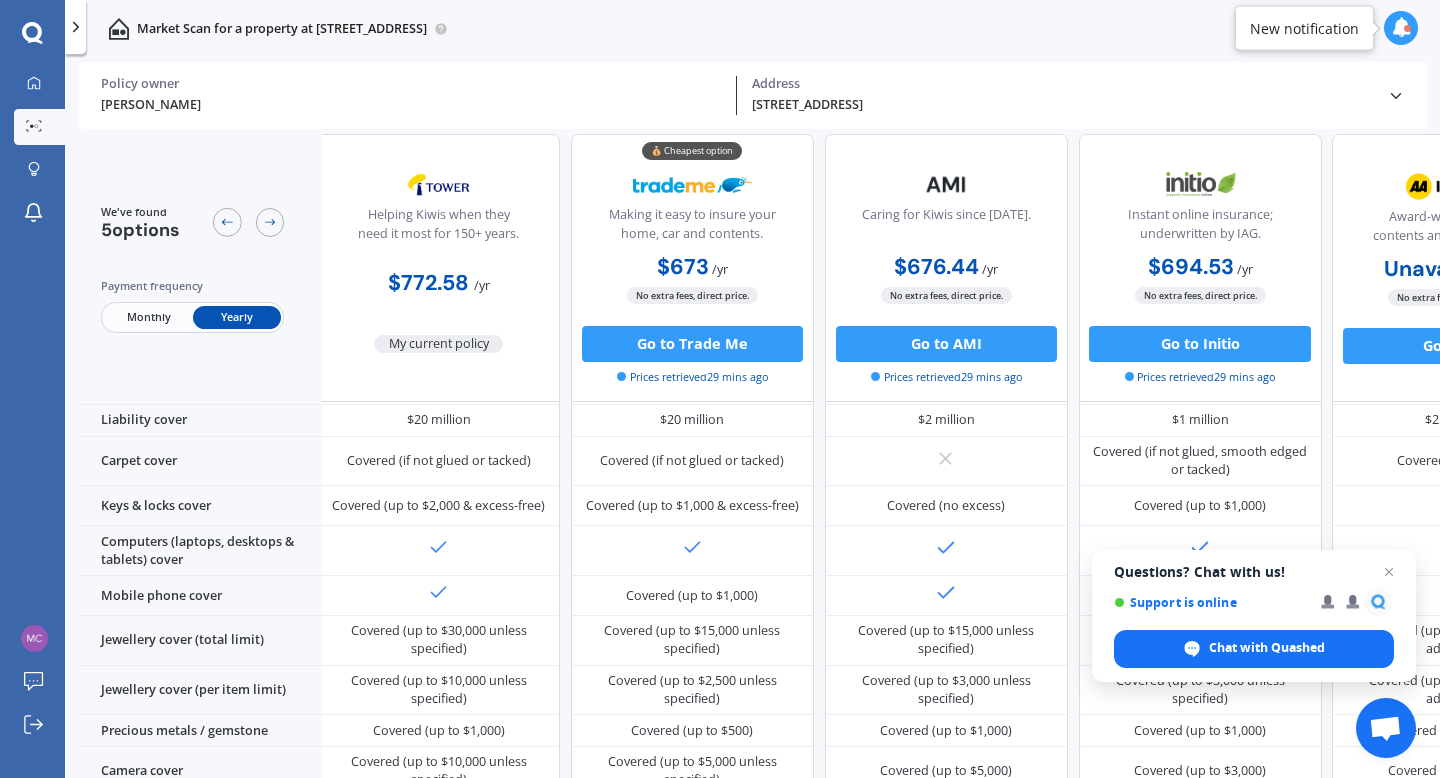 scroll, scrollTop: 0, scrollLeft: 6, axis: horizontal 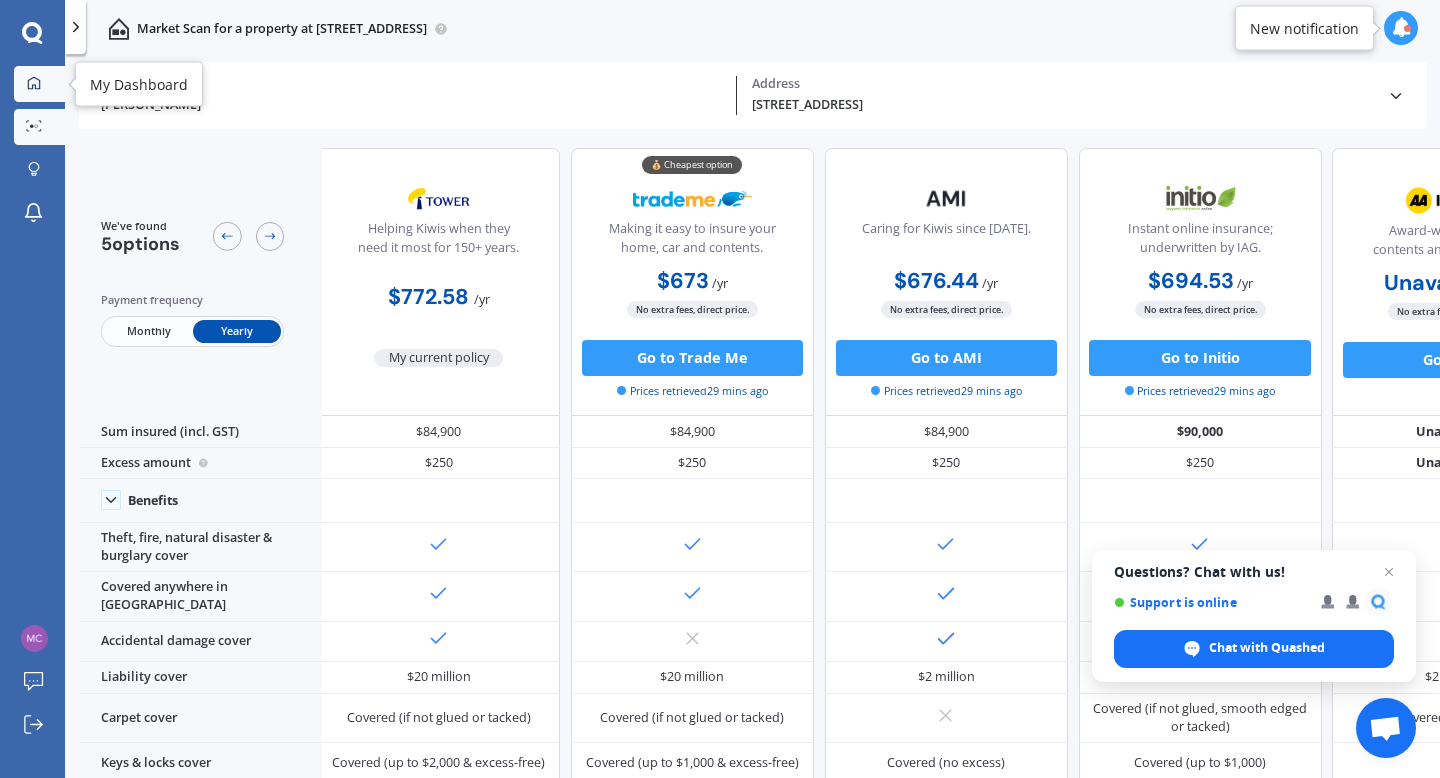 click 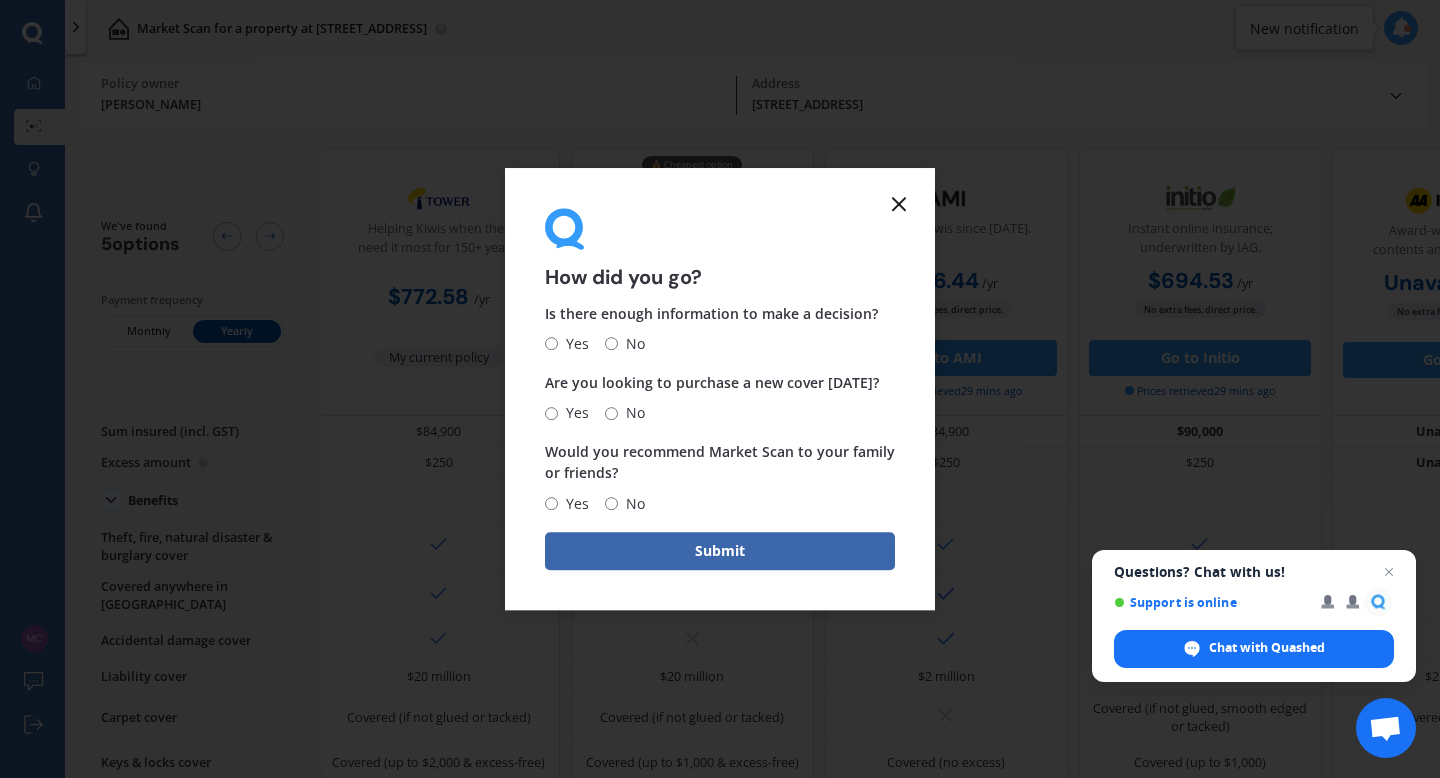 click 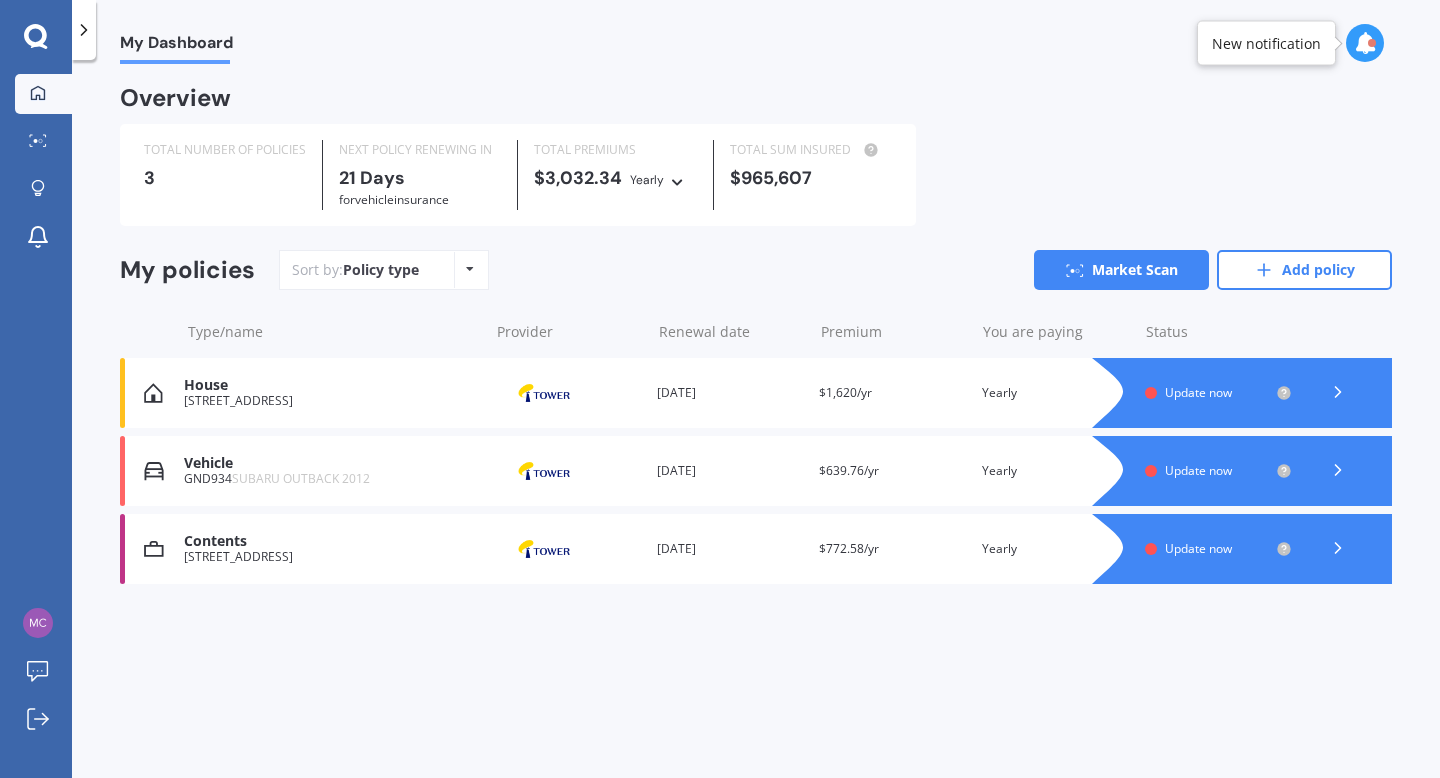 click on "[STREET_ADDRESS]" at bounding box center (331, 401) 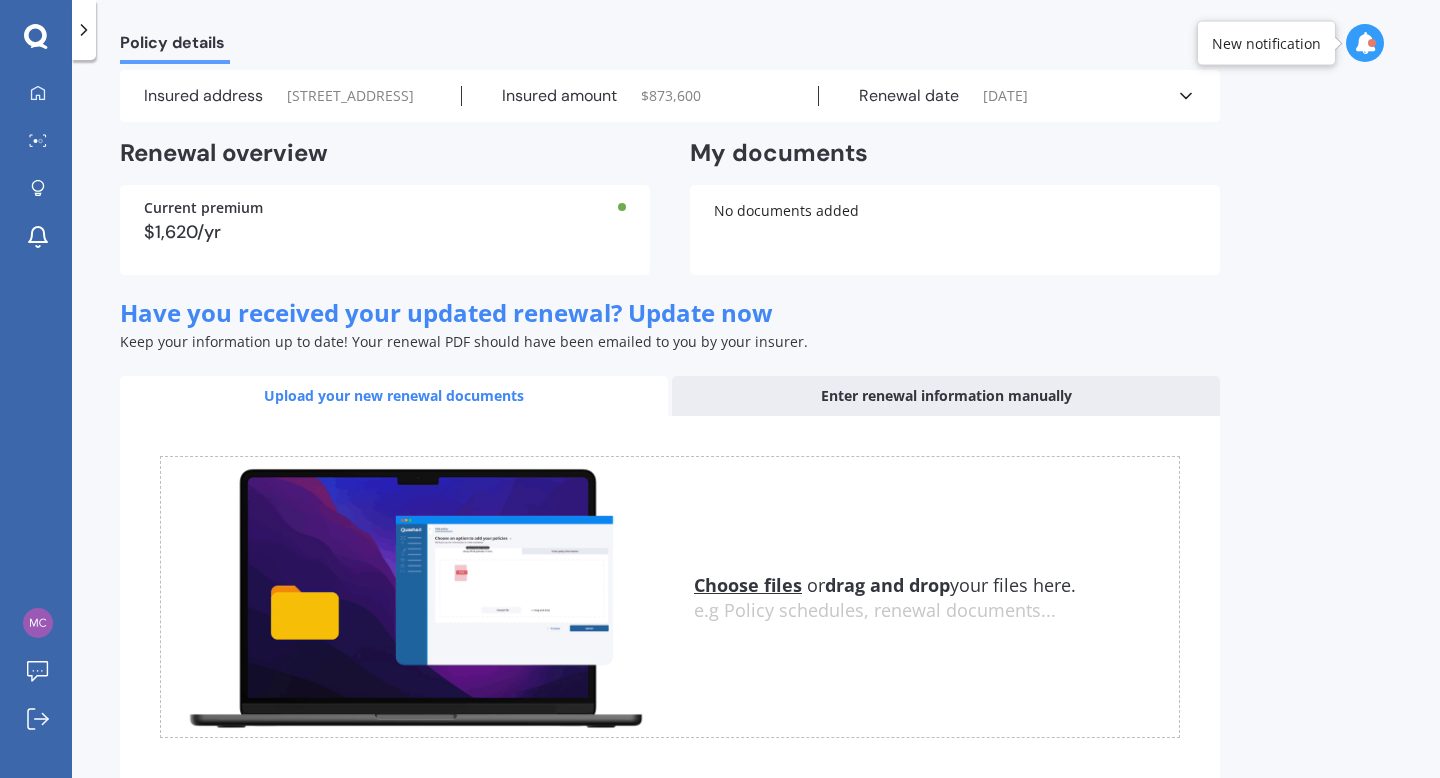 scroll, scrollTop: 0, scrollLeft: 0, axis: both 